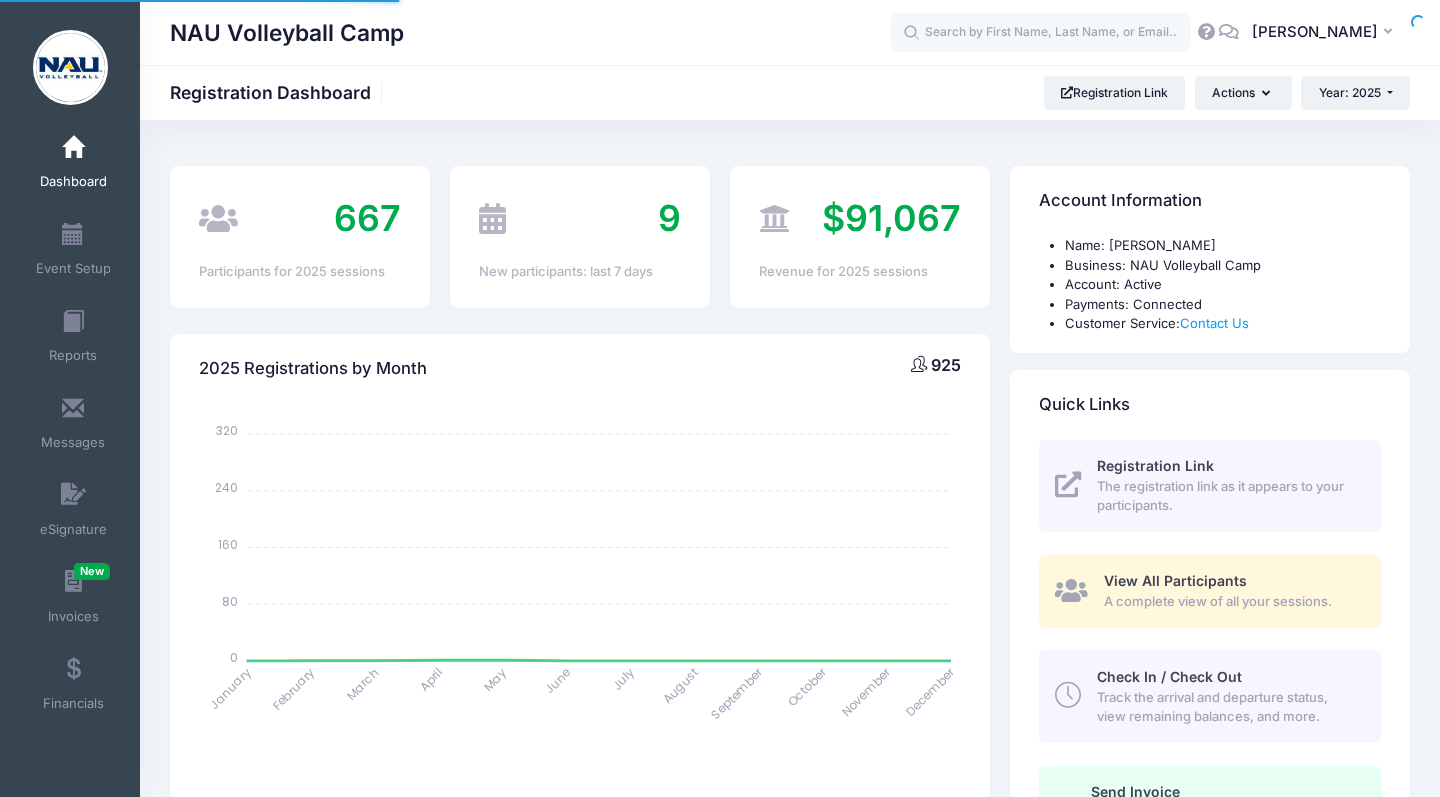scroll, scrollTop: 0, scrollLeft: 0, axis: both 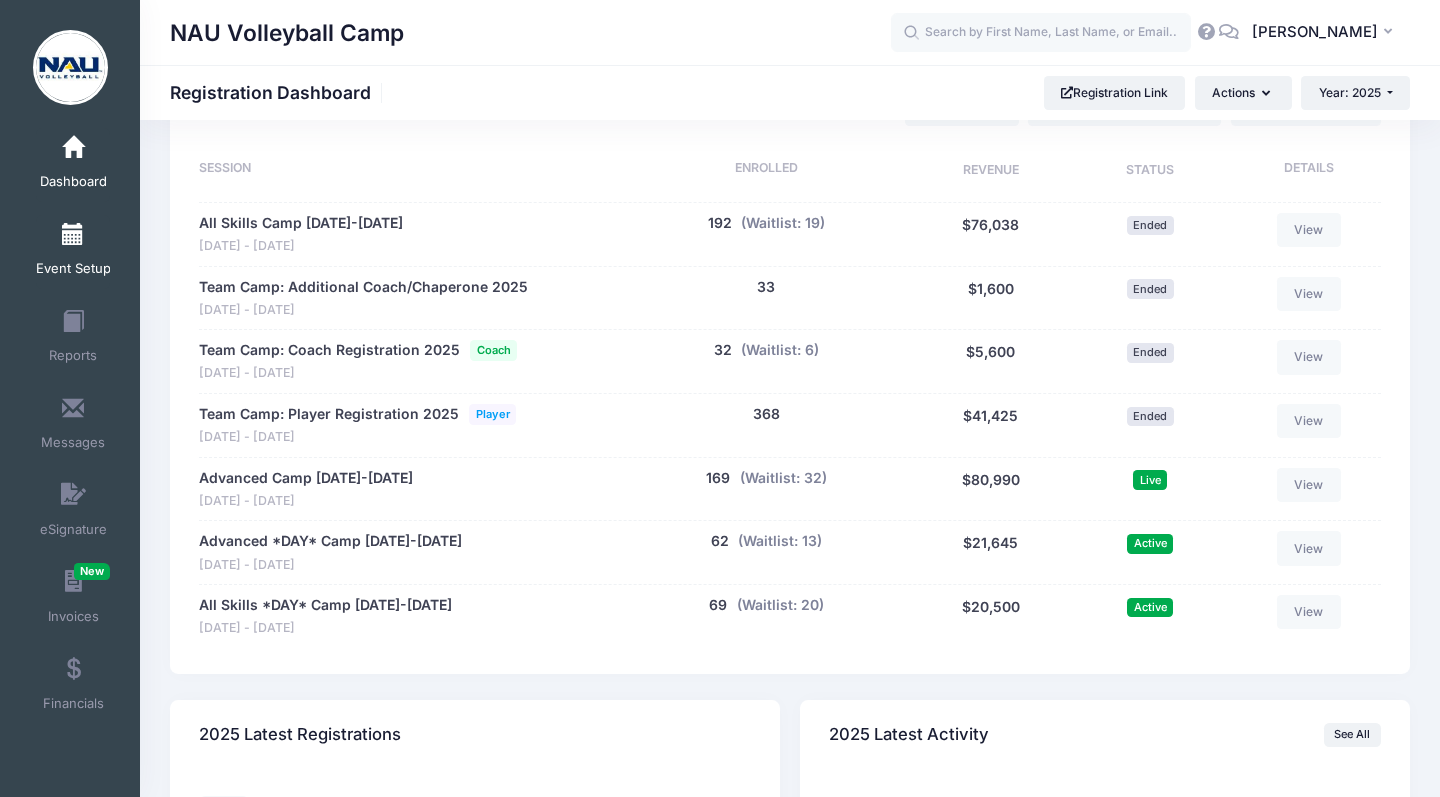 click at bounding box center (73, 235) 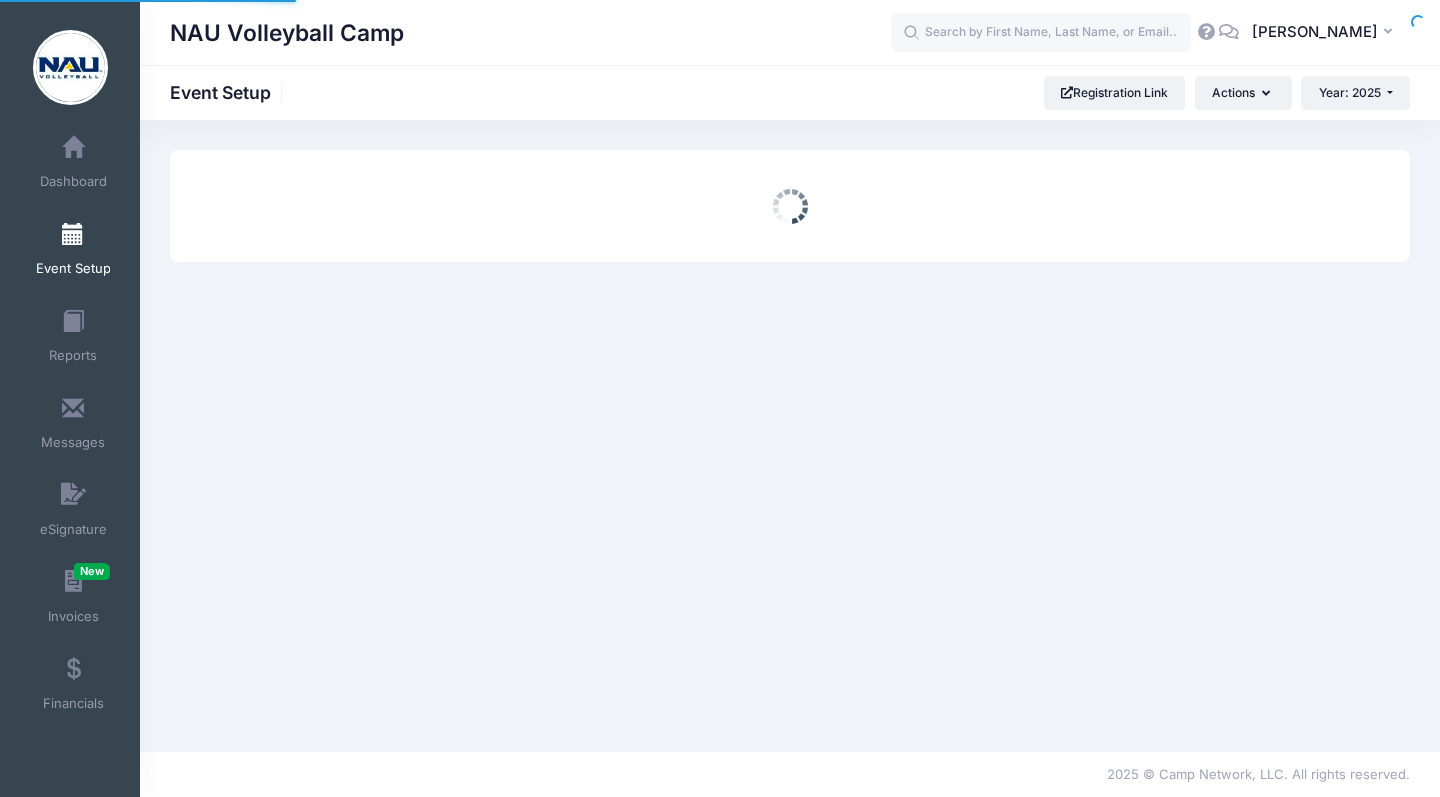 scroll, scrollTop: 0, scrollLeft: 0, axis: both 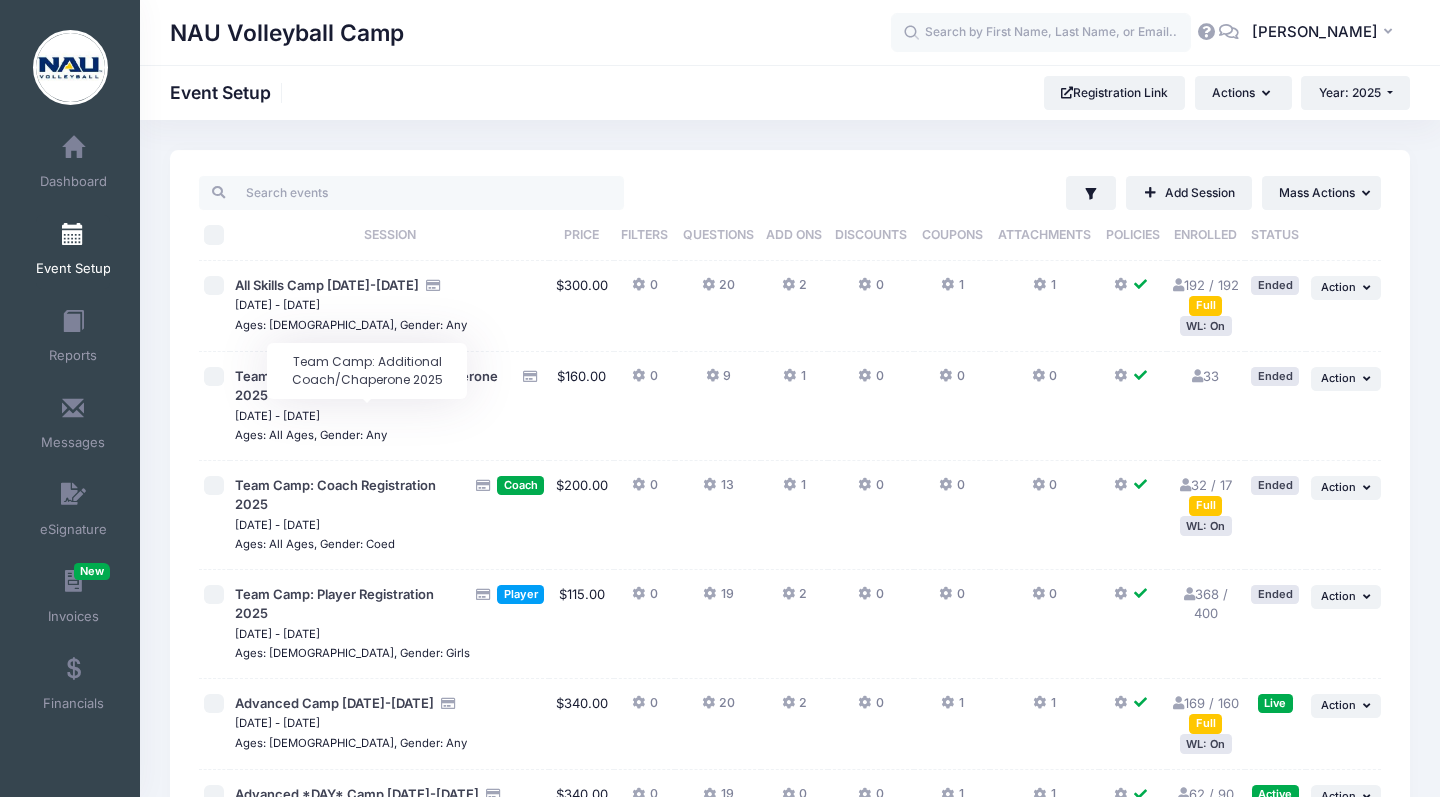 click on "Team Camp: Additional Coach/Chaperone 2025" at bounding box center [366, 386] 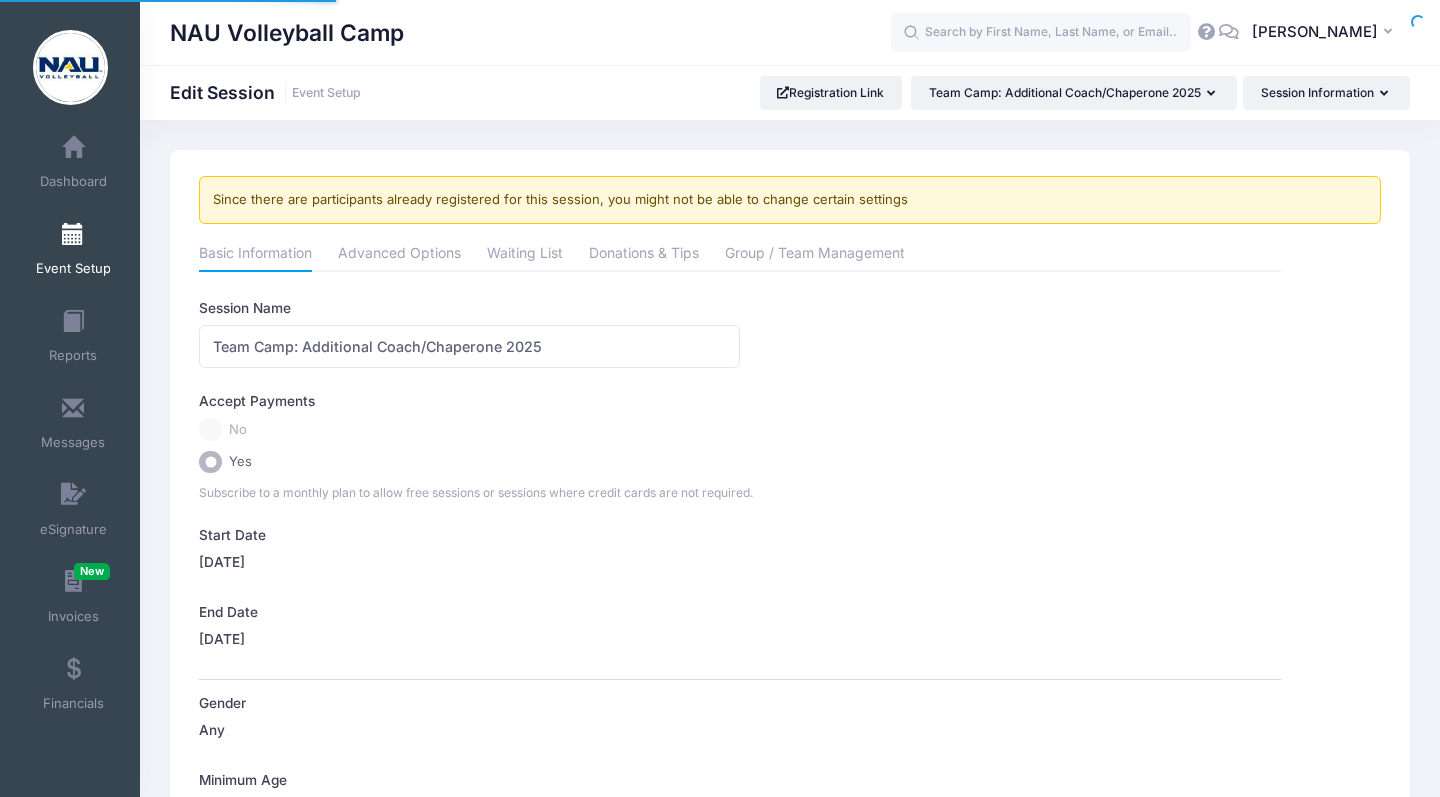 scroll, scrollTop: 0, scrollLeft: 0, axis: both 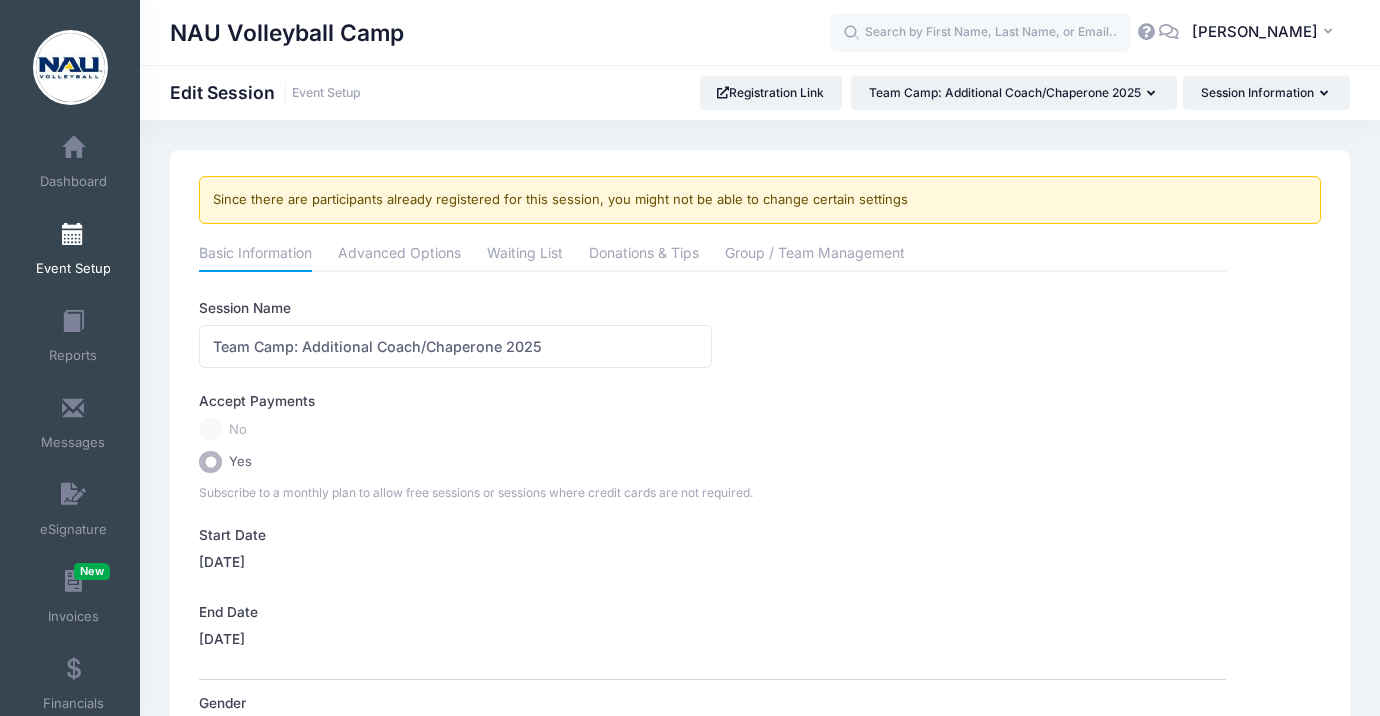 click at bounding box center (70, 67) 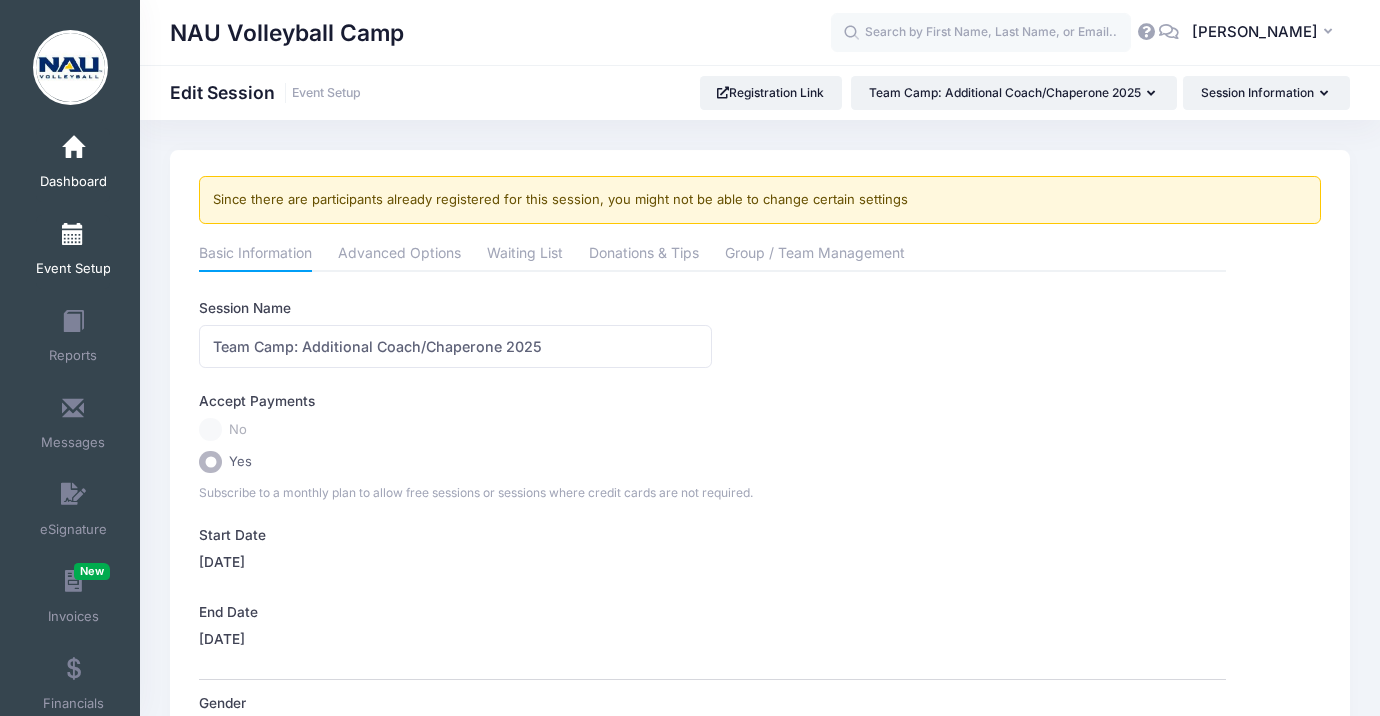 click at bounding box center [73, 148] 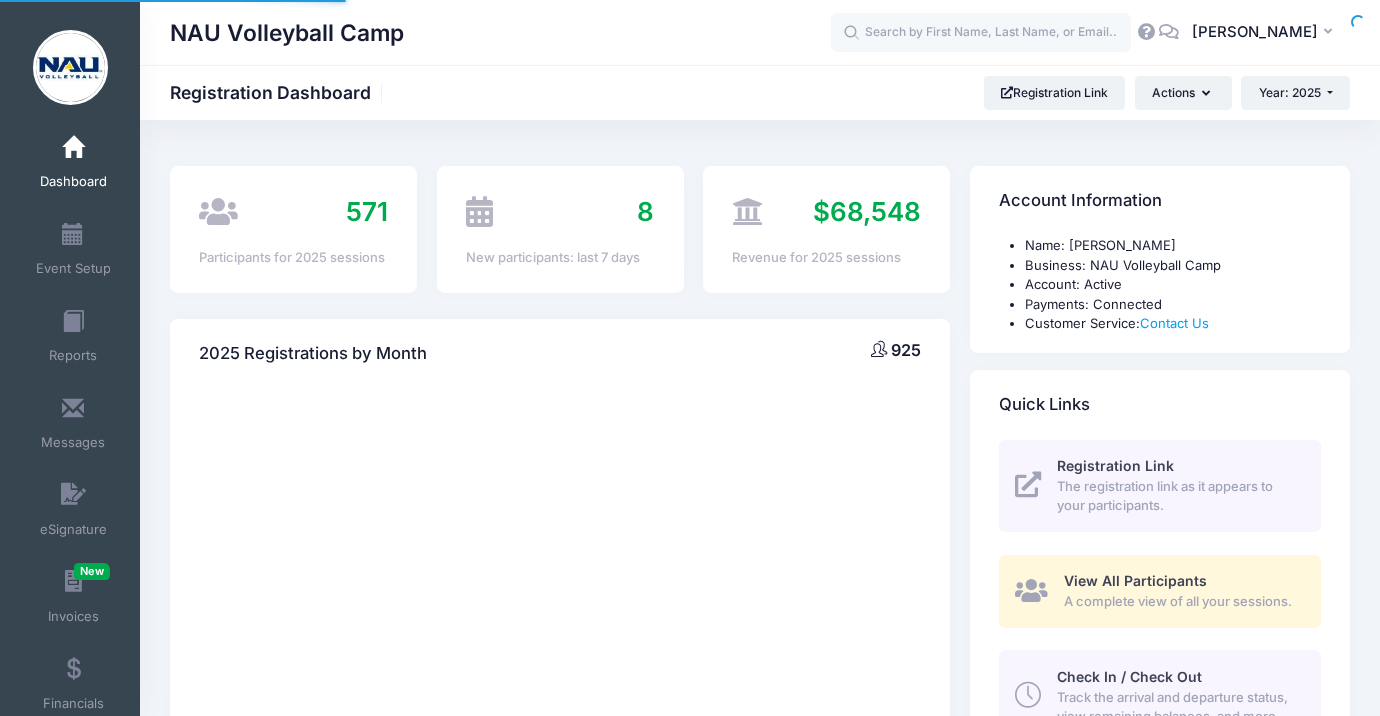 scroll, scrollTop: 0, scrollLeft: 0, axis: both 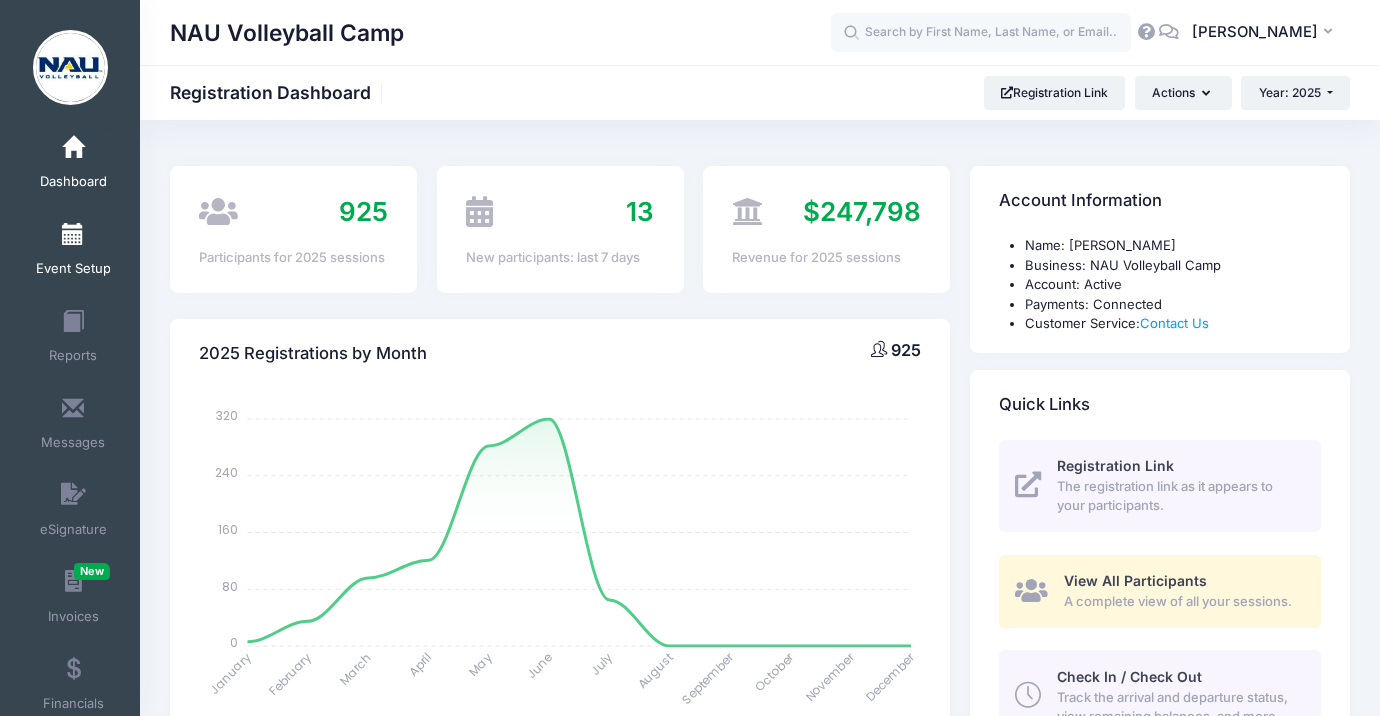 click on "Event Setup" at bounding box center (73, 252) 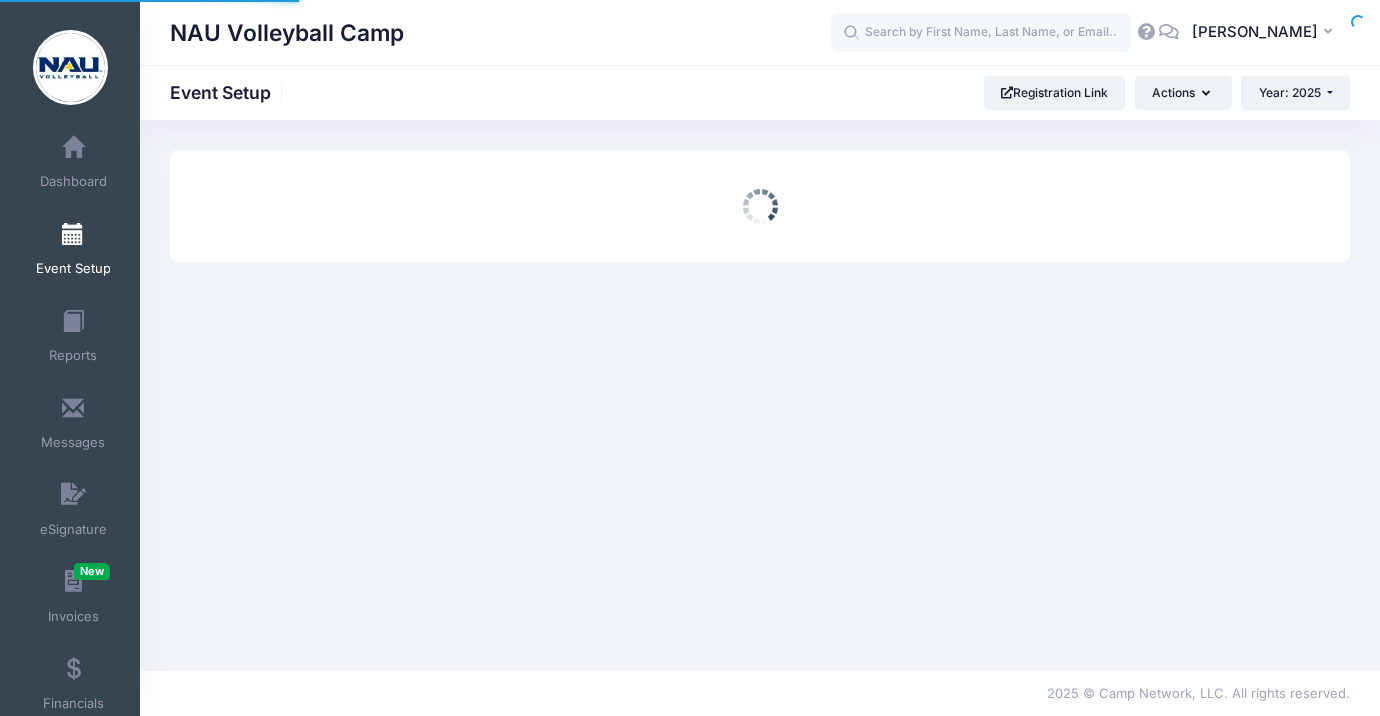 scroll, scrollTop: 0, scrollLeft: 0, axis: both 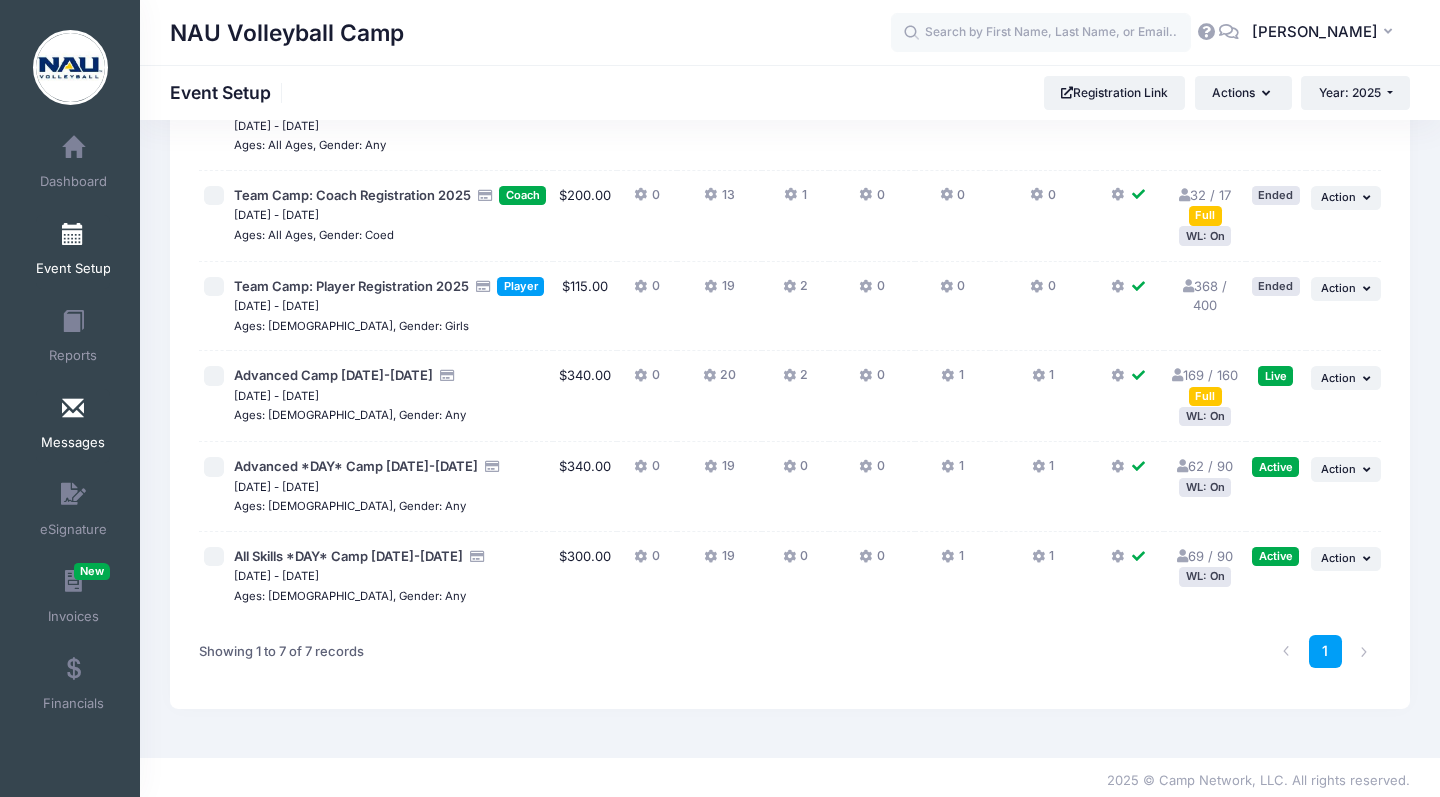 click at bounding box center (73, 409) 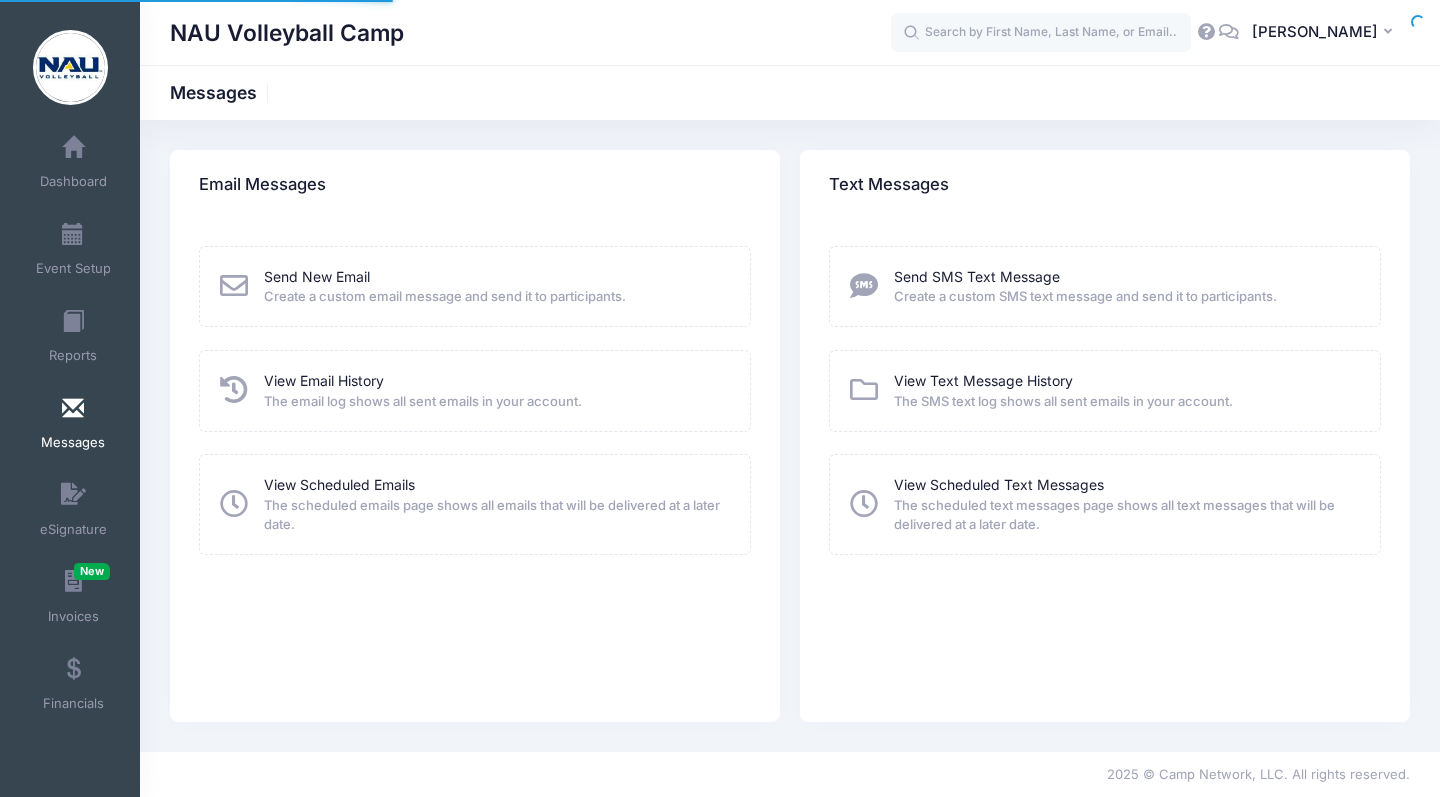 scroll, scrollTop: 0, scrollLeft: 0, axis: both 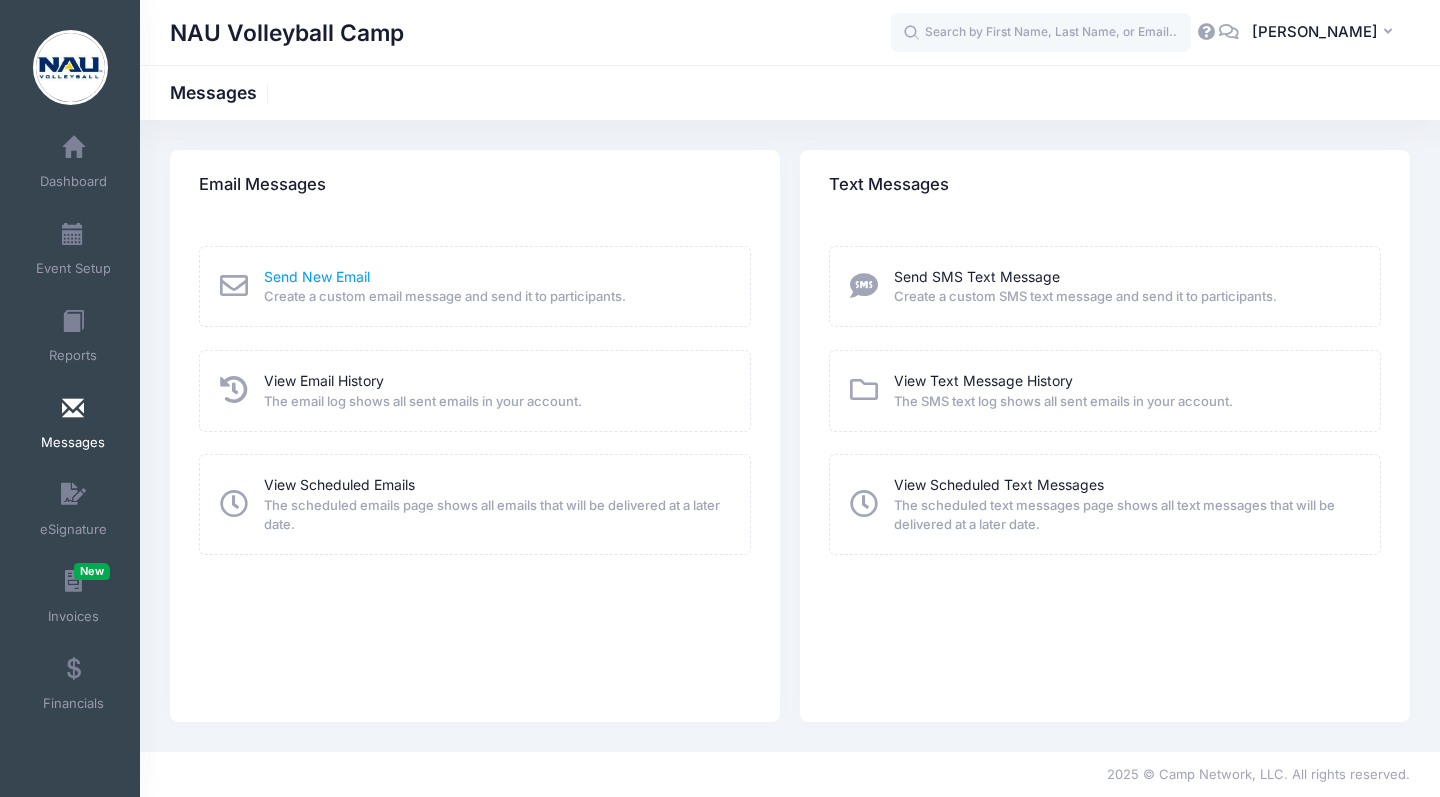 click on "Send New Email" at bounding box center (317, 276) 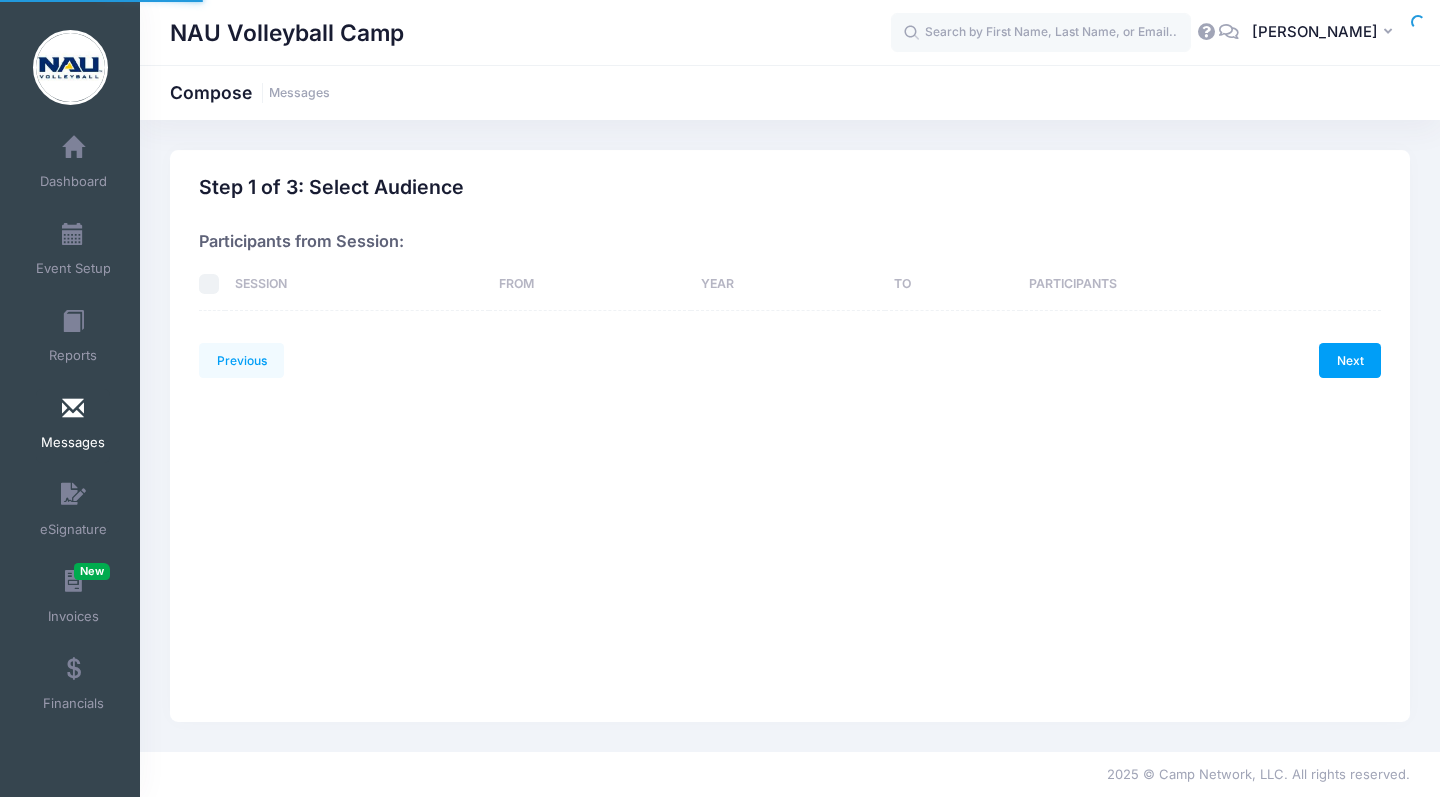 scroll, scrollTop: 0, scrollLeft: 0, axis: both 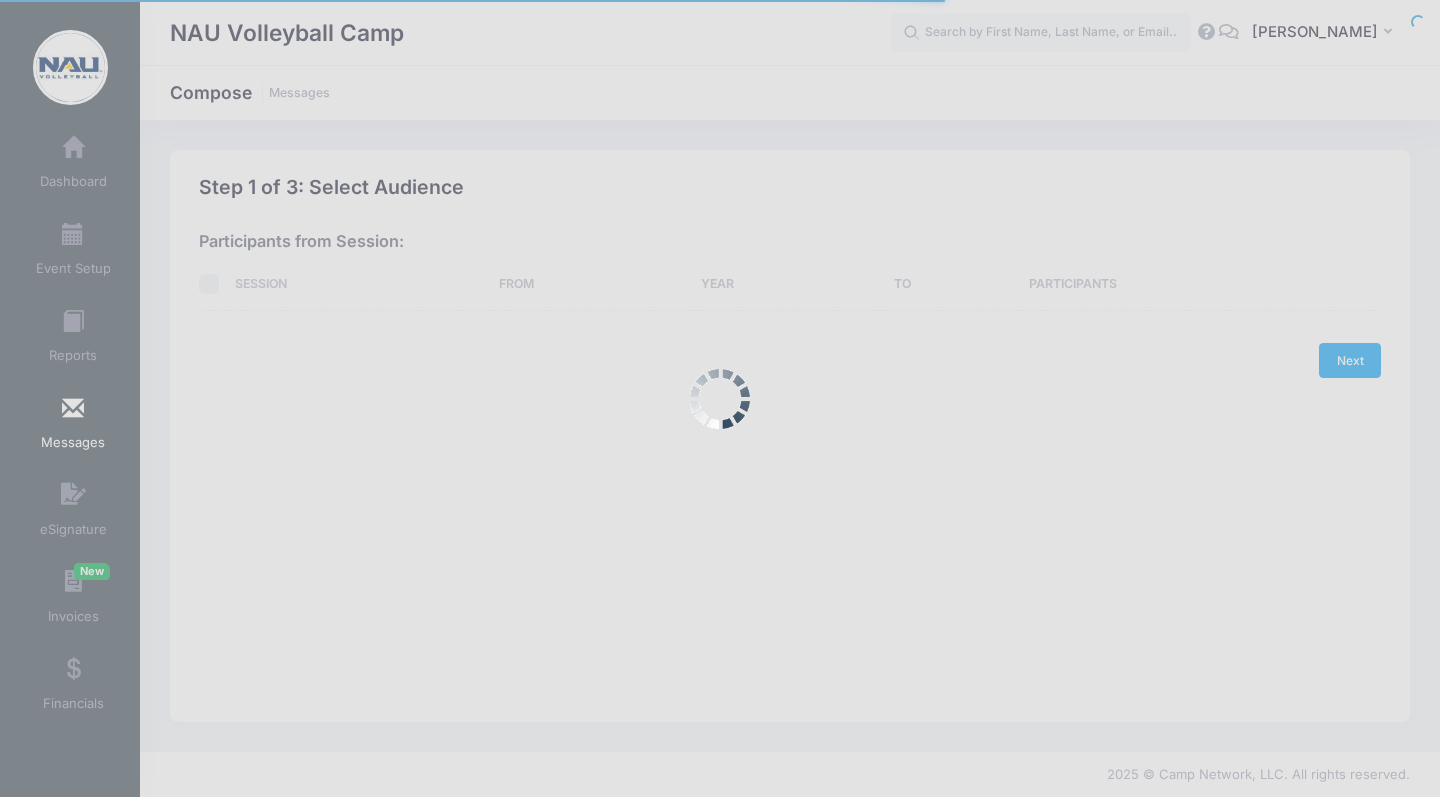 click at bounding box center [720, 398] 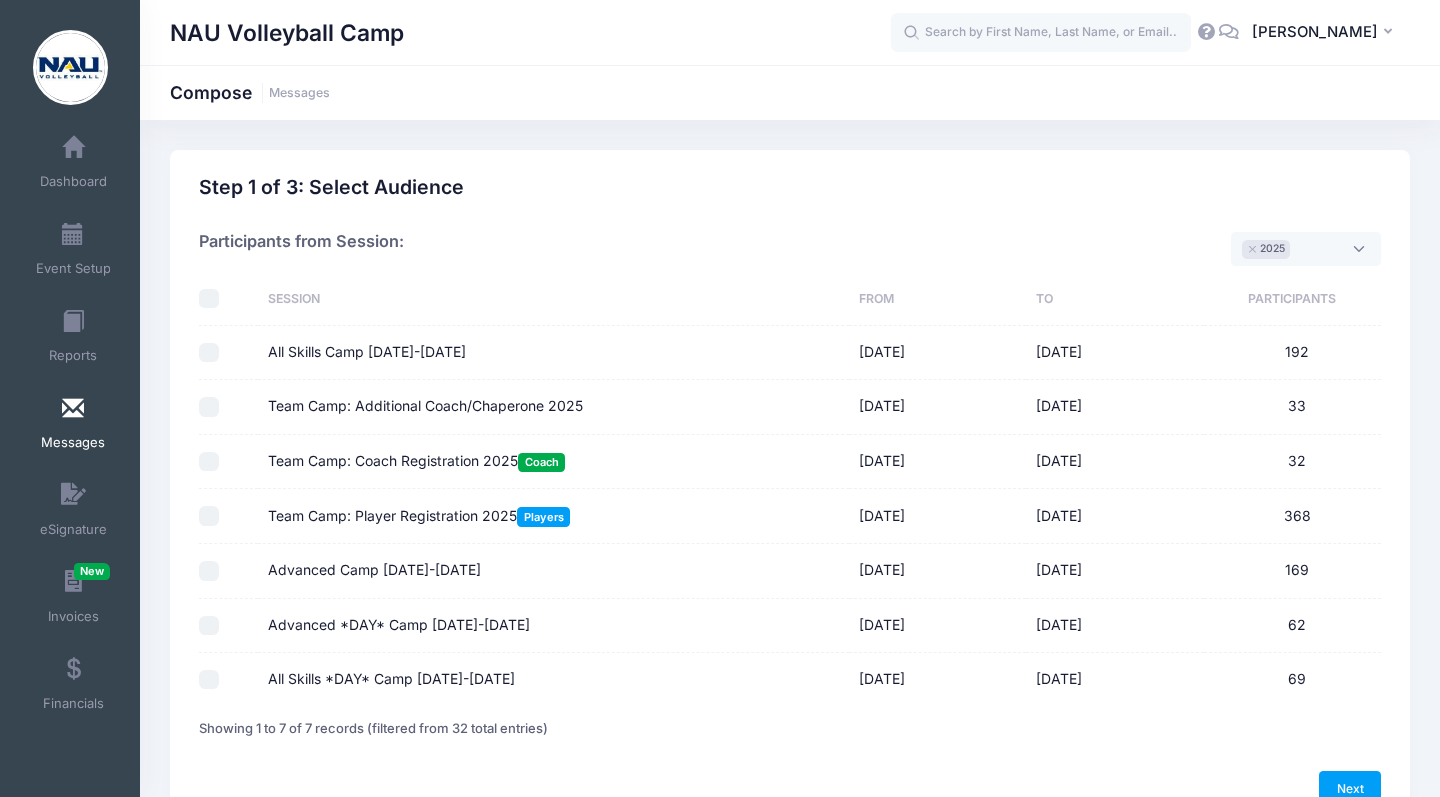 click on "All Skills *DAY* Camp July 25-27, 2025" at bounding box center [209, 680] 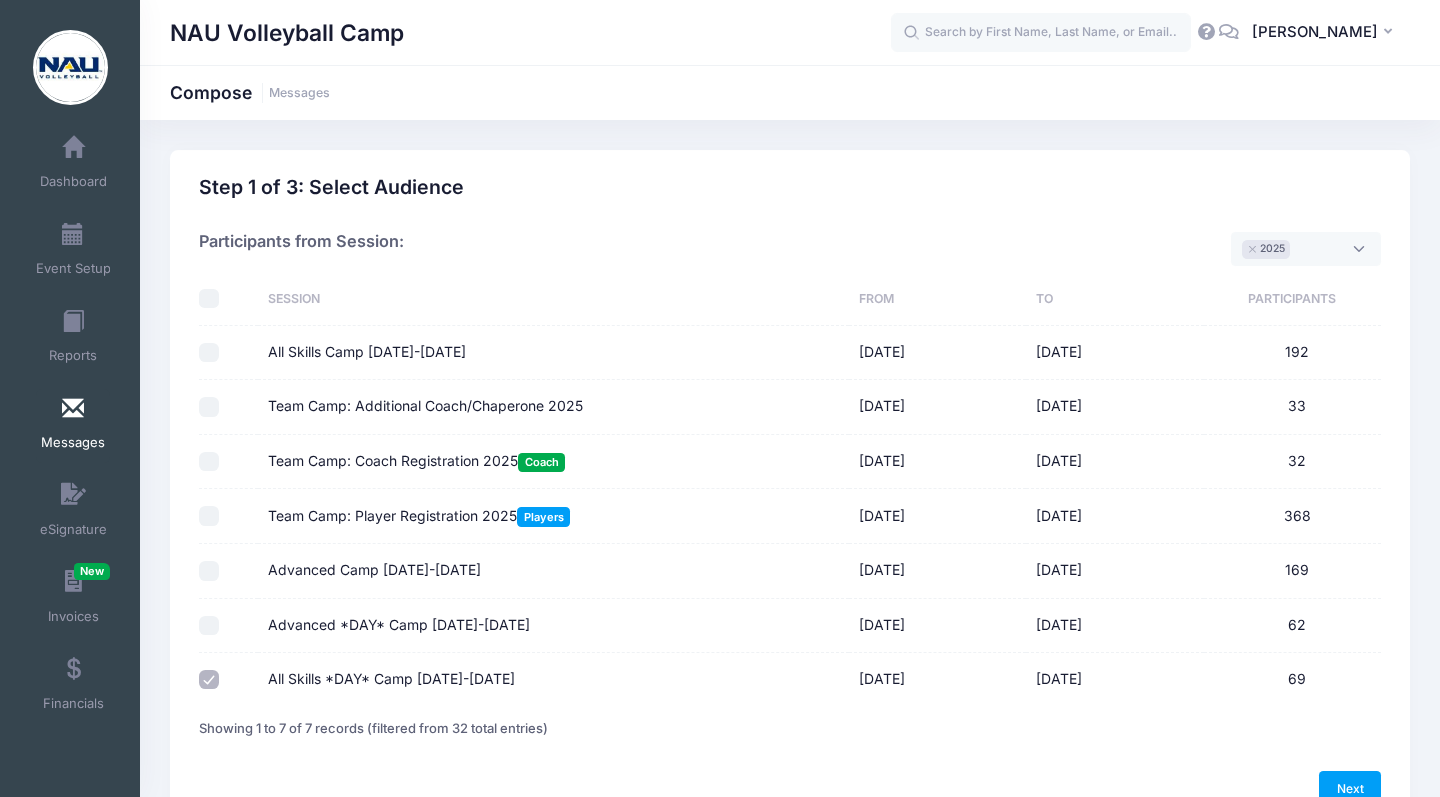 click on "All Skills *DAY* Camp [DATE]-[DATE]" at bounding box center (209, 680) 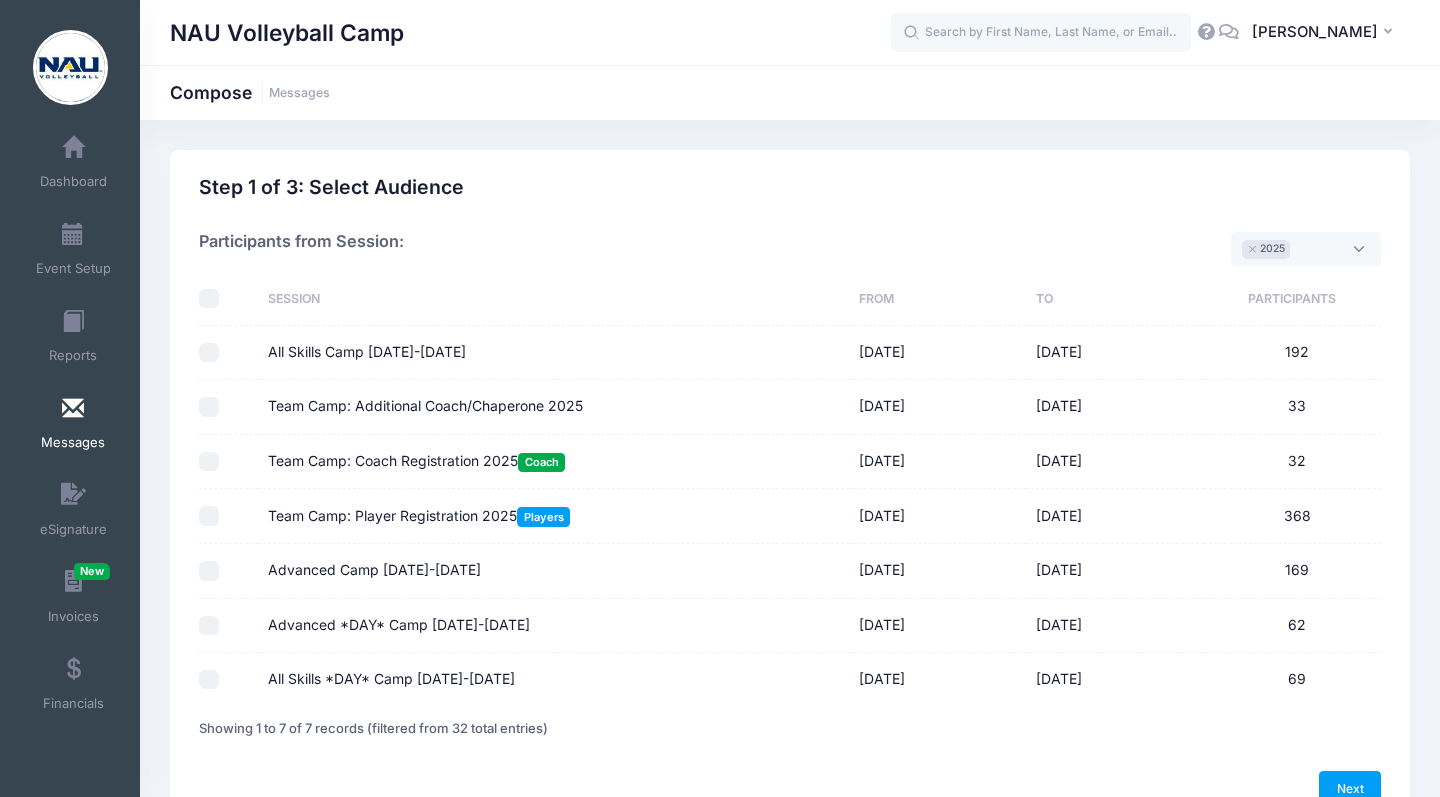 click on "All Skills Camp [DATE]-[DATE]" at bounding box center (209, 353) 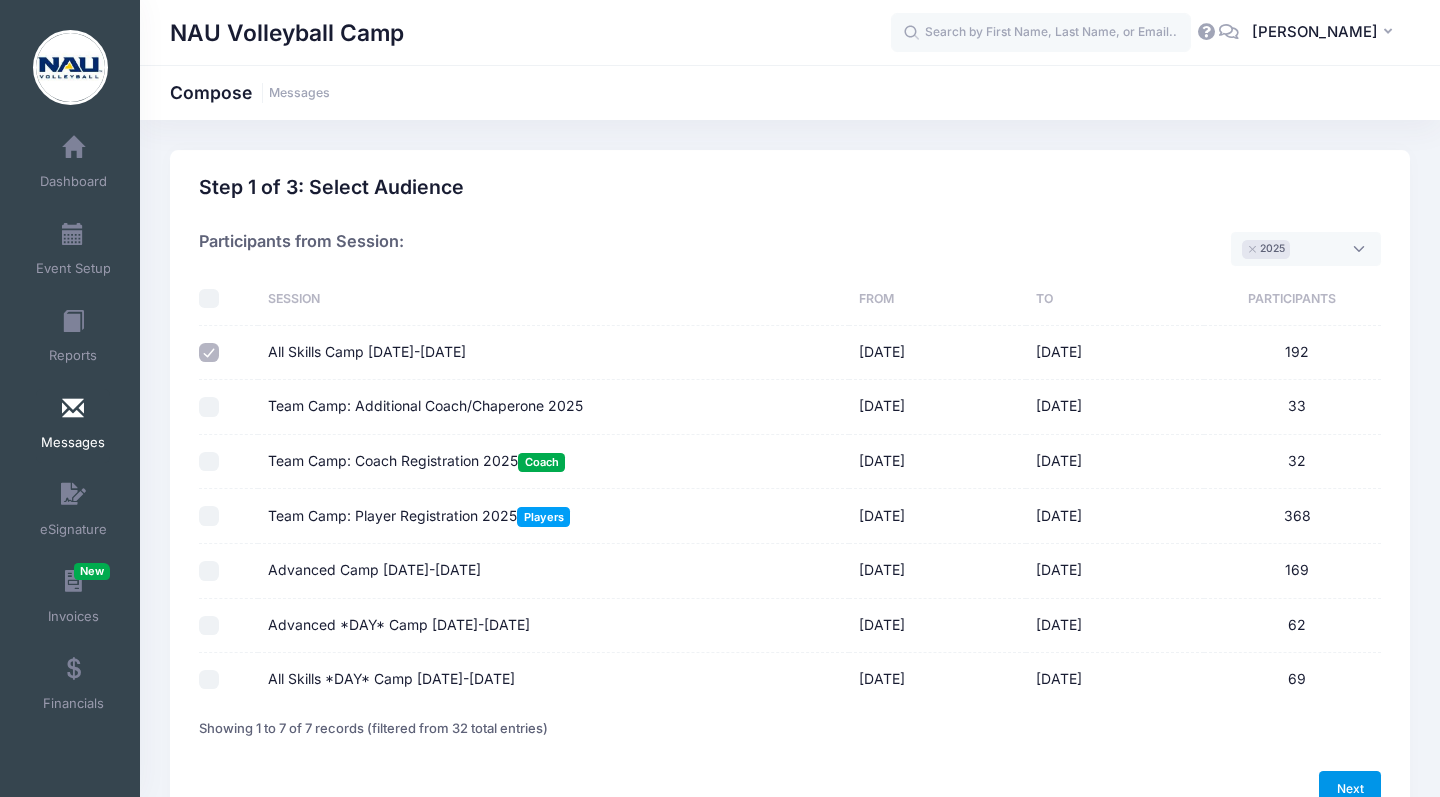 click on "Next" at bounding box center (1350, 788) 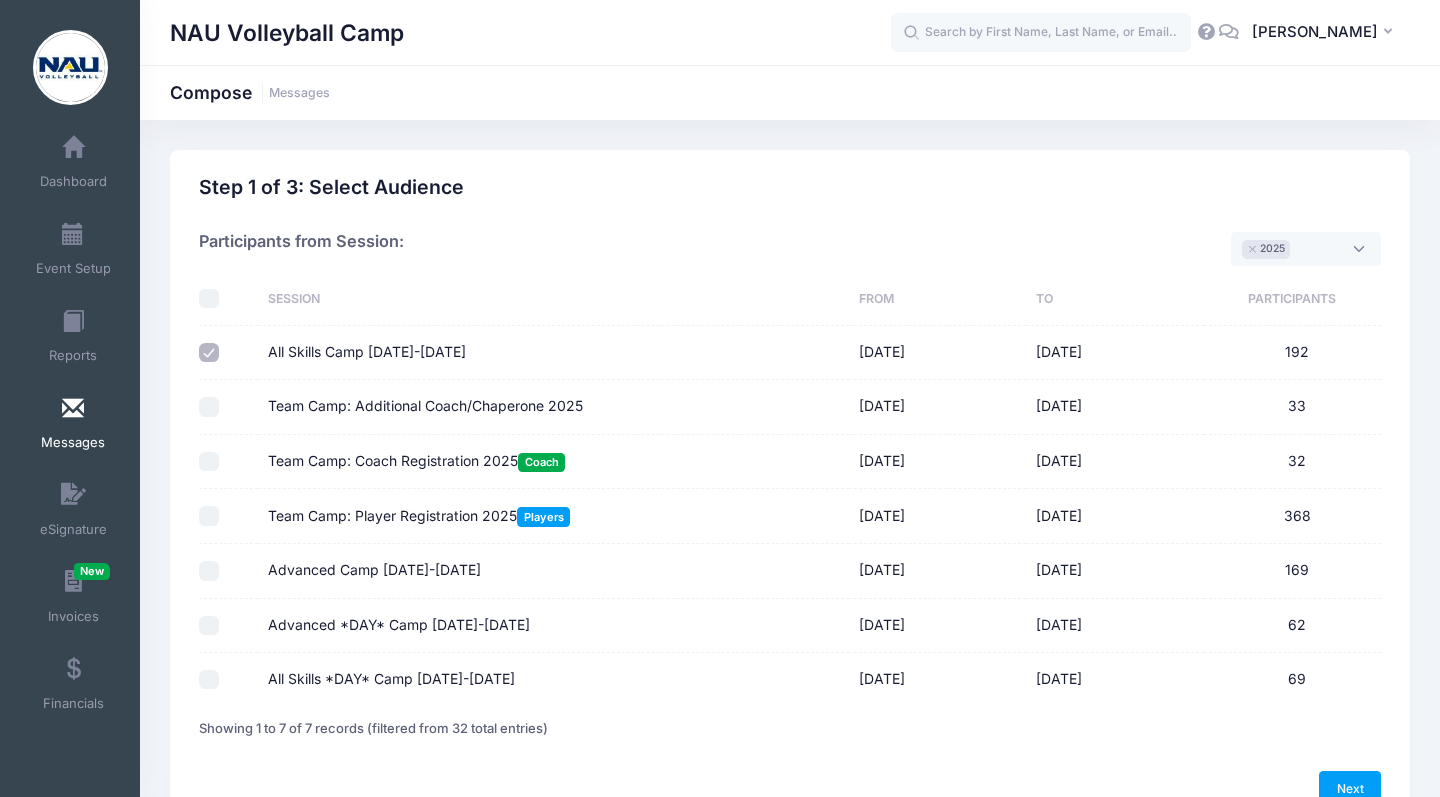select on "50" 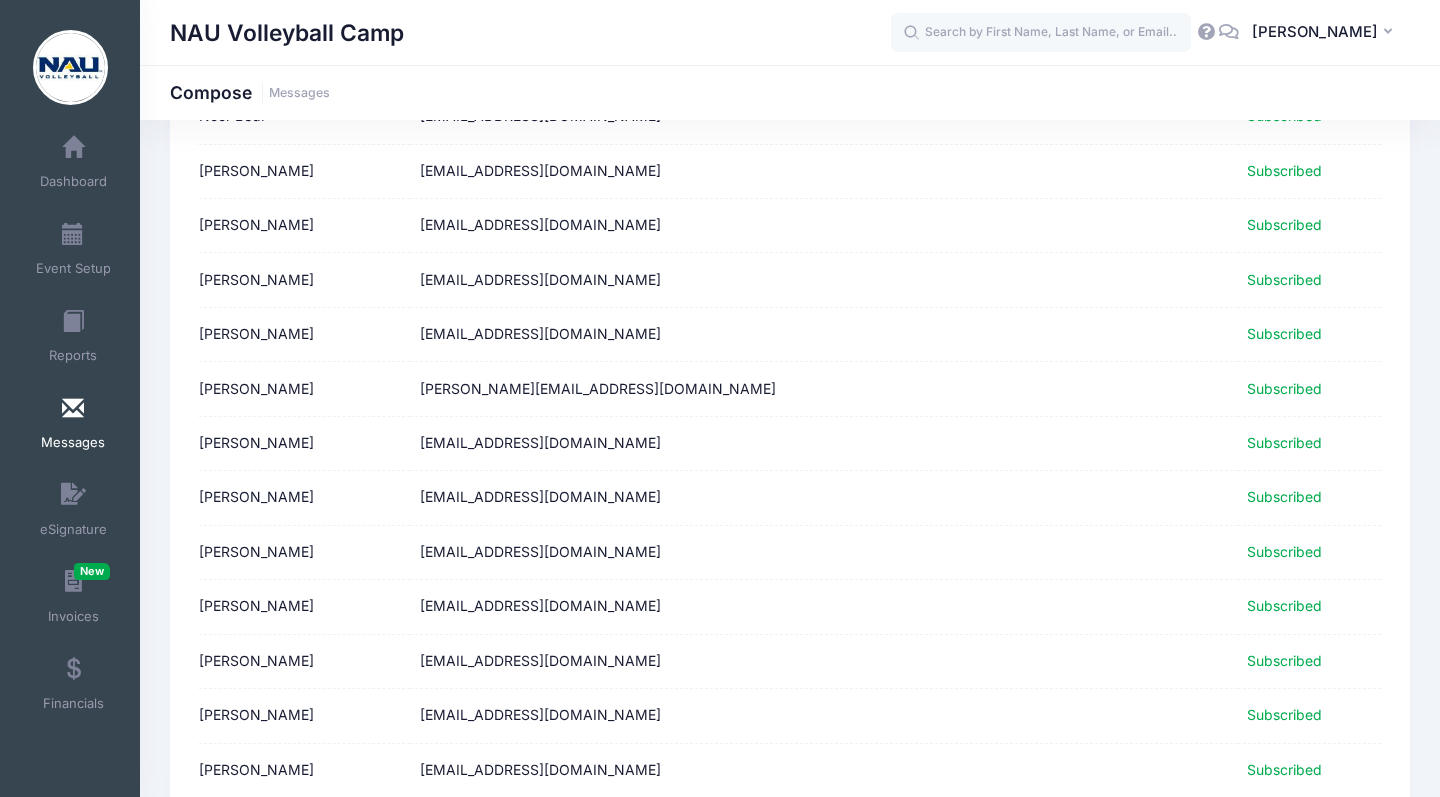 scroll, scrollTop: 2298, scrollLeft: 0, axis: vertical 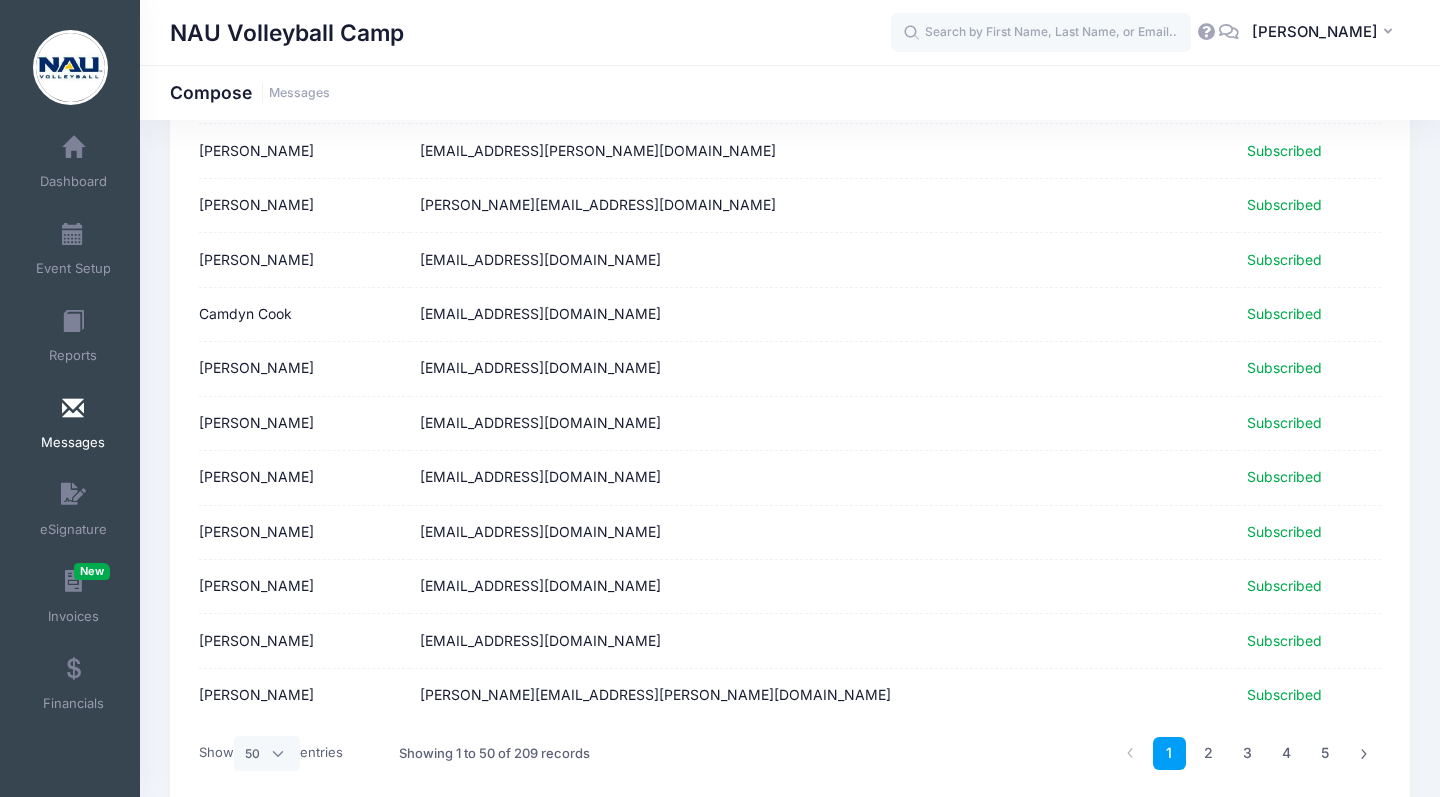 click on "Next" at bounding box center (1350, 821) 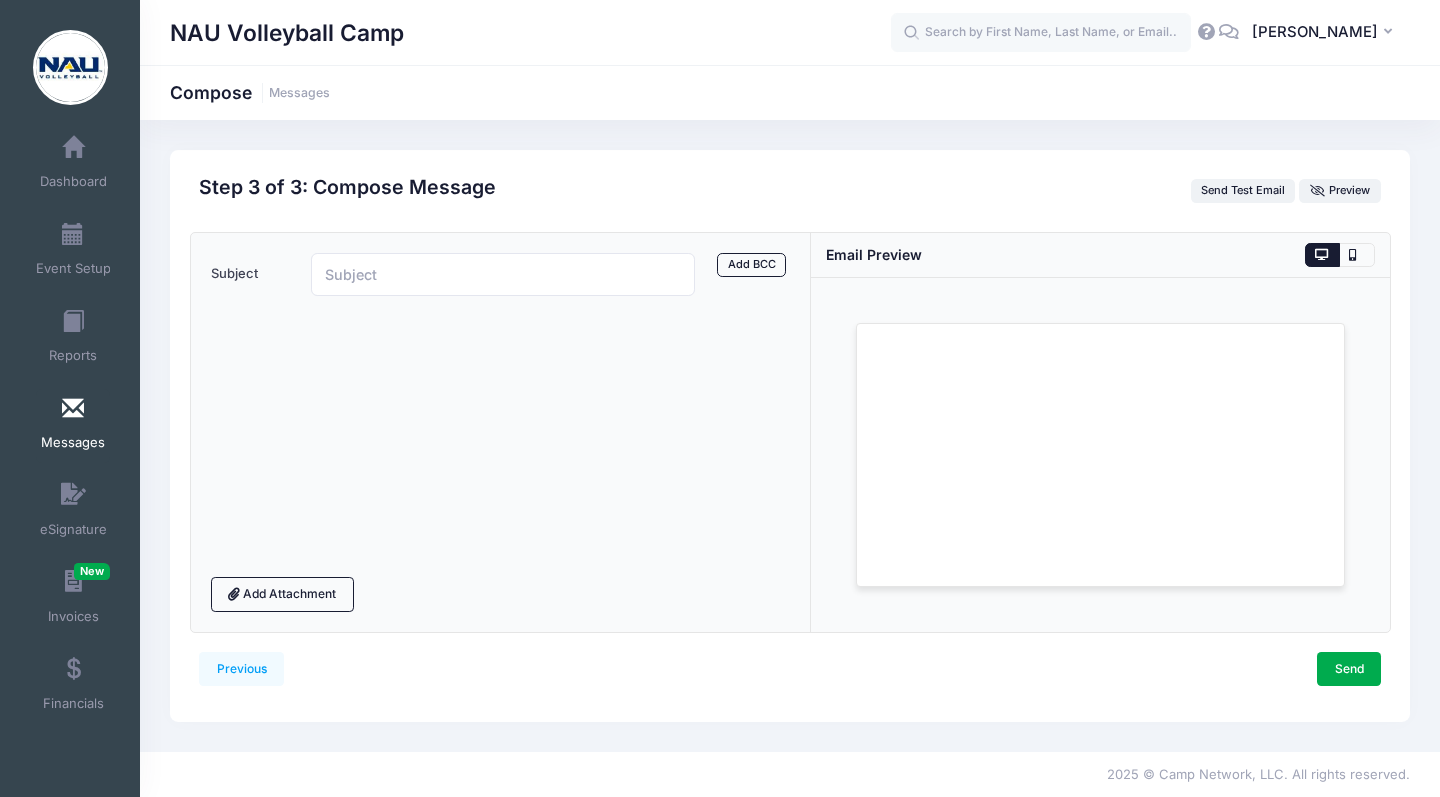 scroll, scrollTop: 0, scrollLeft: 0, axis: both 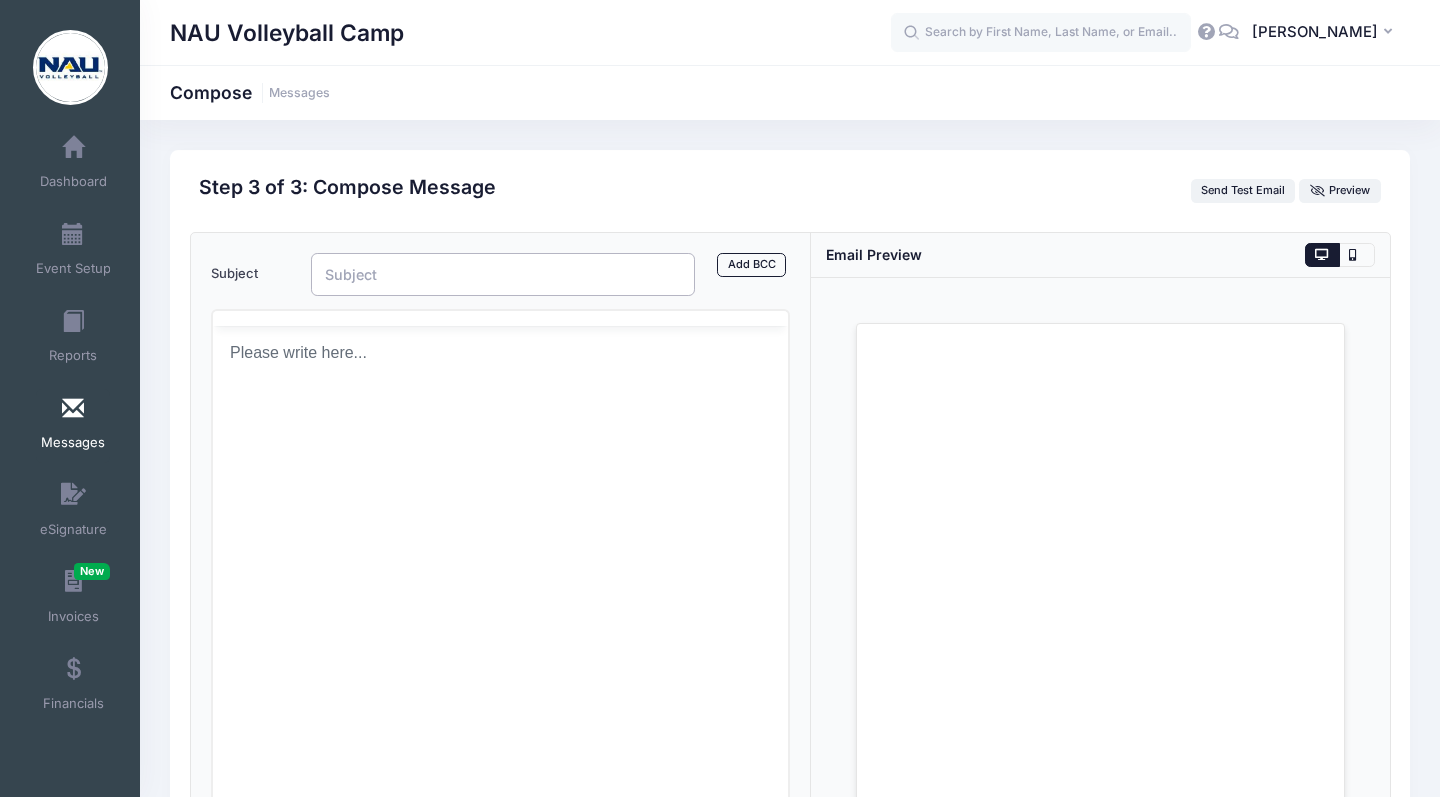click on "Subject" at bounding box center (503, 274) 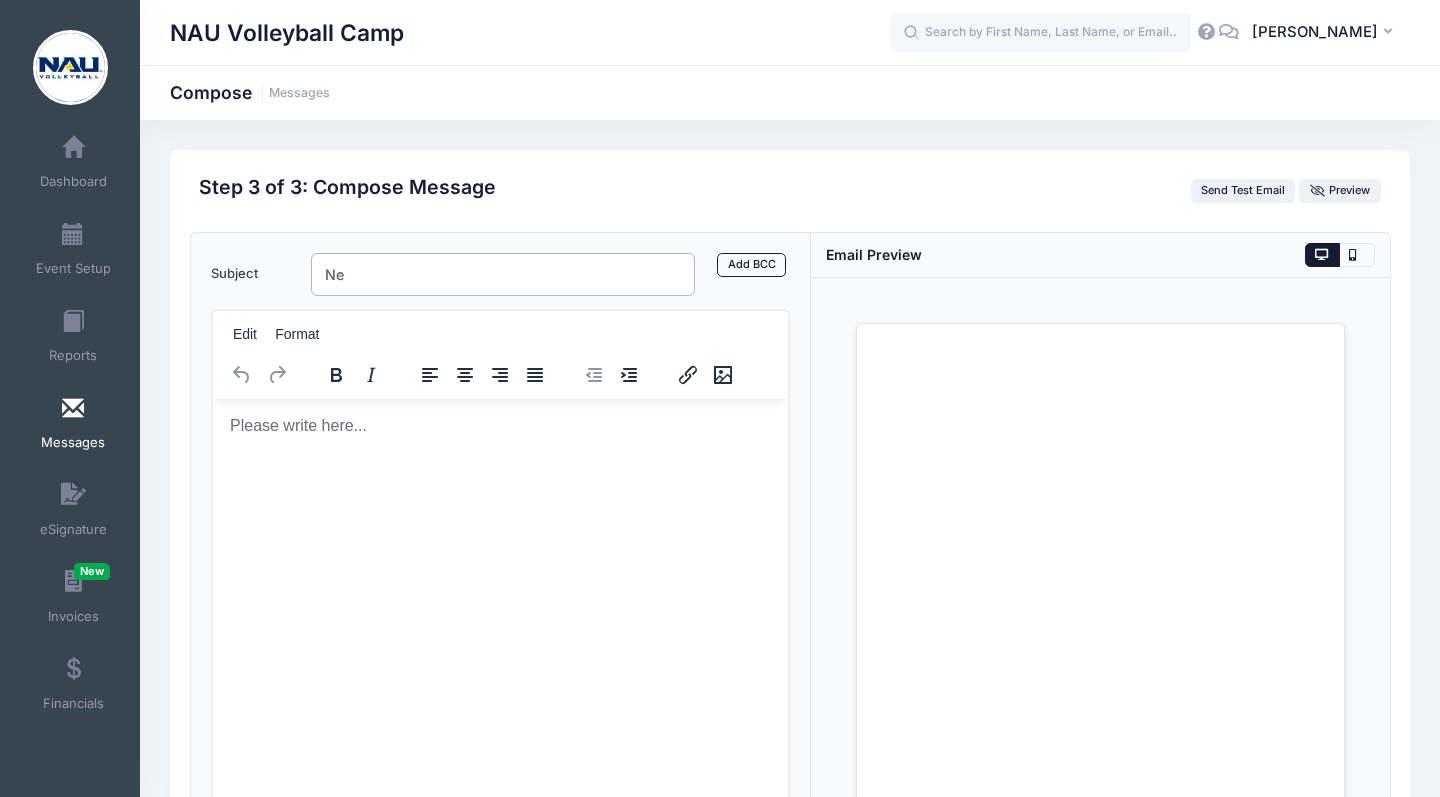 type on "N" 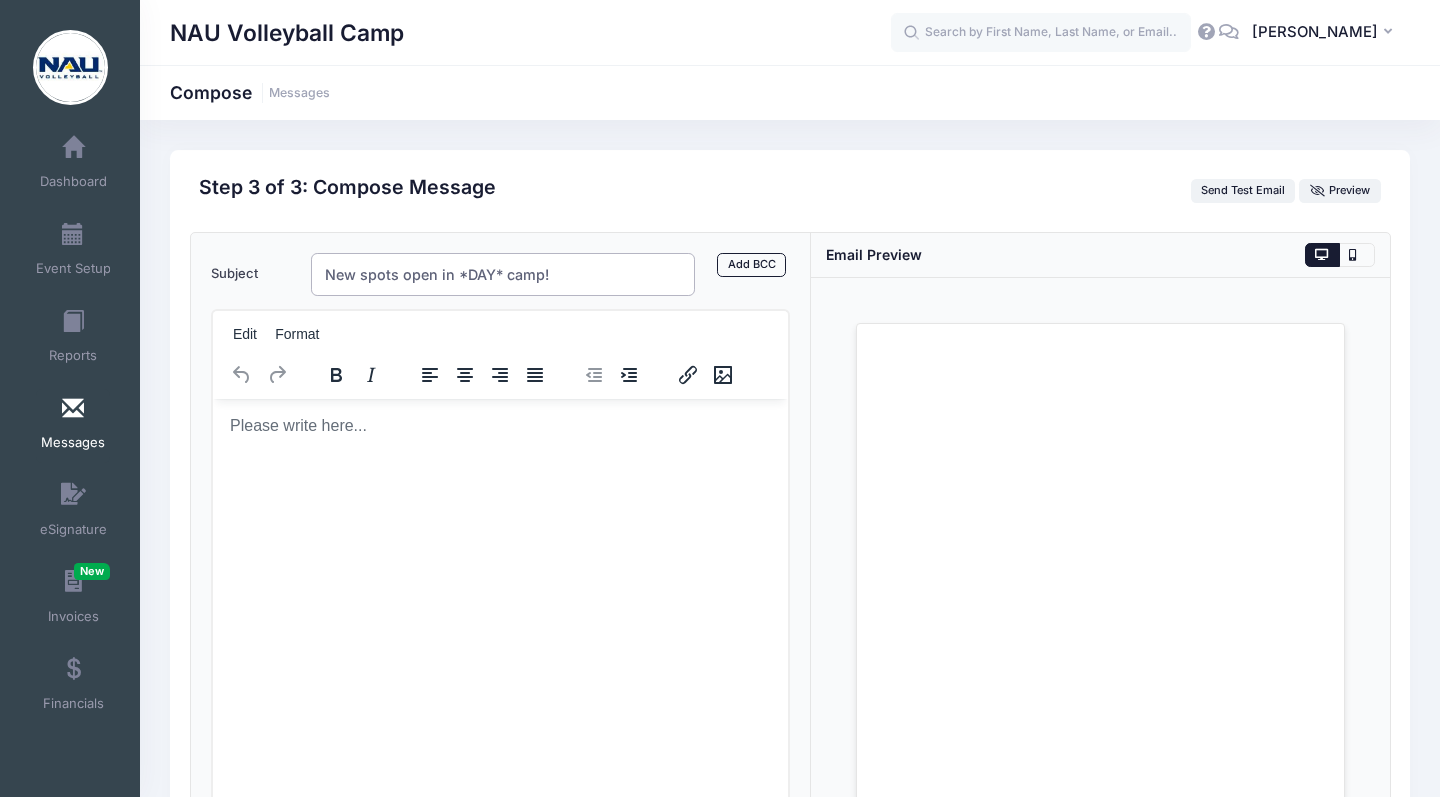 type on "New spots open in *DAY* camp!" 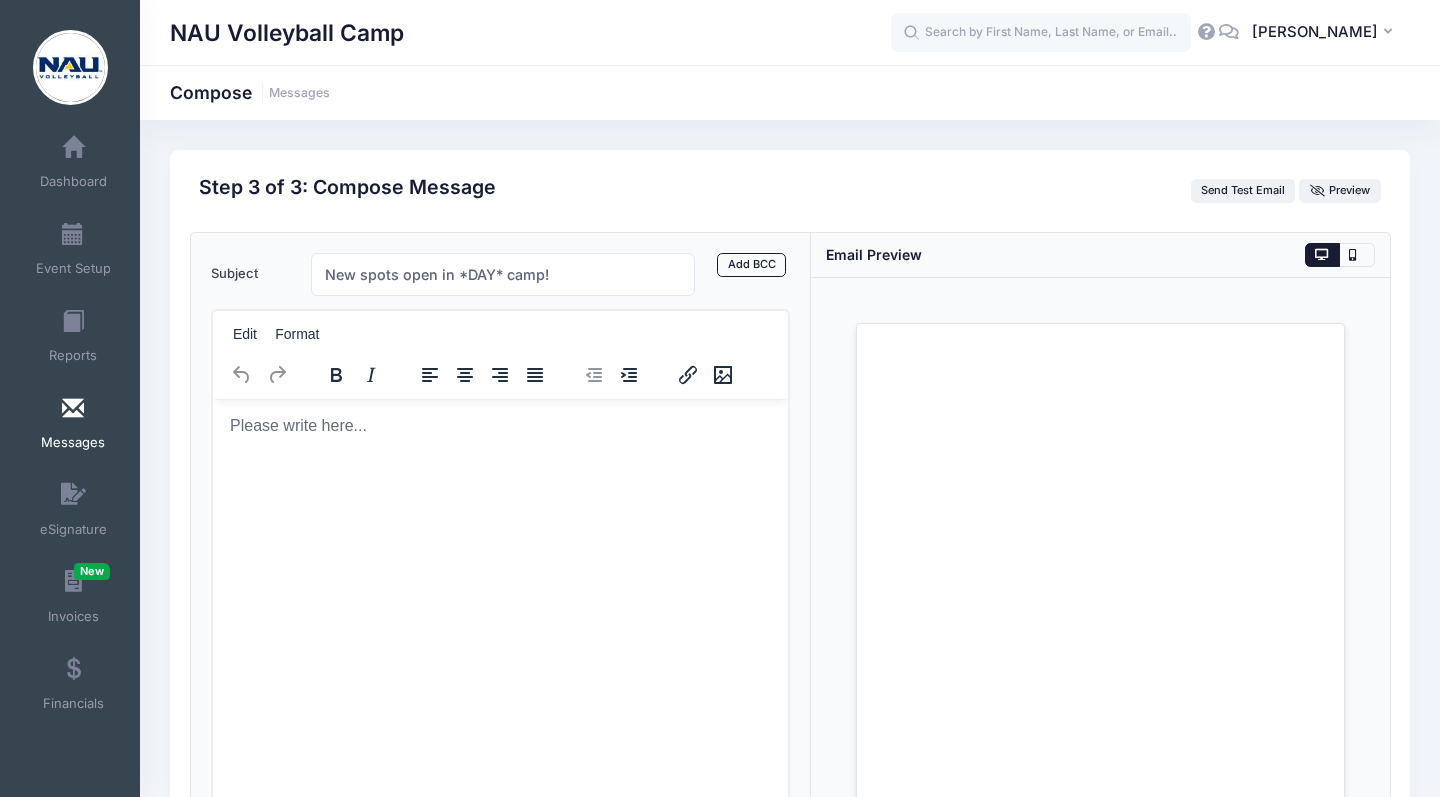 click at bounding box center (499, 425) 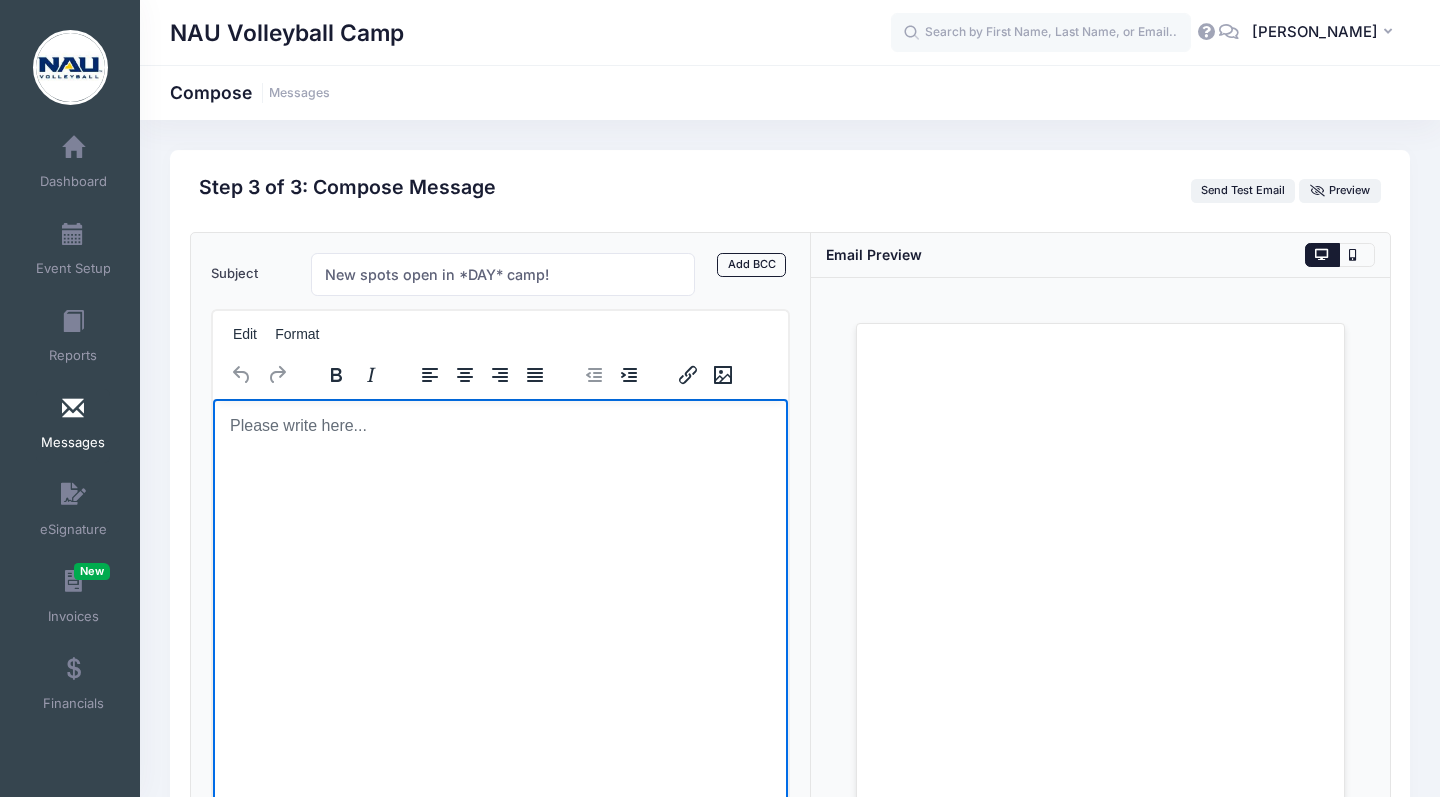 click at bounding box center [499, 425] 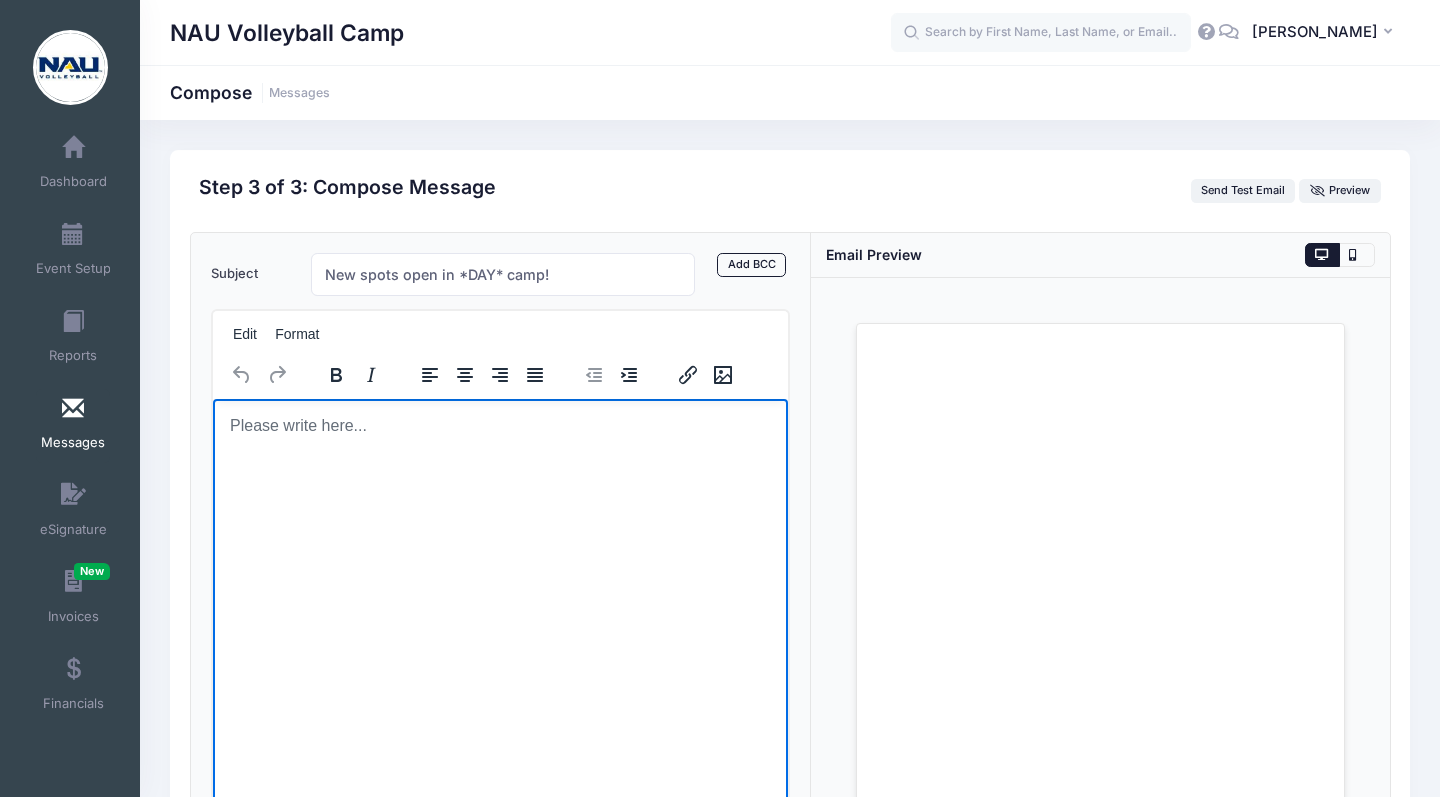 type 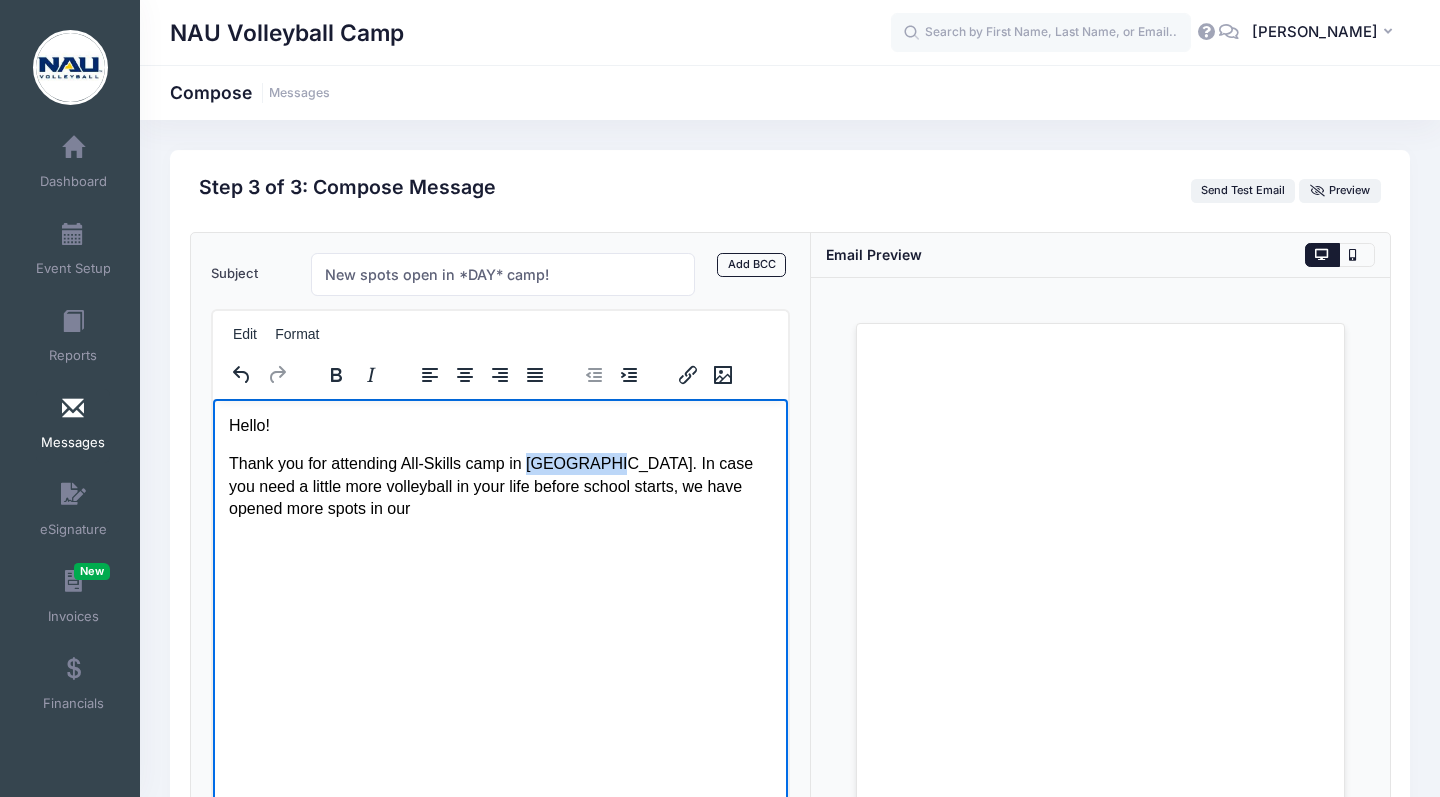 drag, startPoint x: 598, startPoint y: 463, endPoint x: 533, endPoint y: 462, distance: 65.00769 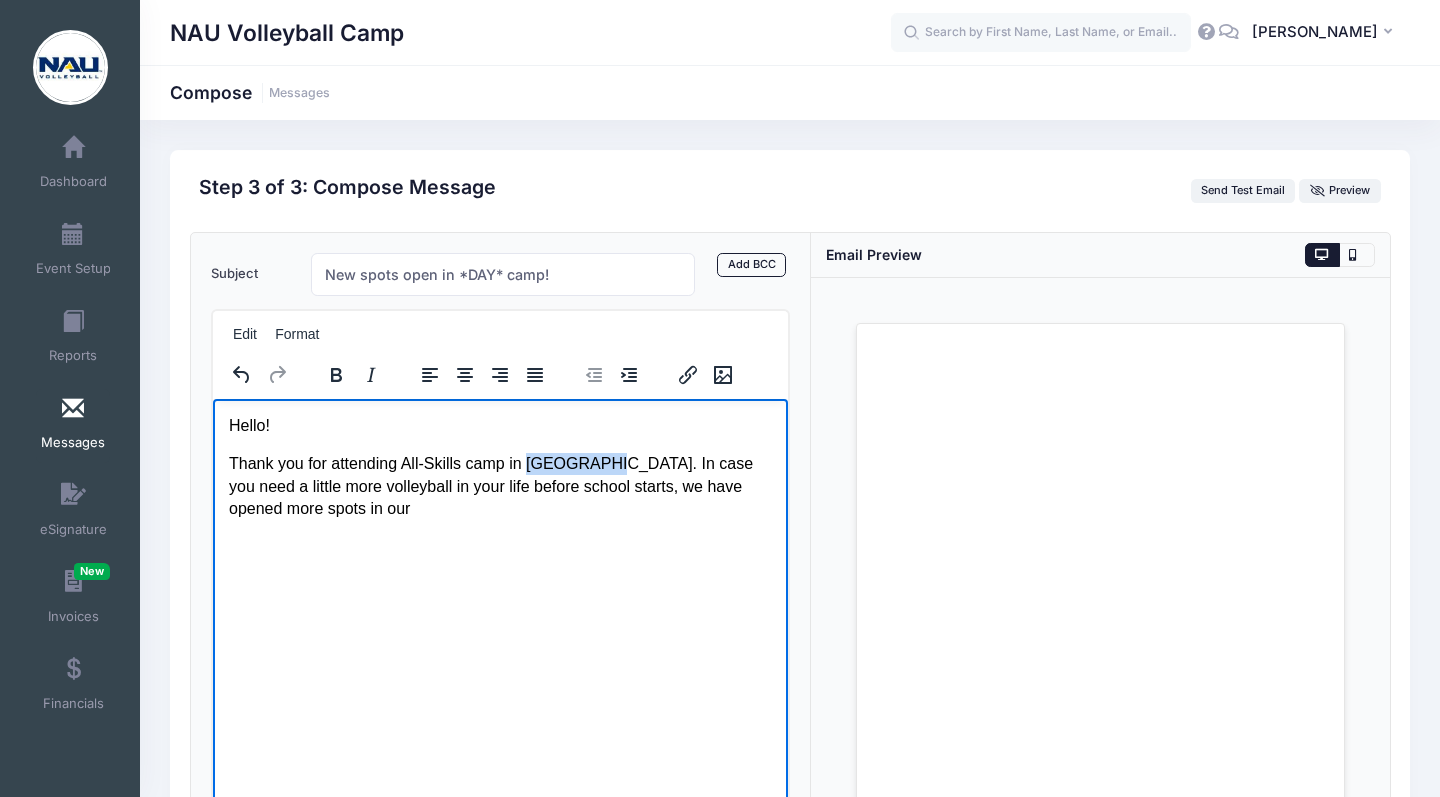 click on "Thank you for attending All-Skills camp in Flagstaff. In case you need a little more volleyball in your life before school starts, we have opened more spots in our" at bounding box center [499, 485] 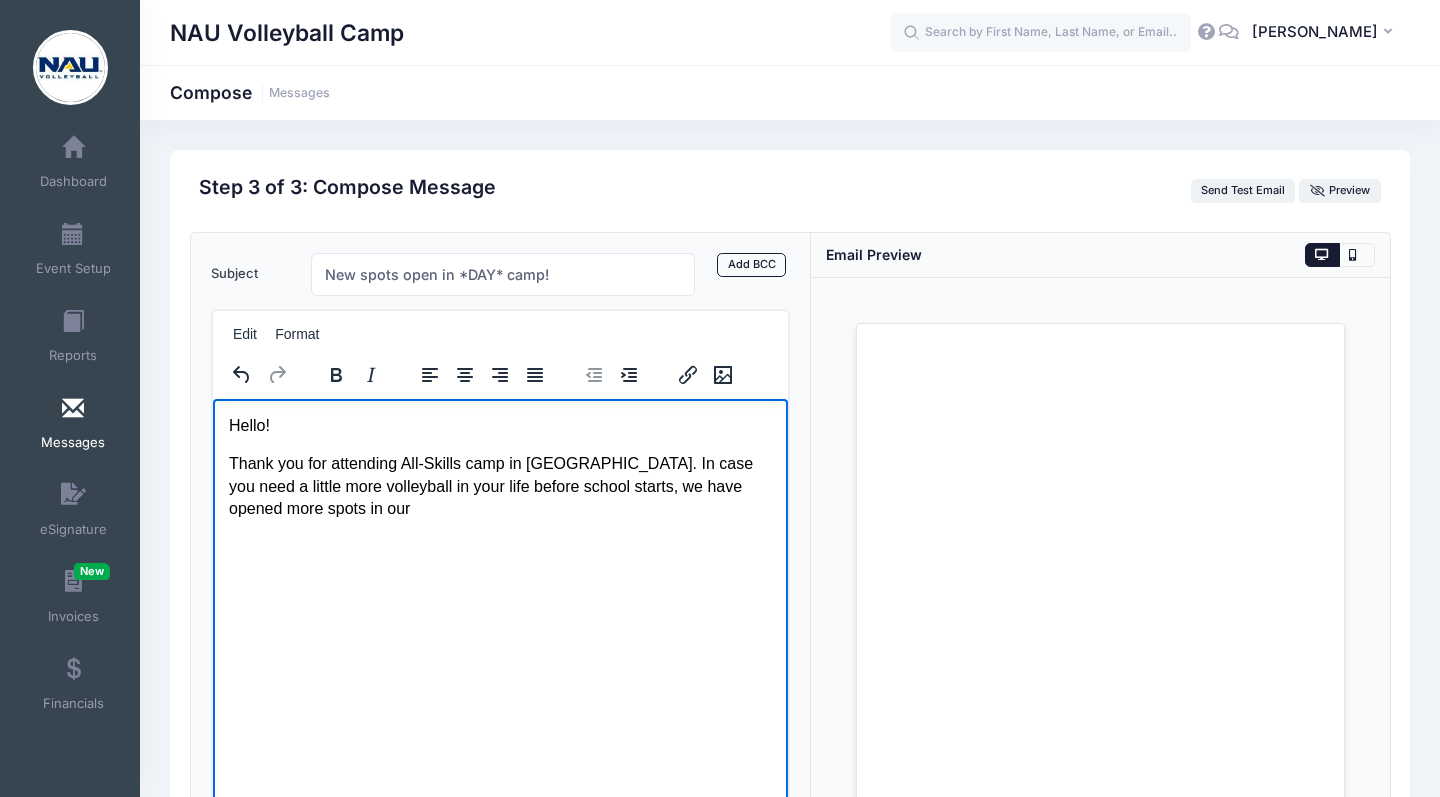 click on "Hello! Thank you for attending All-Skills camp in Flagstaff. In case you need a little more volleyball in your life before school starts, we have opened more spots in our" at bounding box center (499, 467) 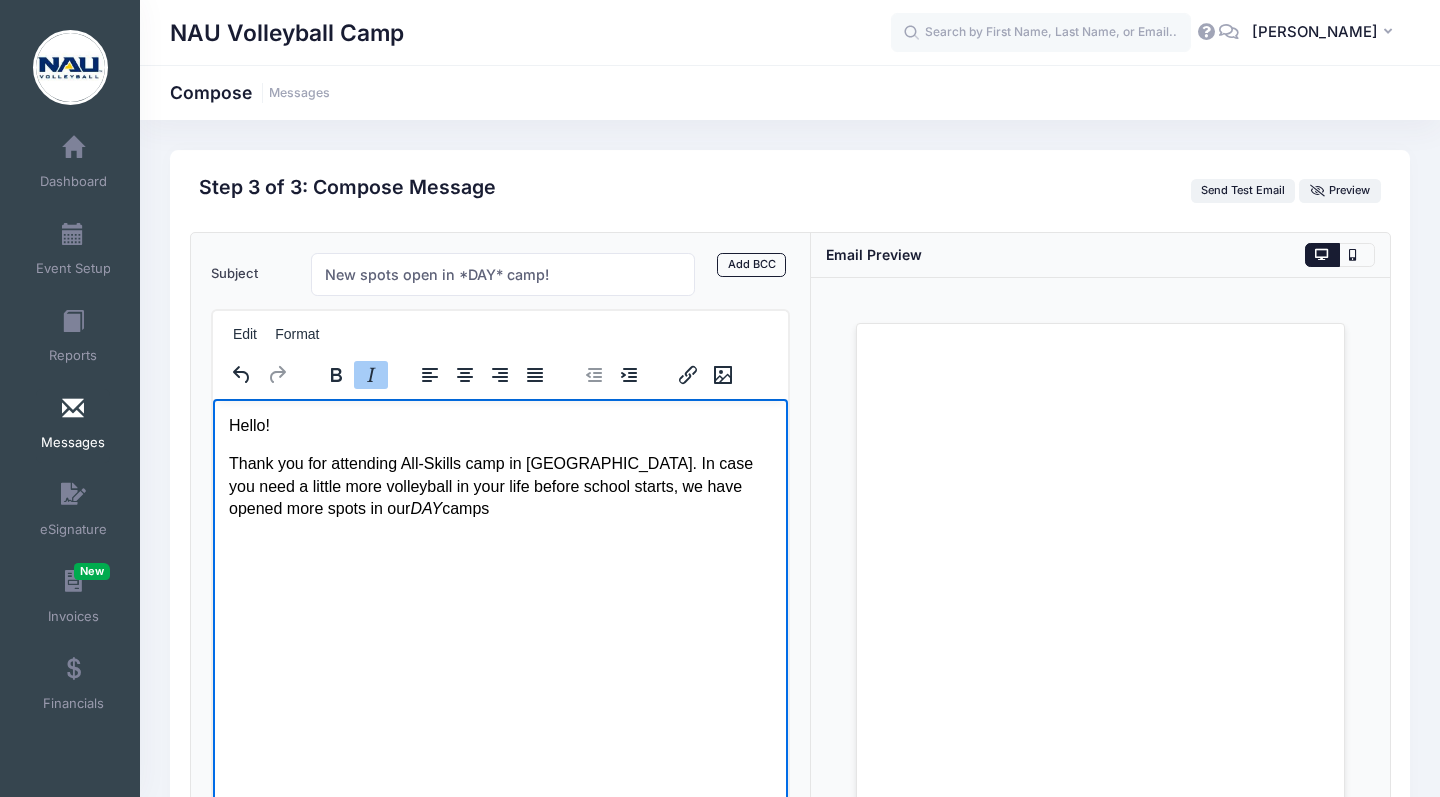click on "DAY" at bounding box center (425, 507) 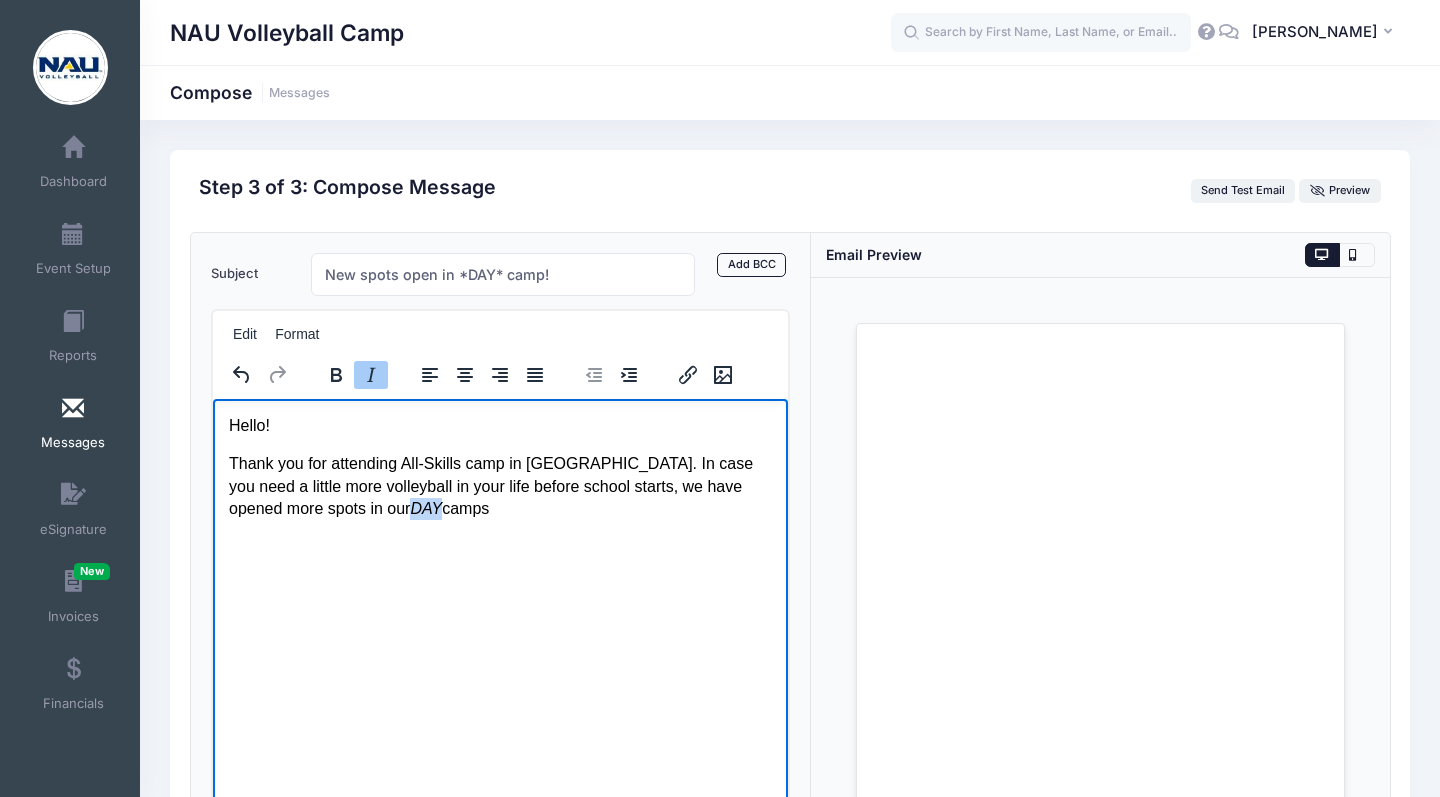 click on "DAY" at bounding box center [425, 507] 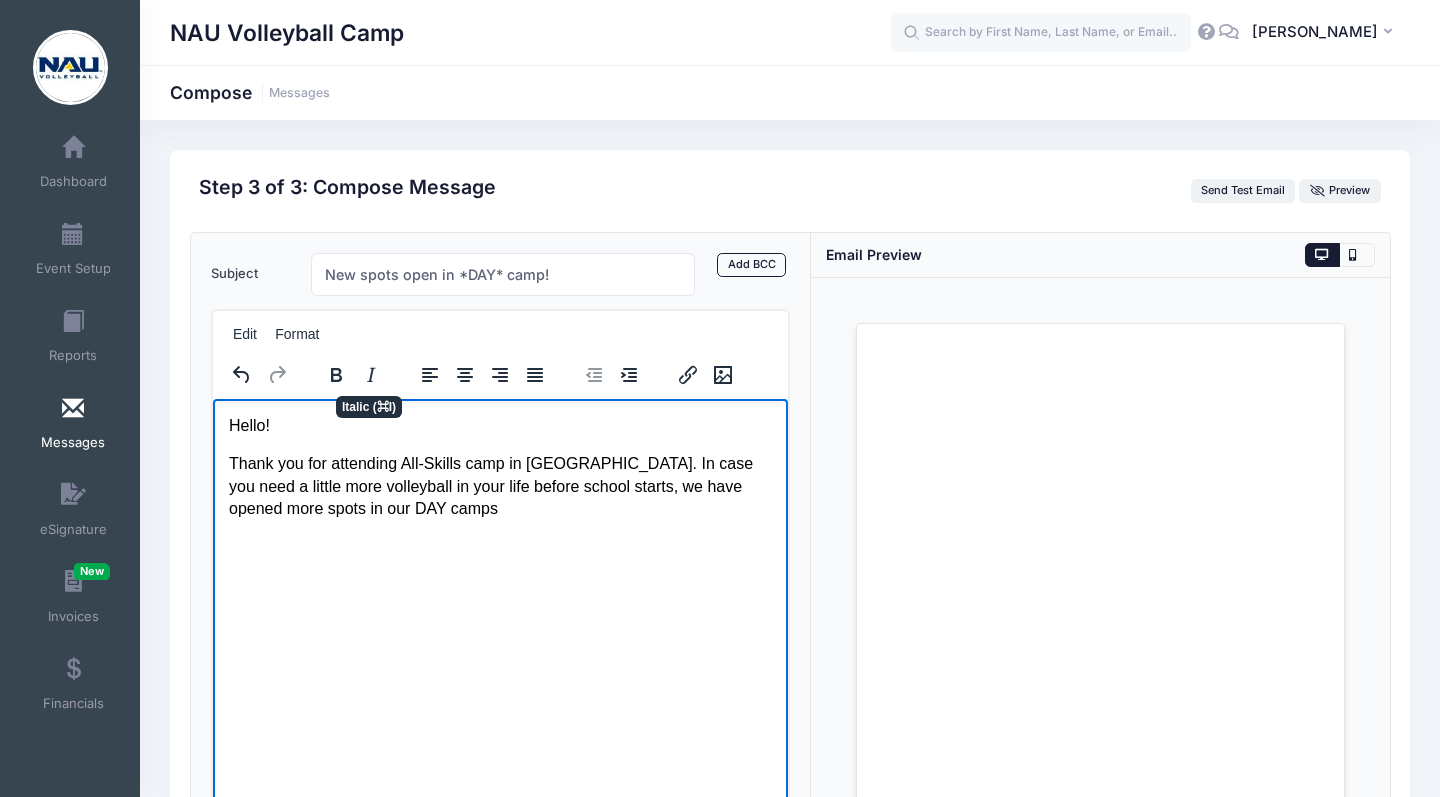 click on "Hello! Thank you for attending All-Skills camp in Flagstaff. In case you need a little more volleyball in your life before school starts, we have opened more spots in our DAY camps" at bounding box center (499, 467) 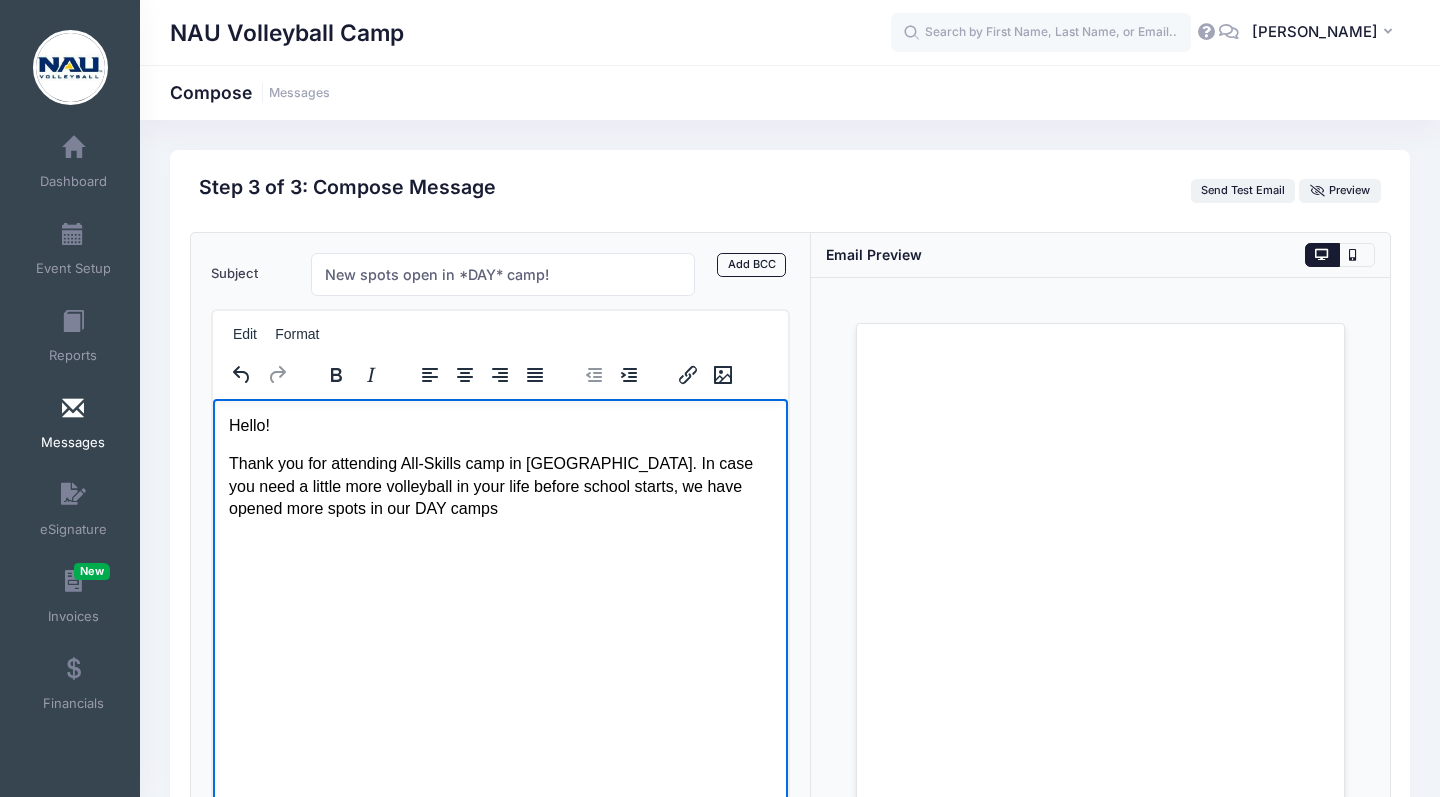 click on "Thank you for attending All-Skills camp in Flagstaff. In case you need a little more volleyball in your life before school starts, we have opened more spots in our DAY camps" at bounding box center (499, 485) 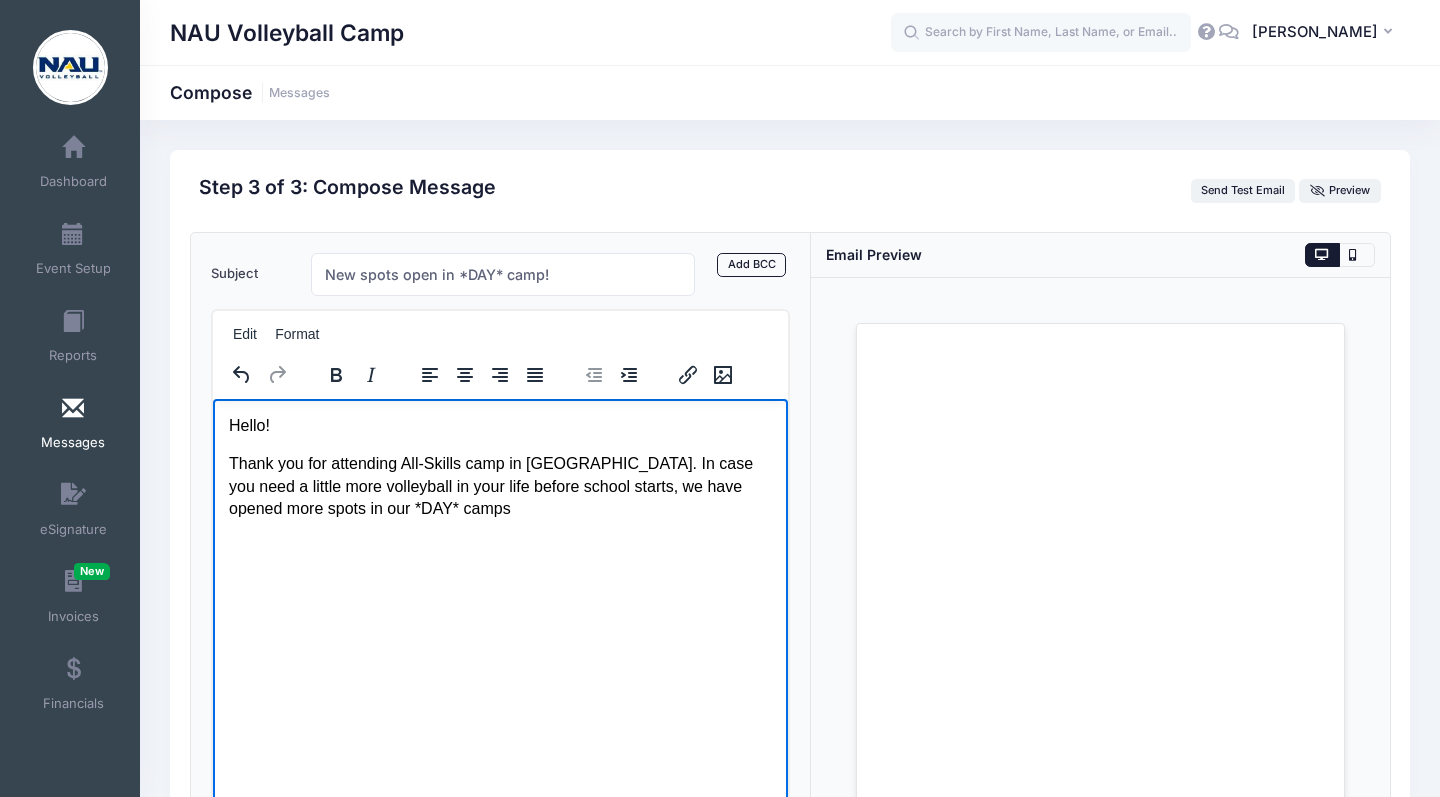 click on "Hello! Thank you for attending All-Skills camp in Flagstaff. In case you need a little more volleyball in your life before school starts, we have opened more spots in our *DAY* camps" at bounding box center [499, 467] 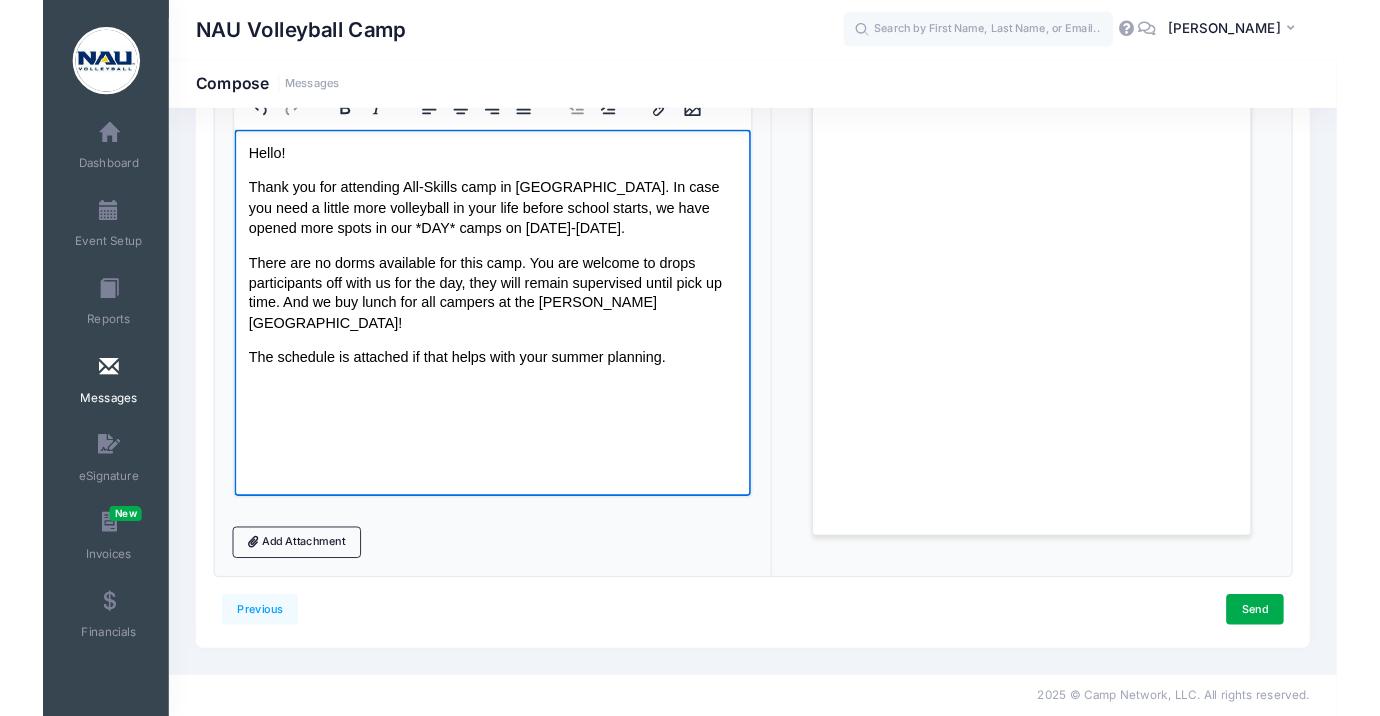 scroll, scrollTop: 254, scrollLeft: 0, axis: vertical 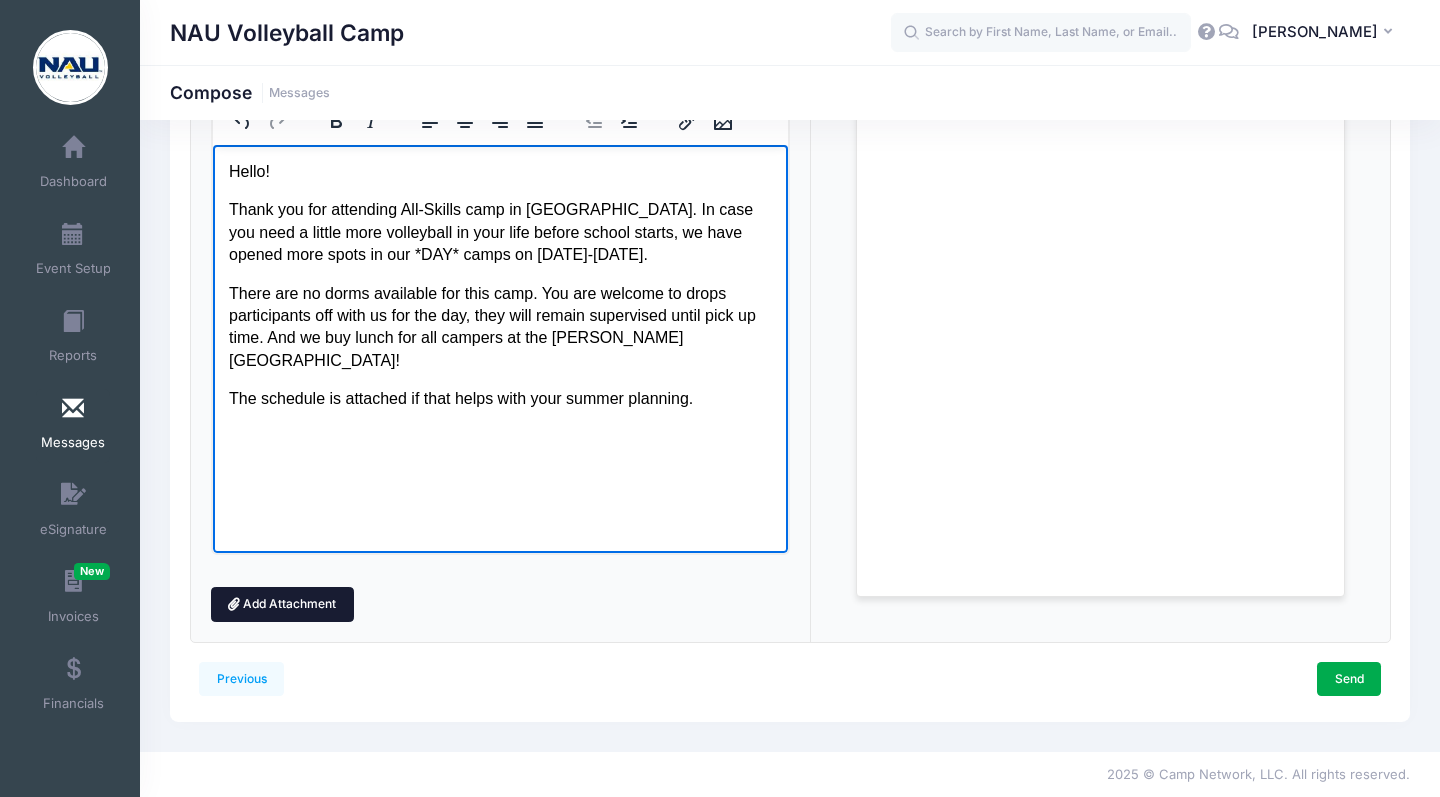 click on "Add Attachment" at bounding box center (282, 604) 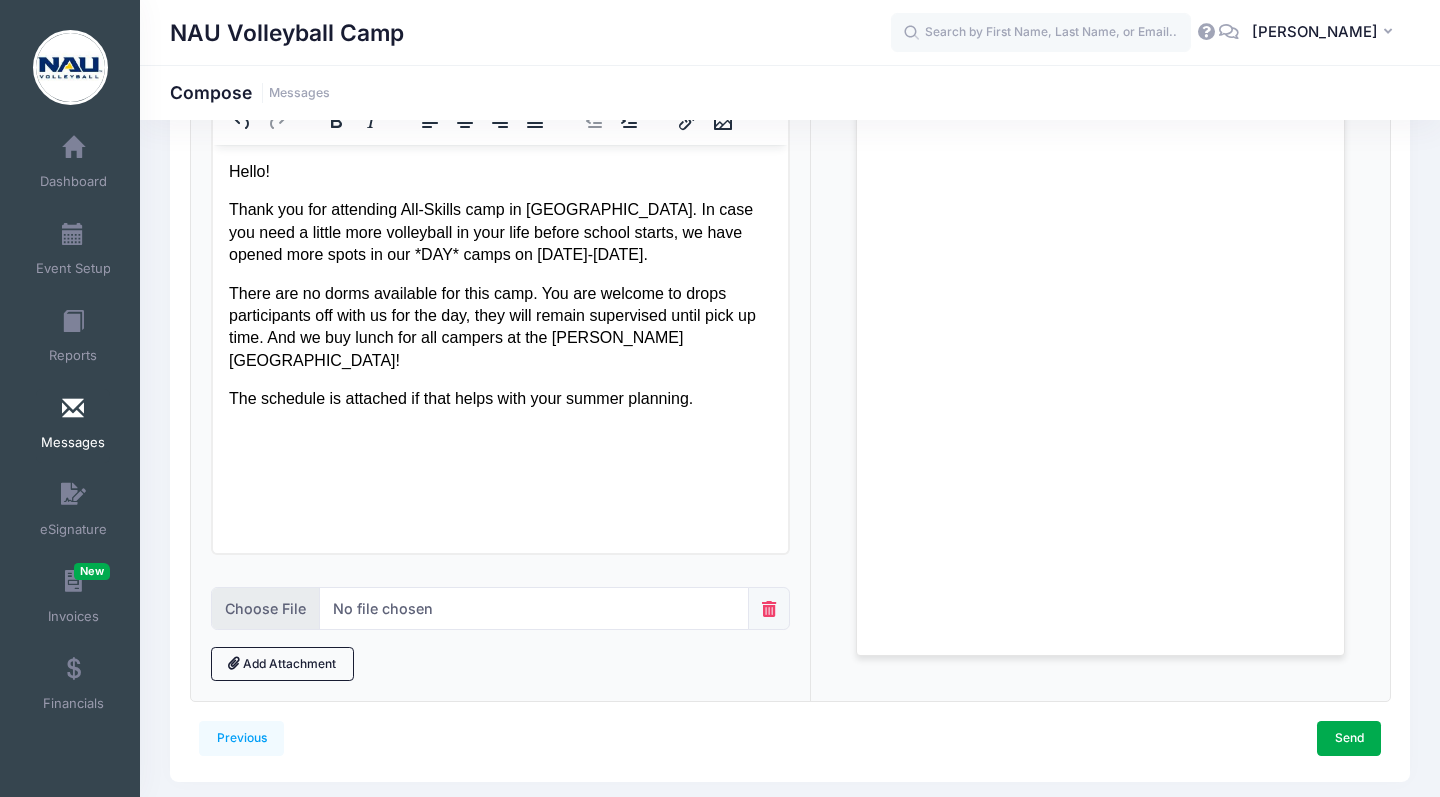 click at bounding box center (480, 608) 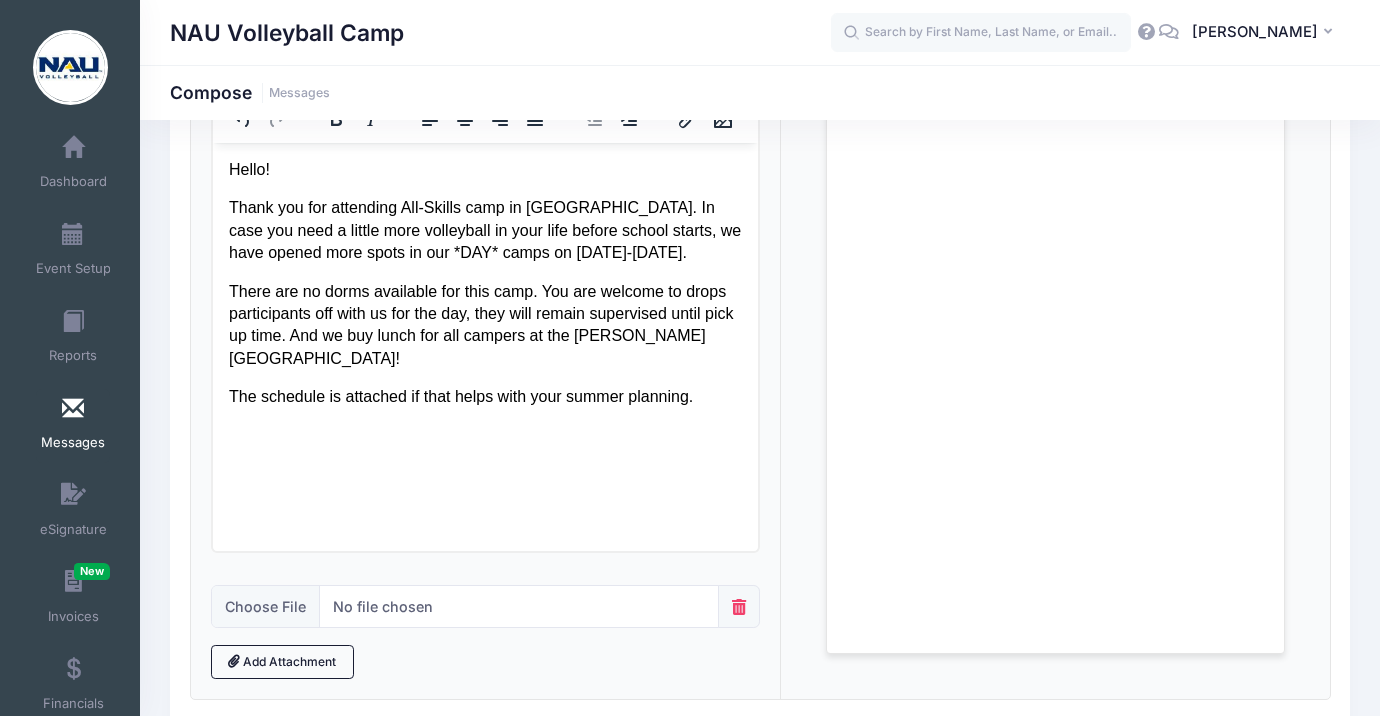 scroll, scrollTop: 255, scrollLeft: 0, axis: vertical 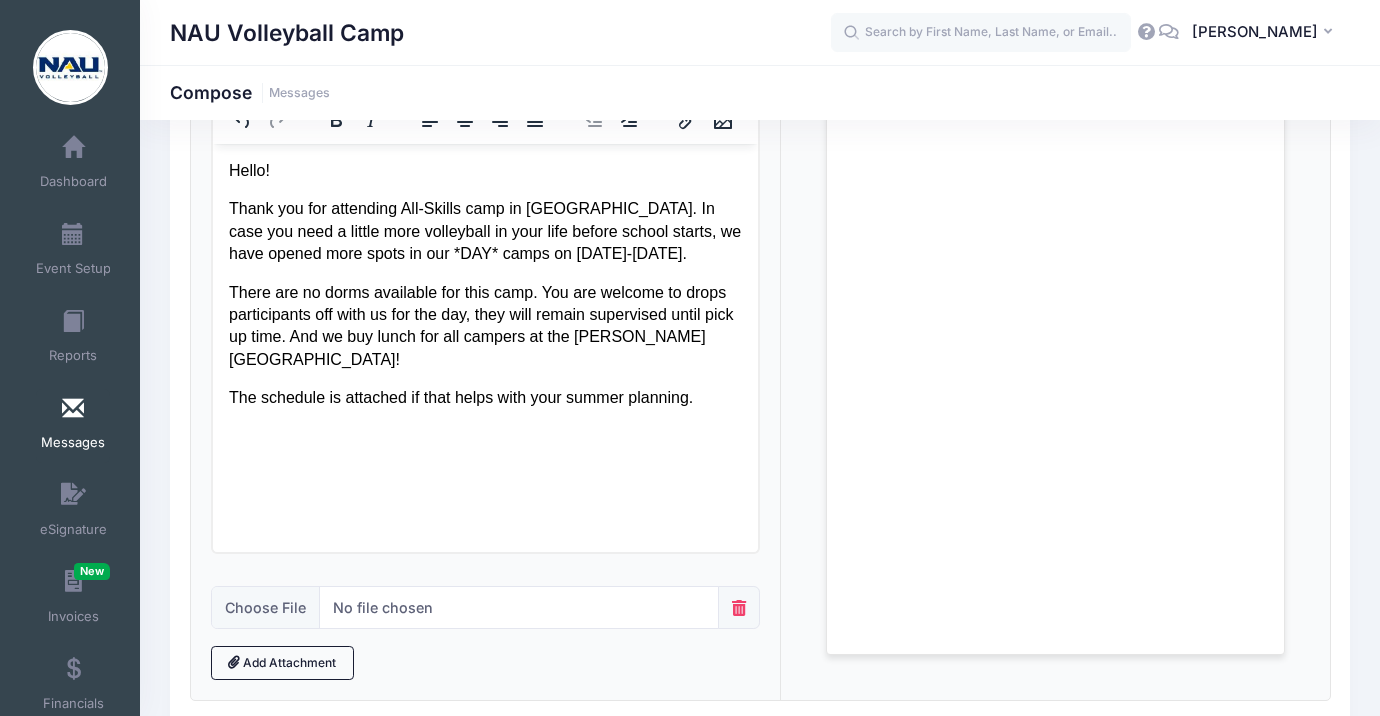 click on "There are no dorms available for this camp. You are welcome to drops participants off with us for the day, they will remain supervised until pick up time. And we buy lunch for all campers at the duBois Center!" at bounding box center (484, 326) 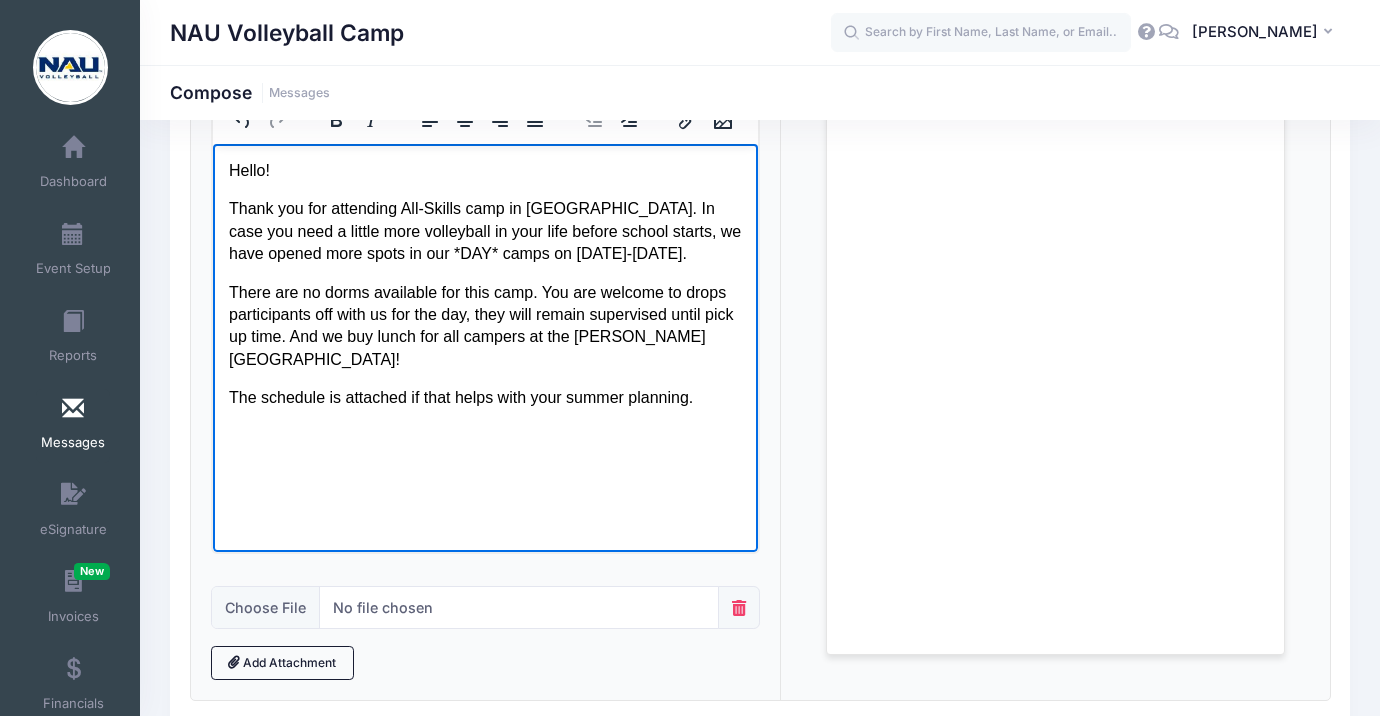 click on "There are no dorms available for this camp. You are welcome to drops participants off with us for the day, they will remain supervised until pick up time. And we buy lunch for all campers at the duBois Center!" at bounding box center (484, 326) 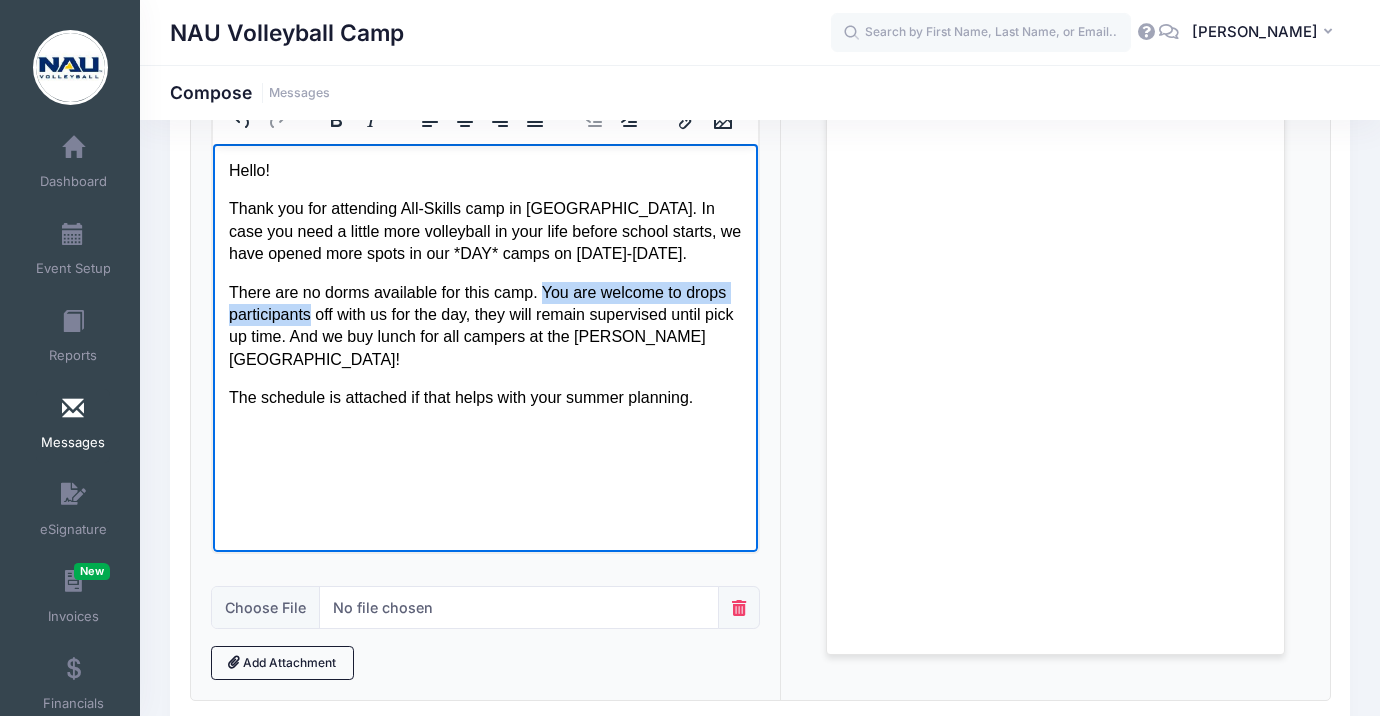drag, startPoint x: 314, startPoint y: 312, endPoint x: 546, endPoint y: 296, distance: 232.55107 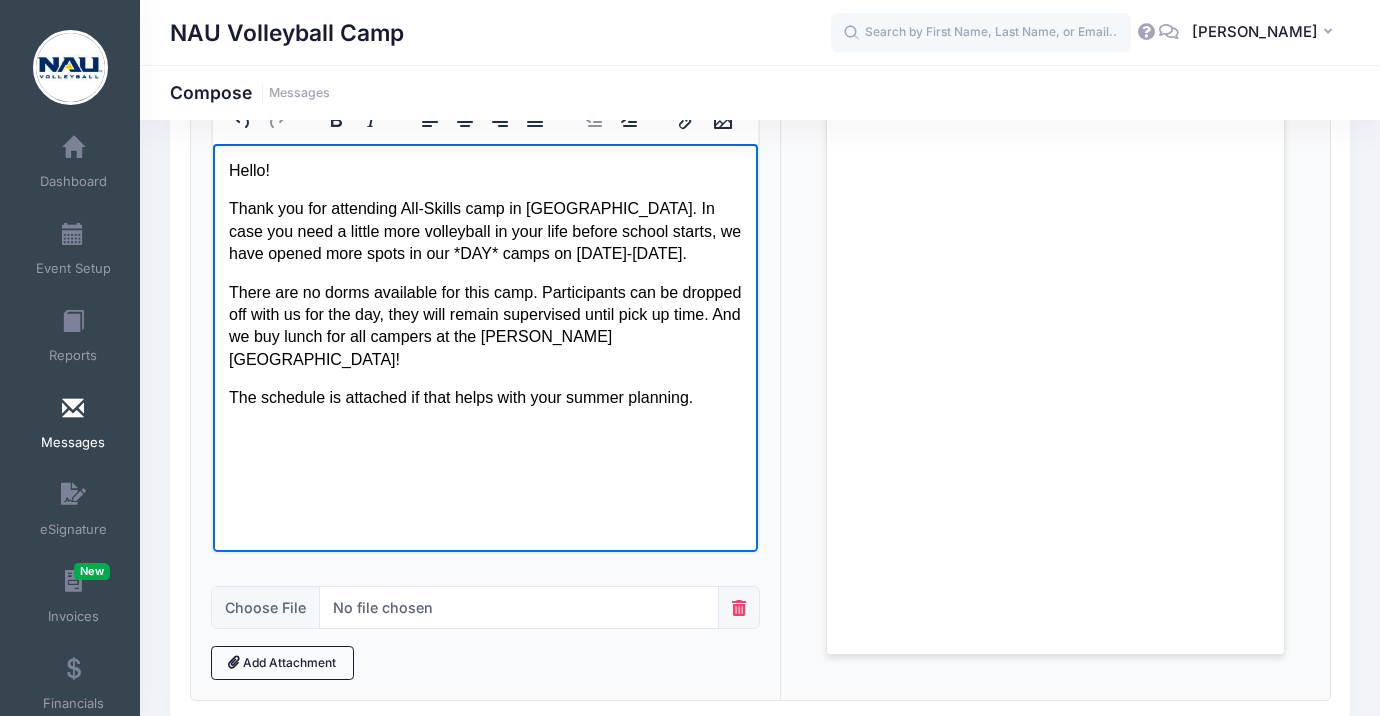 click on "The schedule is attached if that helps with your summer planning." at bounding box center (484, 397) 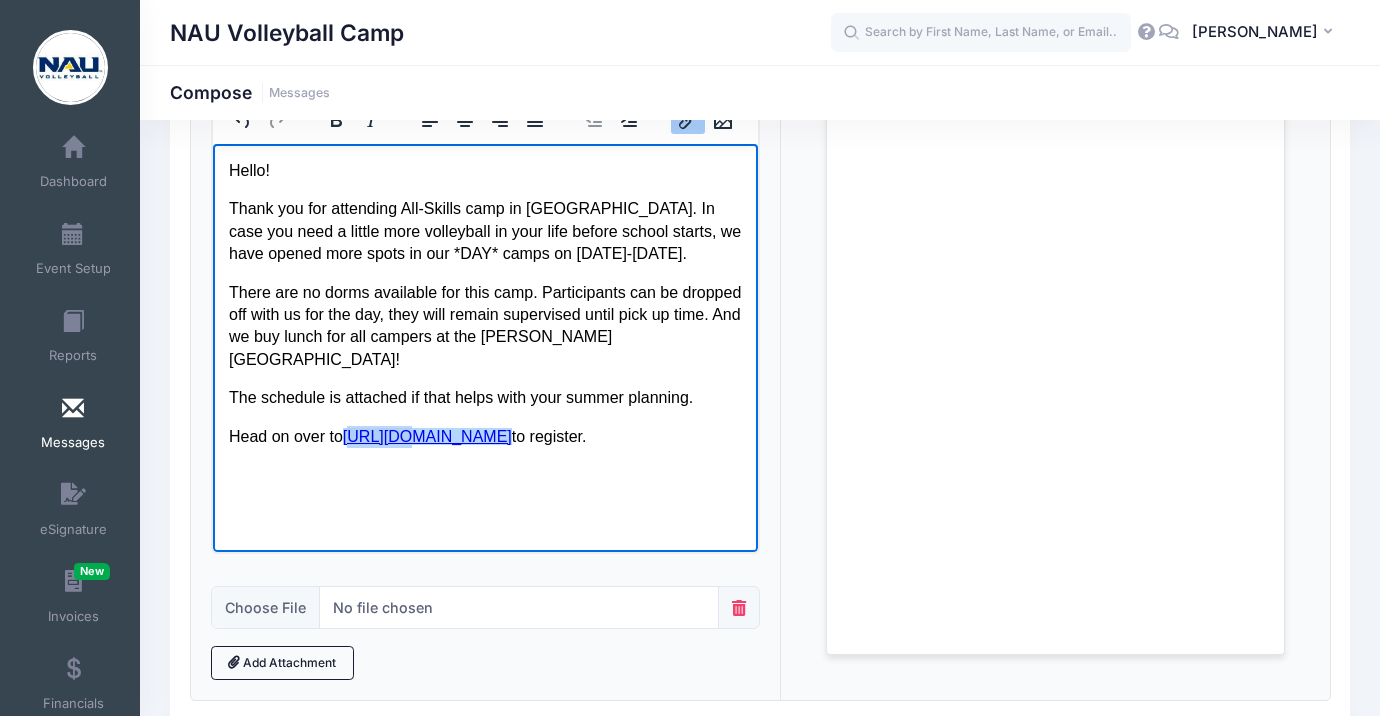 drag, startPoint x: 401, startPoint y: 412, endPoint x: 358, endPoint y: 412, distance: 43 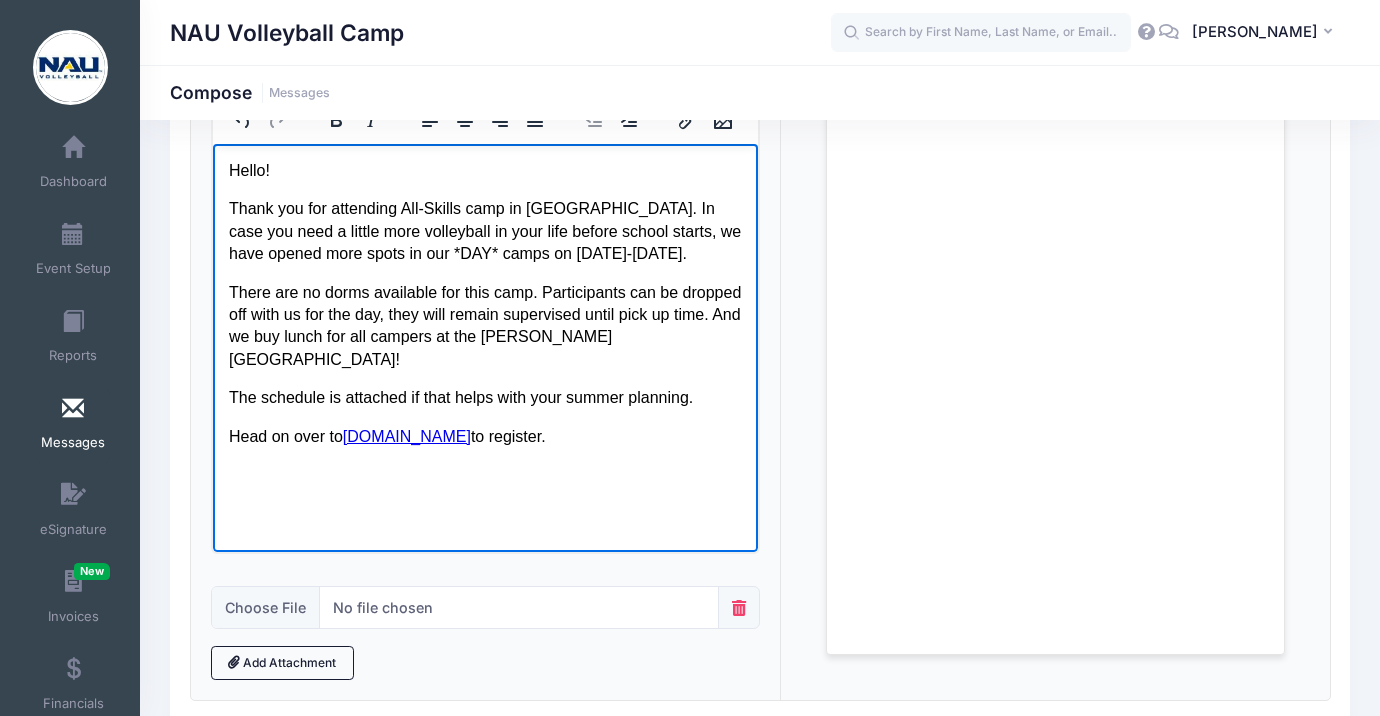 click on "There are no dorms available for this camp. Participants can be dropped off with us for the day, they will remain supervised until pick up time. And we buy lunch for all campers at the duBois Center!" at bounding box center [484, 326] 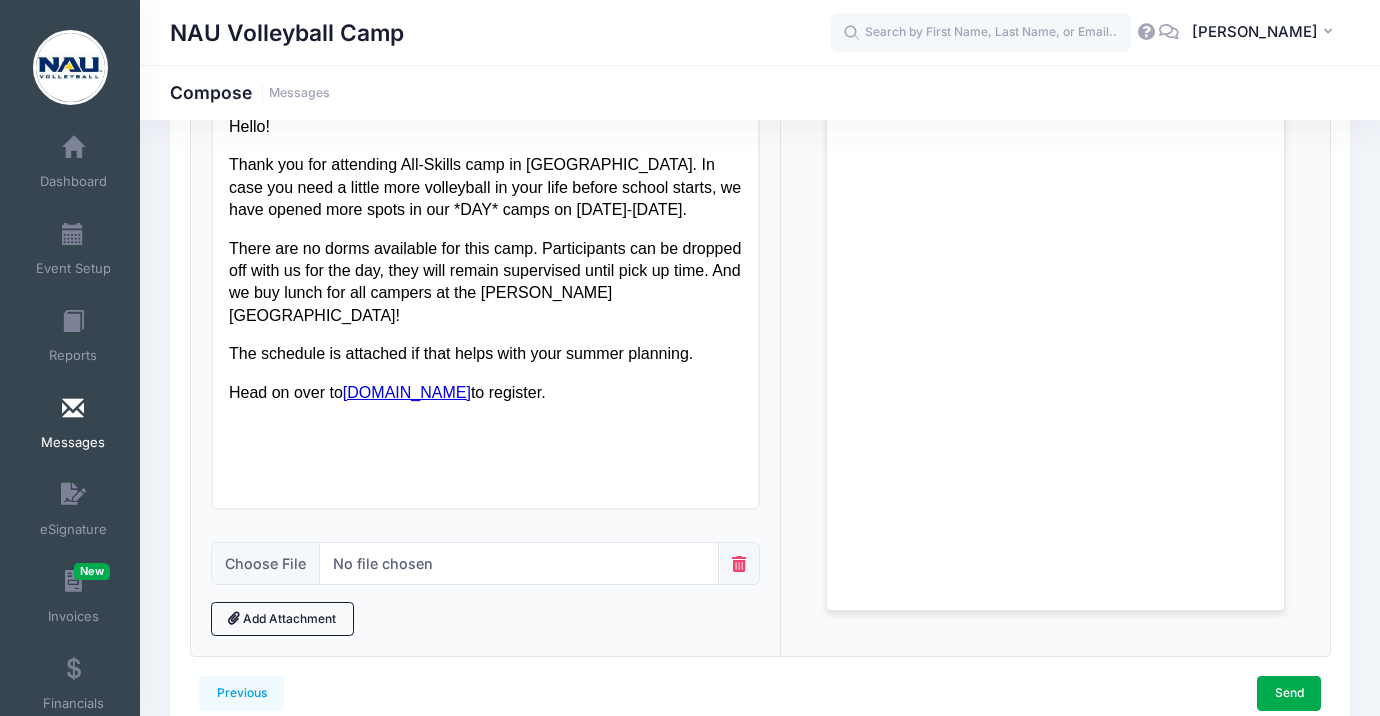scroll, scrollTop: 300, scrollLeft: 0, axis: vertical 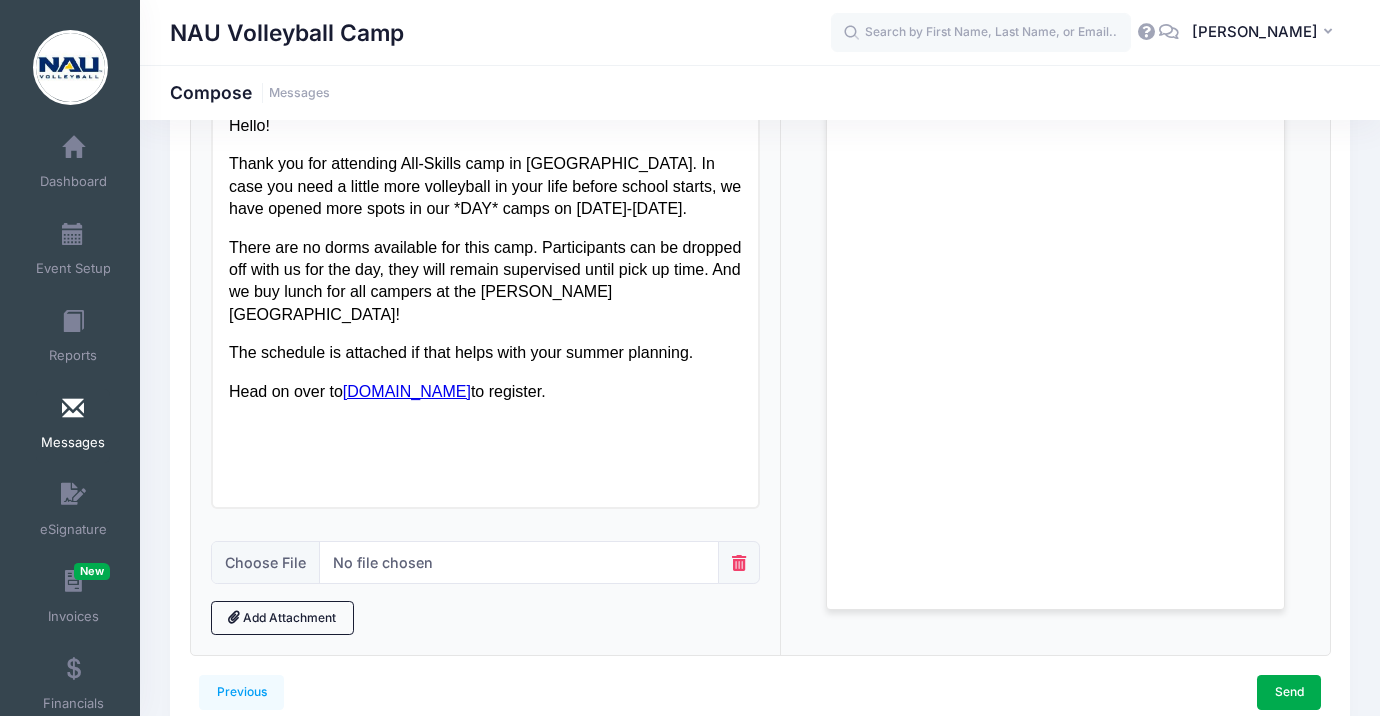 click on "Head on over to  www.nauvbcamp.com  to register." at bounding box center [484, 391] 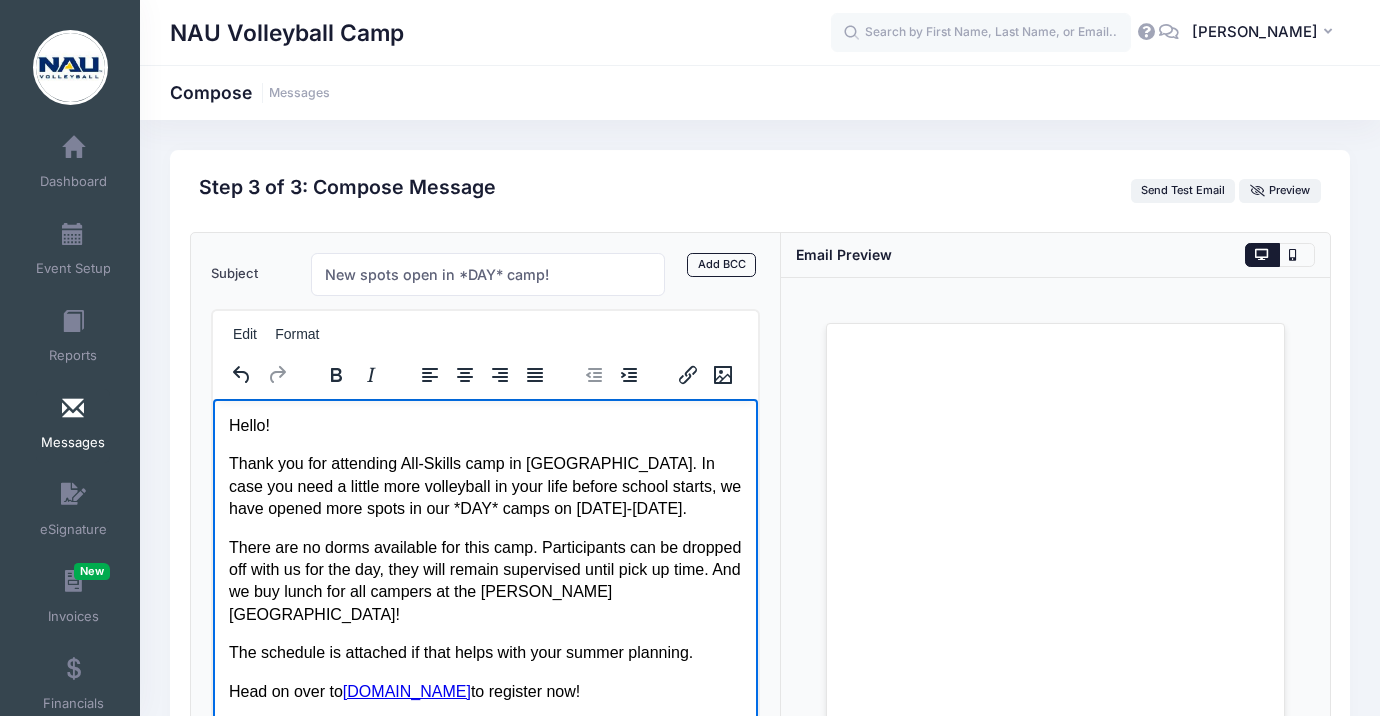 scroll, scrollTop: 0, scrollLeft: 0, axis: both 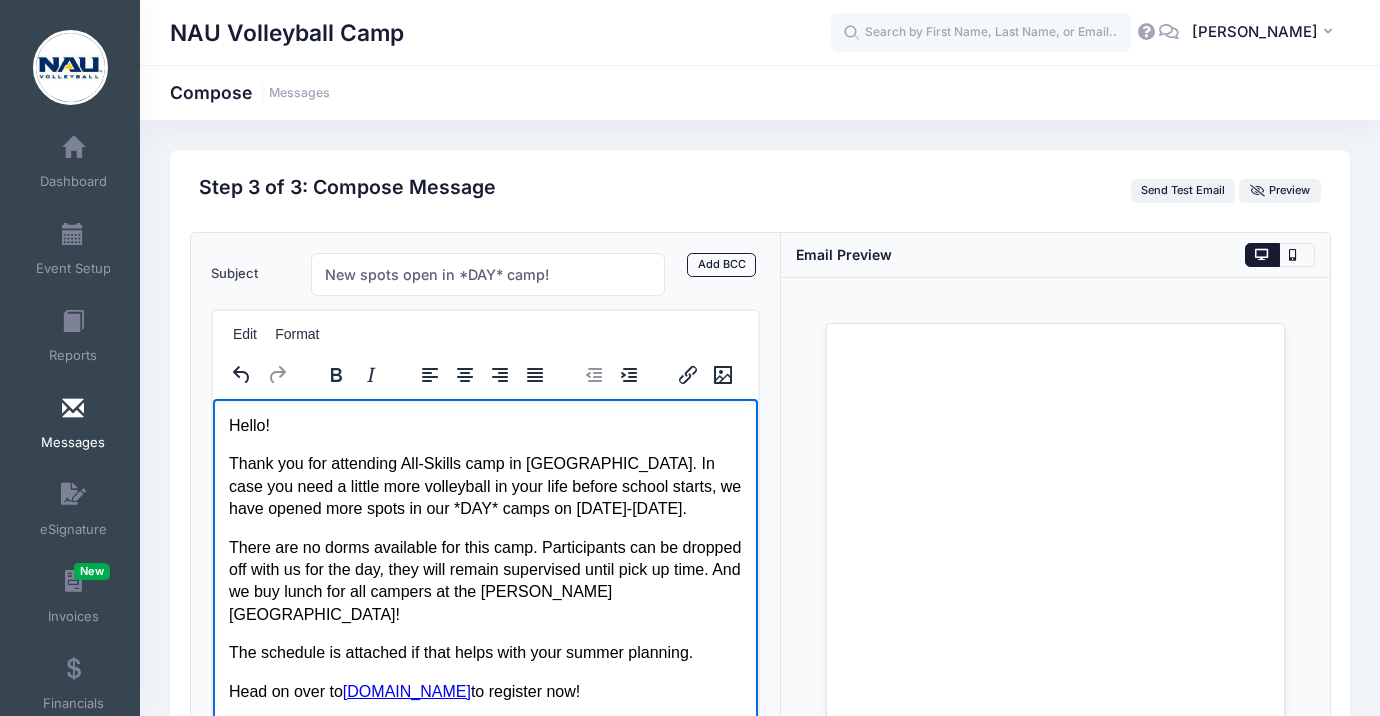 click on "Thank you for attending All-Skills camp in Flagstaff. In case you need a little more volleyball in your life before school starts, we have opened more spots in our *DAY* camps on July 25-27." at bounding box center (484, 485) 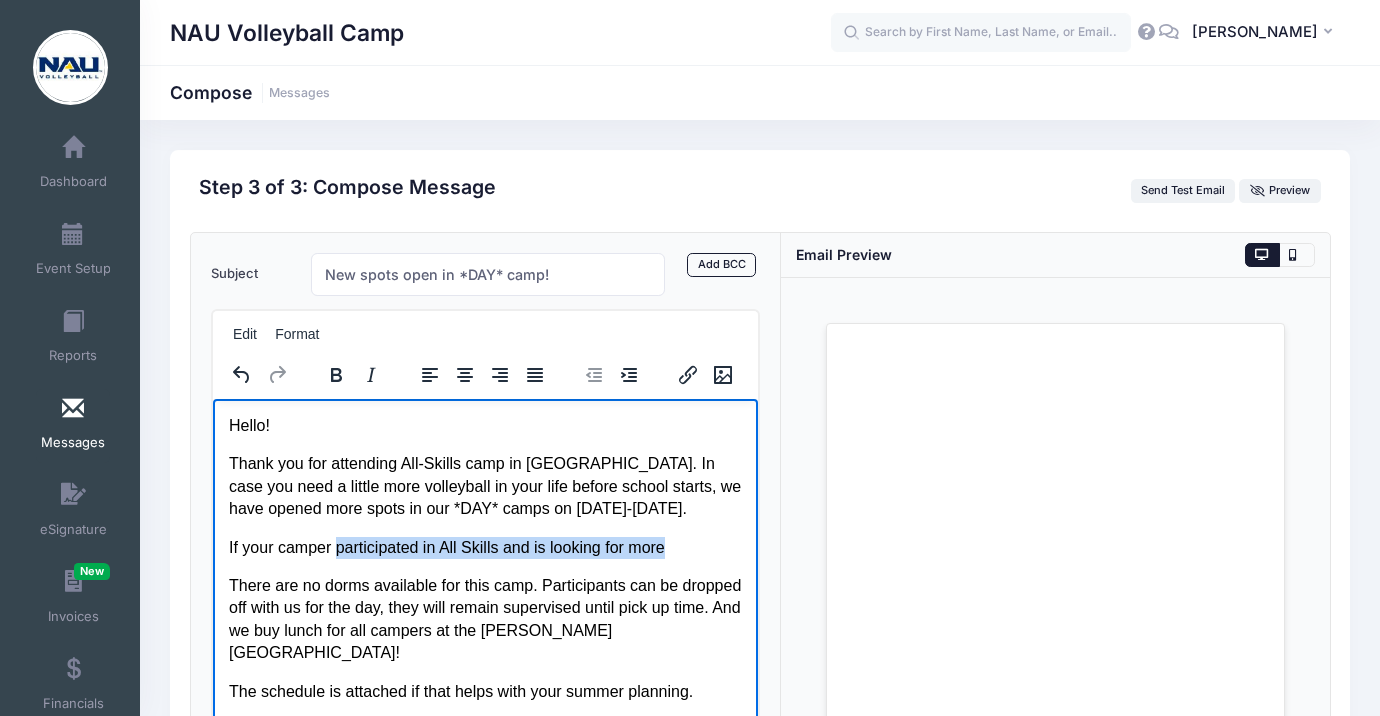 drag, startPoint x: 683, startPoint y: 545, endPoint x: 340, endPoint y: 540, distance: 343.03644 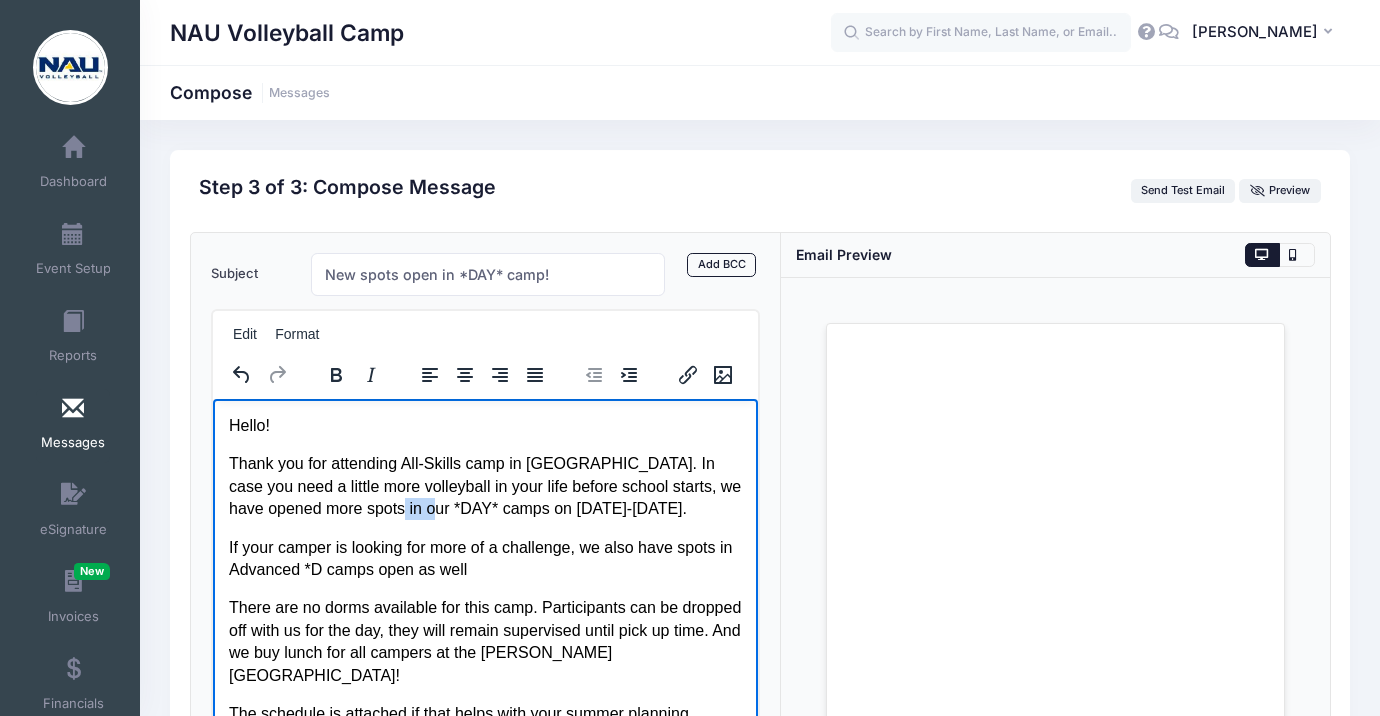 drag, startPoint x: 403, startPoint y: 507, endPoint x: 361, endPoint y: 508, distance: 42.0119 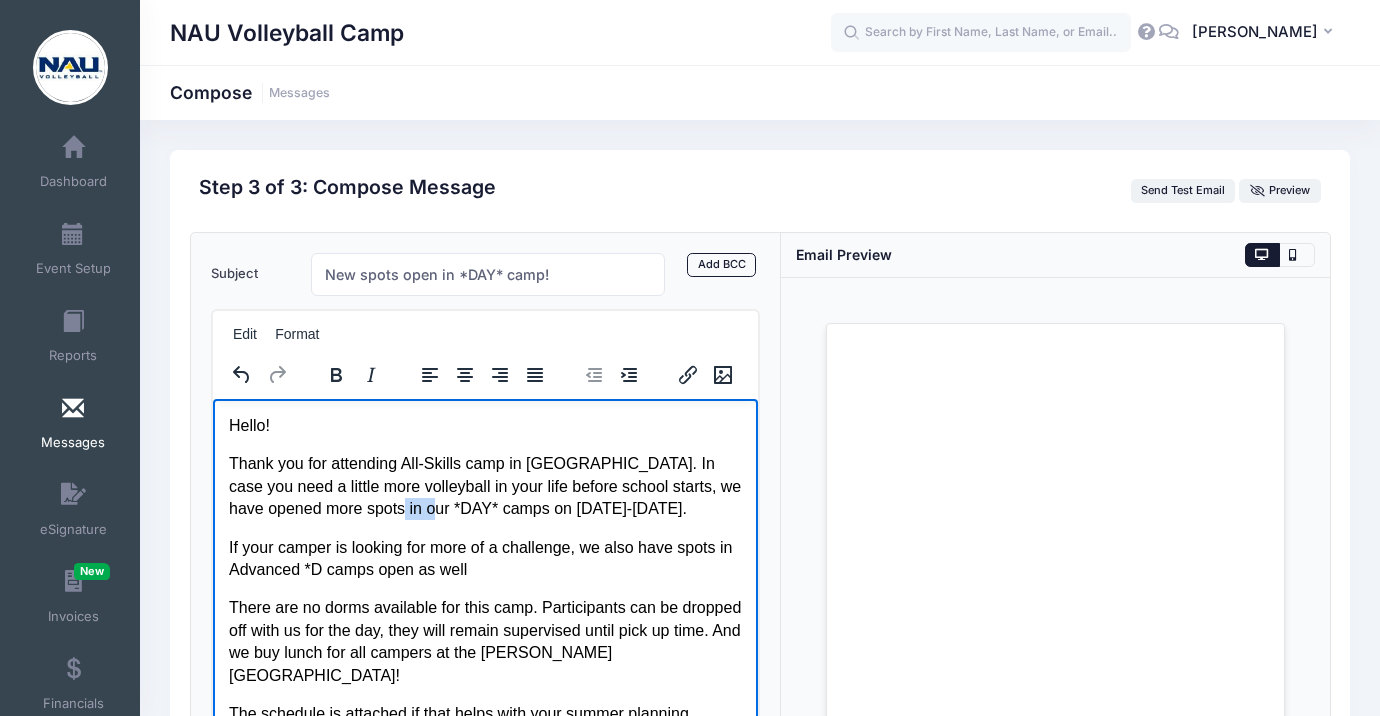 click on "Thank you for attending All-Skills camp in Flagstaff. In case you need a little more volleyball in your life before school starts, we have opened more spots in our *DAY* camps on July 25-27." at bounding box center (484, 485) 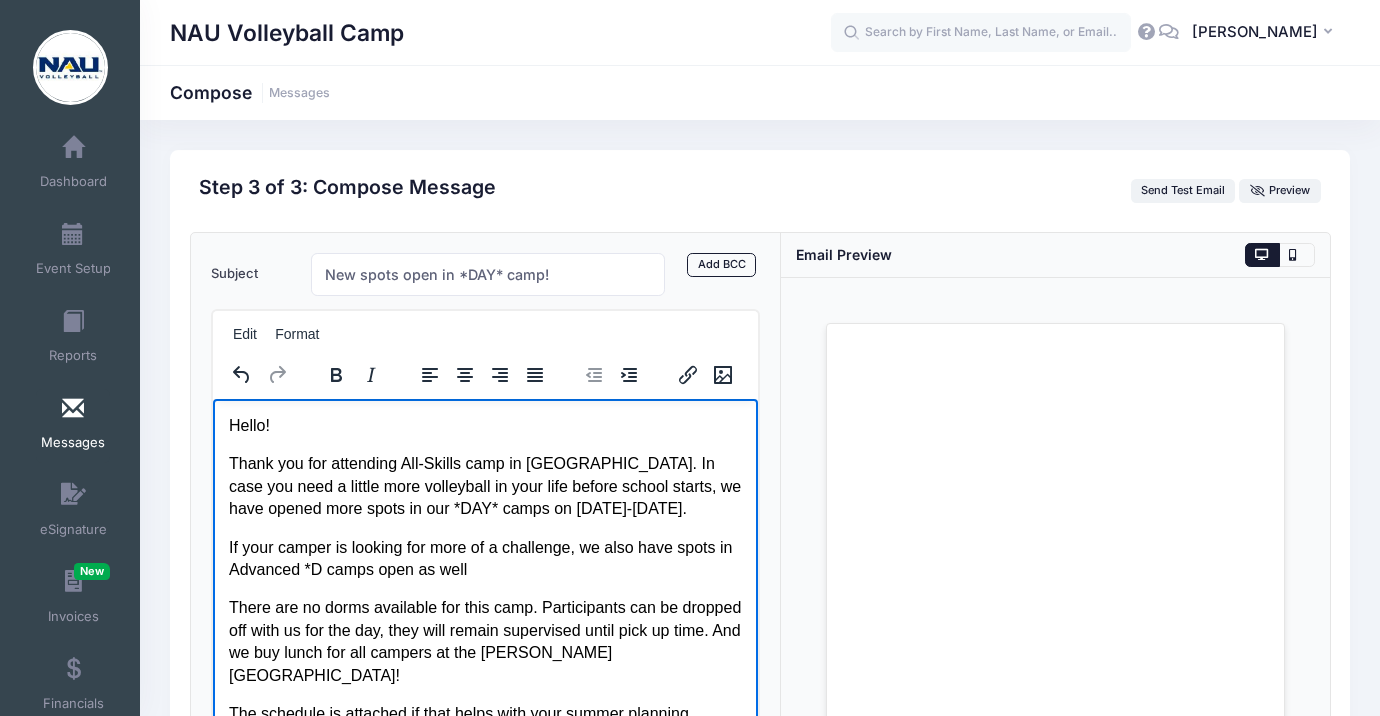 click on "If your camper is looking for more of a challenge, we also have spots in Advanced *D camps open as well" at bounding box center [484, 558] 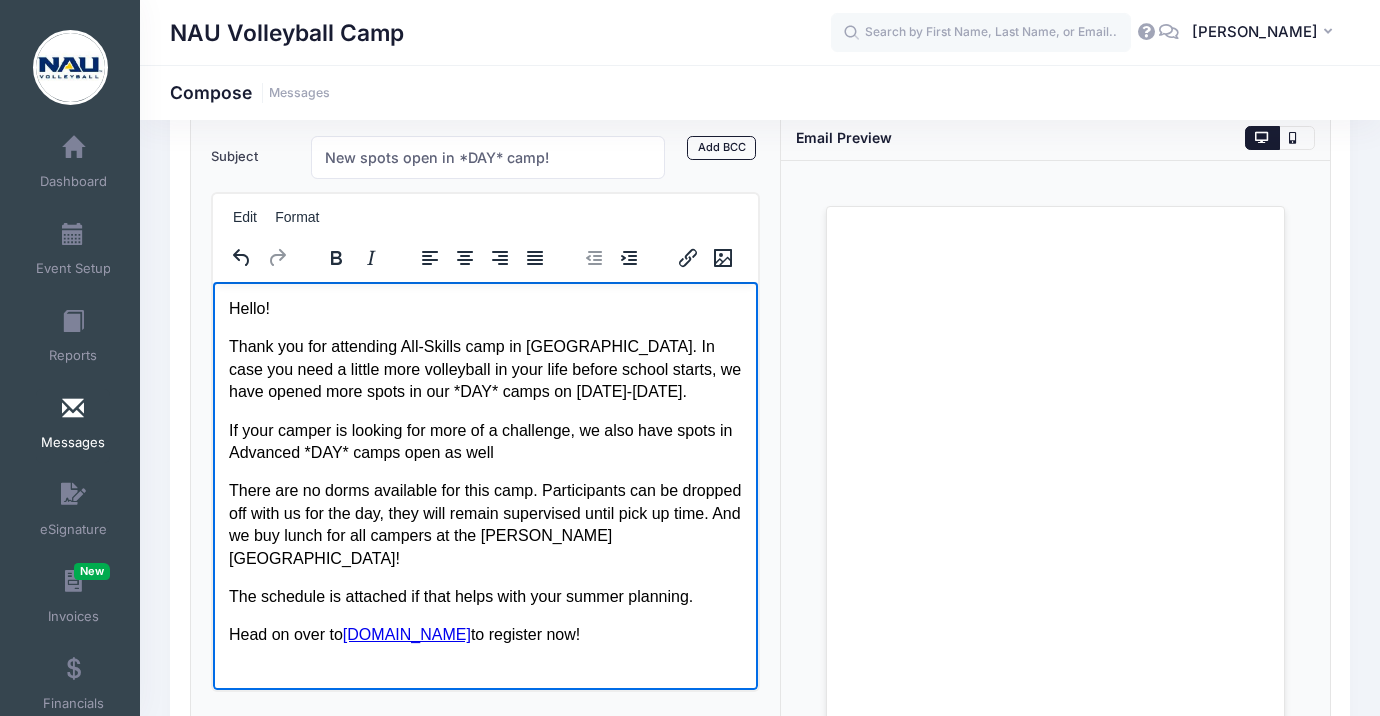 scroll, scrollTop: 120, scrollLeft: 0, axis: vertical 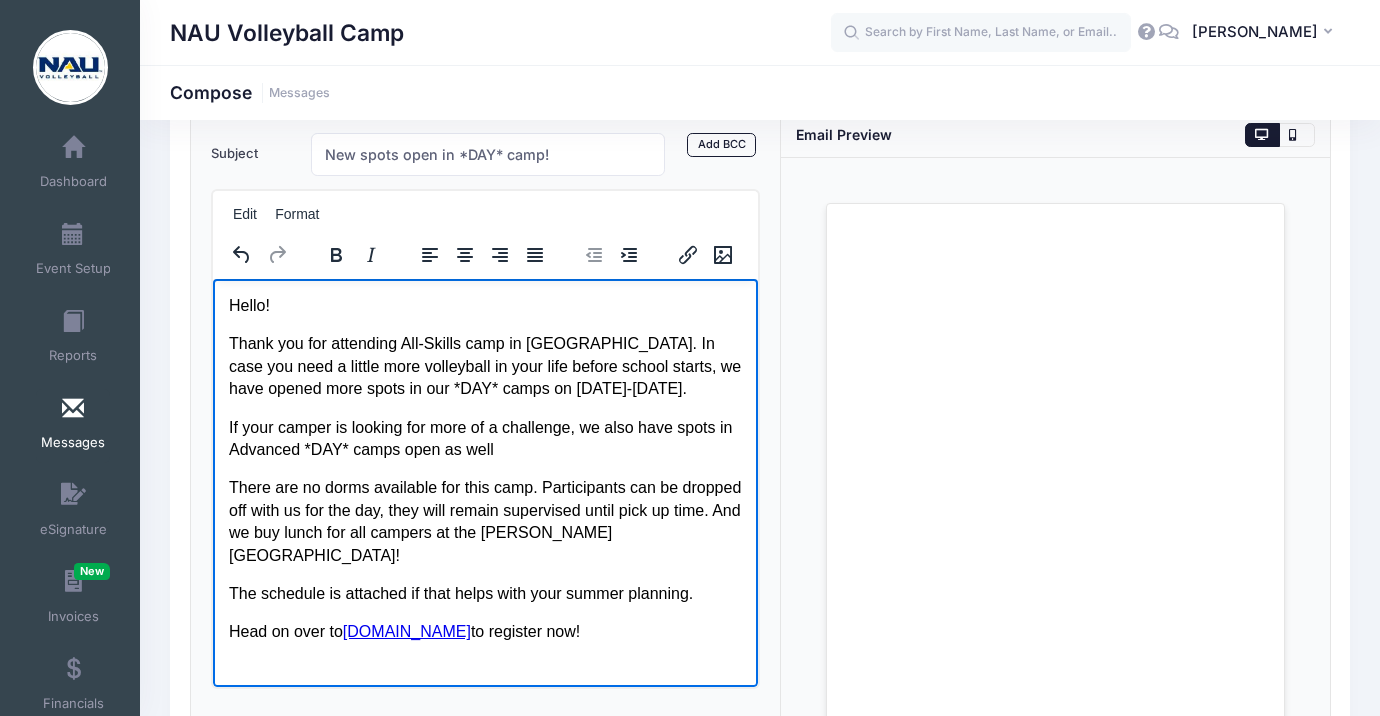 click on "If your camper is looking for more of a challenge, we also have spots in Advanced *DAY* camps open as well" at bounding box center (484, 438) 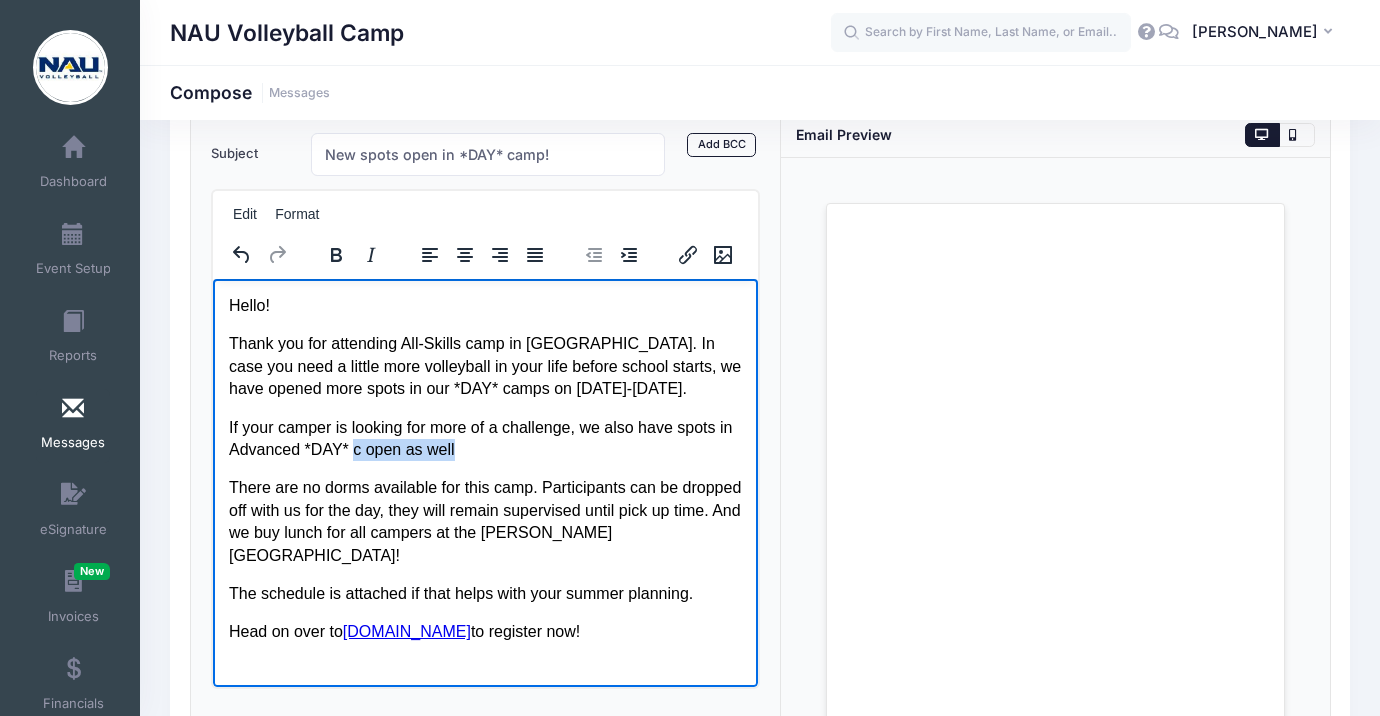 drag, startPoint x: 468, startPoint y: 448, endPoint x: 356, endPoint y: 449, distance: 112.00446 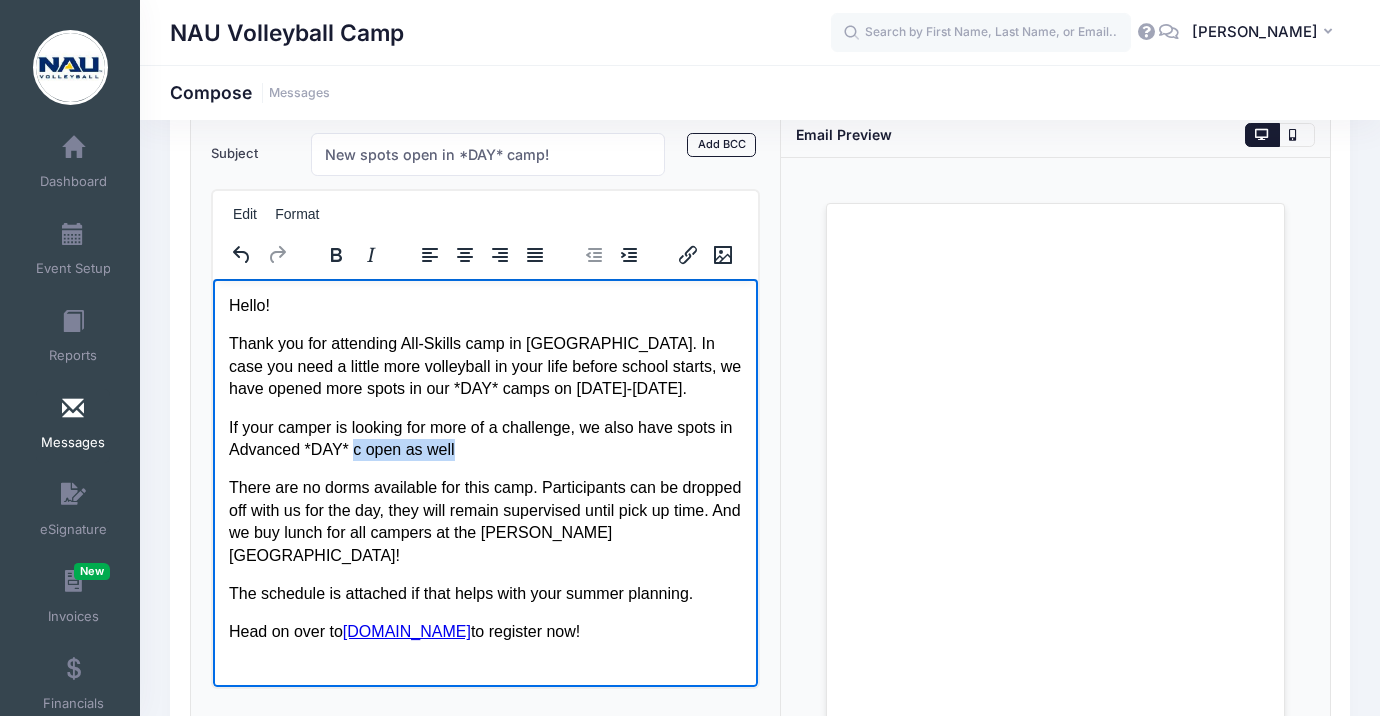 click on "If your camper is looking for more of a challenge, we also have spots in Advanced *DAY* c open as well" at bounding box center (484, 438) 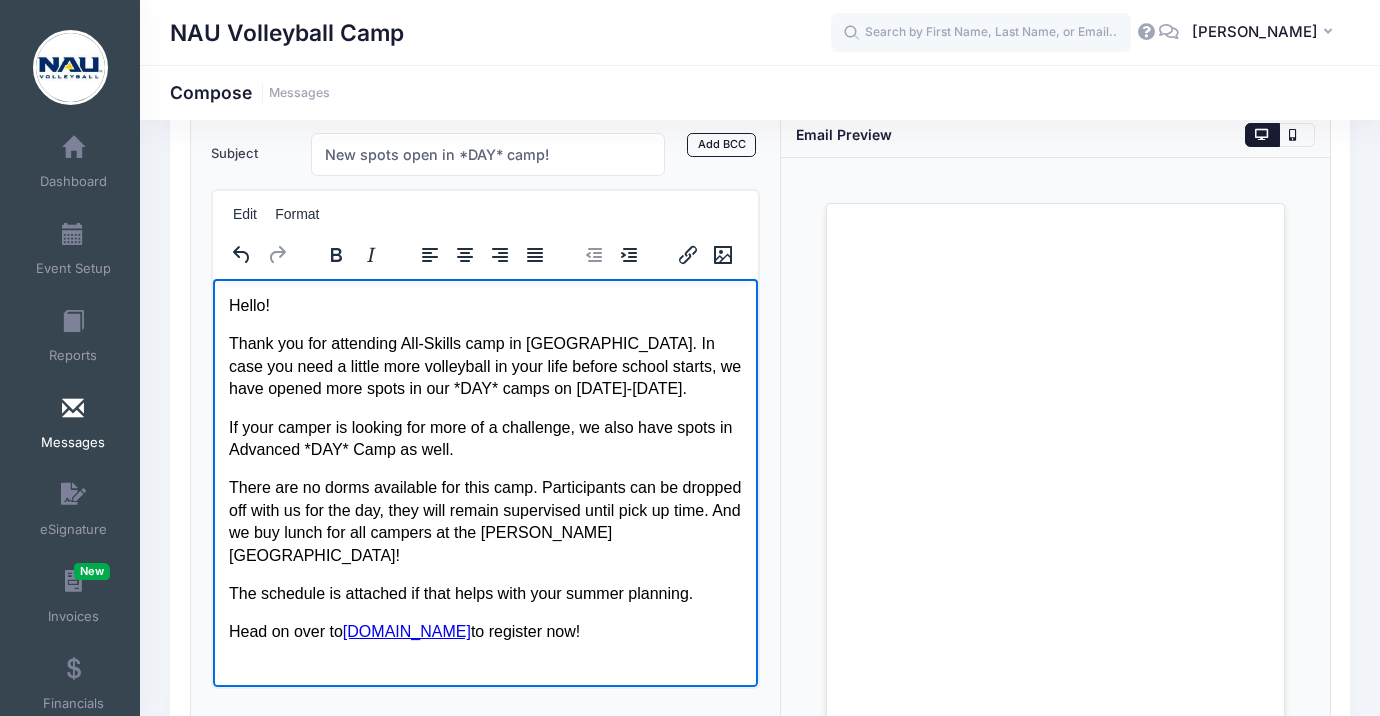 click on "If your camper is looking for more of a challenge, we also have spots in Advanced *DAY* Camp as well." at bounding box center (484, 438) 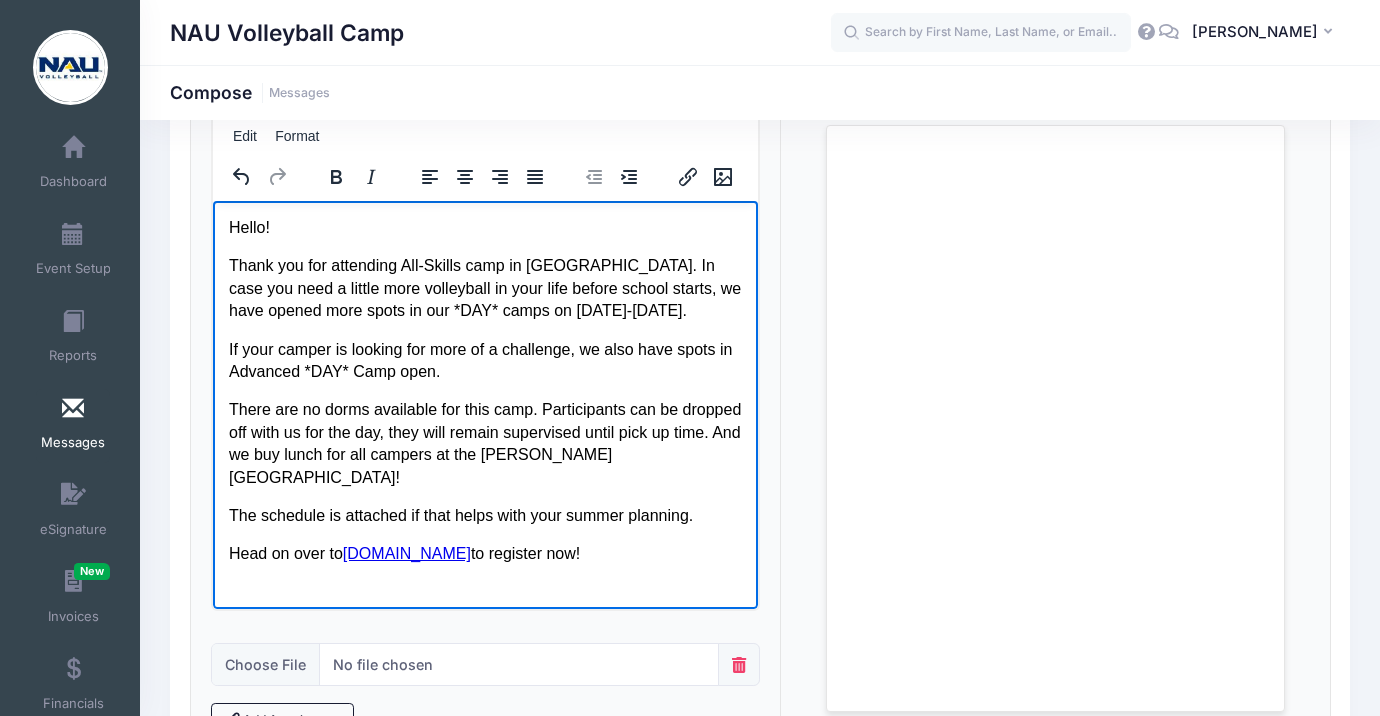 scroll, scrollTop: 210, scrollLeft: 0, axis: vertical 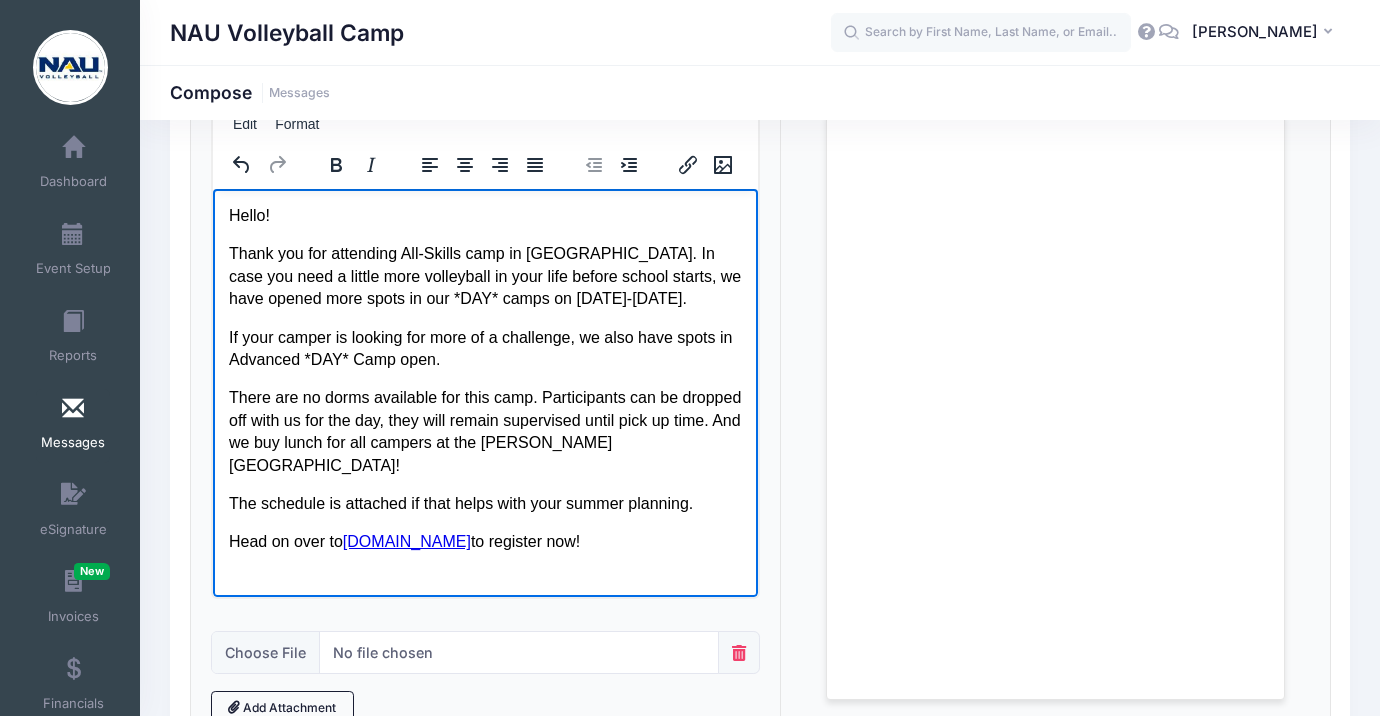 click on "There are no dorms available for this camp. Participants can be dropped off with us for the day, they will remain supervised until pick up time. And we buy lunch for all campers at the duBois Center!" at bounding box center (484, 431) 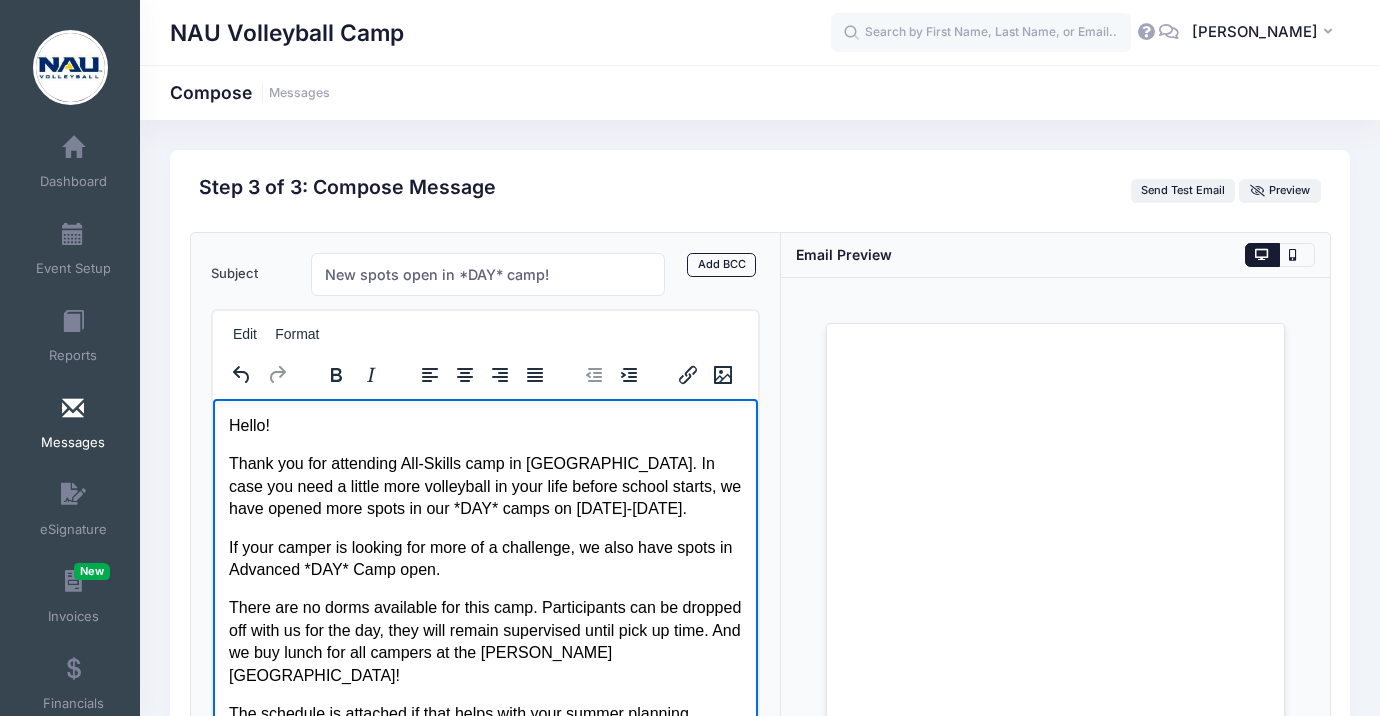 scroll, scrollTop: 0, scrollLeft: 0, axis: both 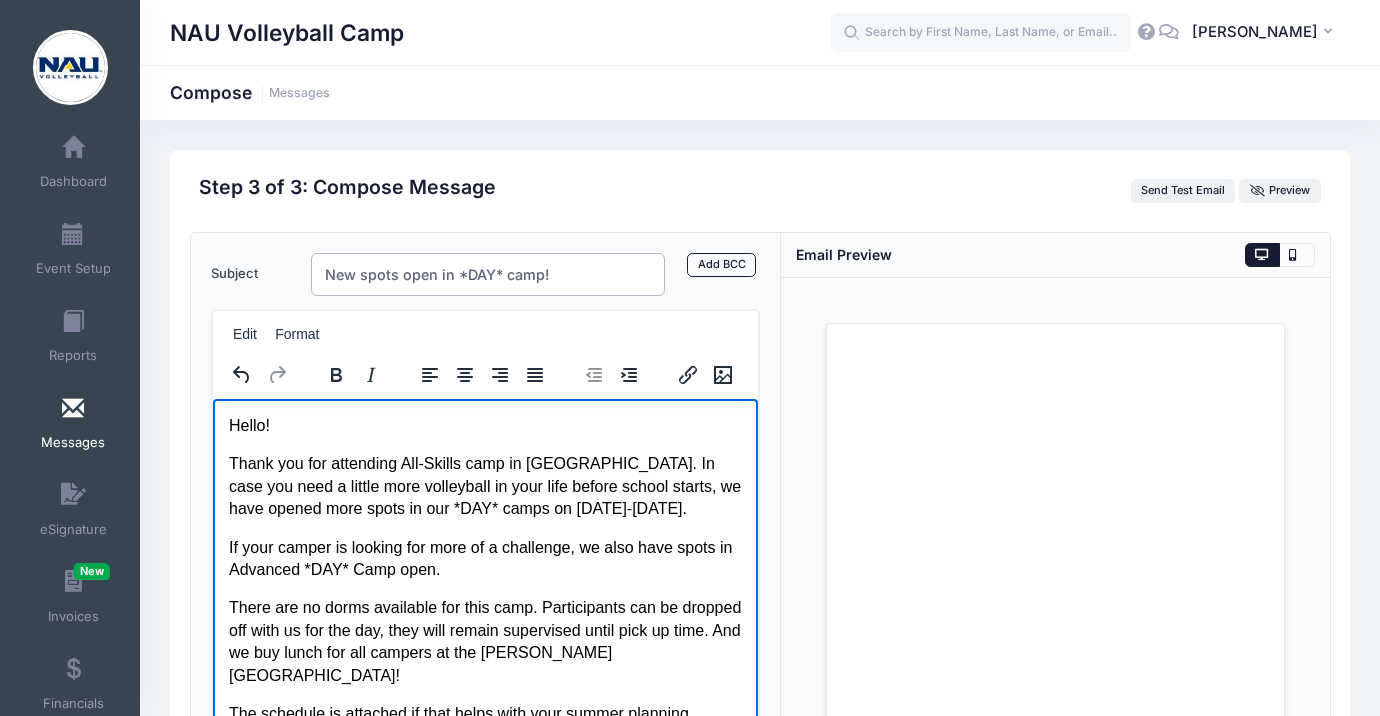 click on "New spots open in *DAY* camp!" at bounding box center (488, 274) 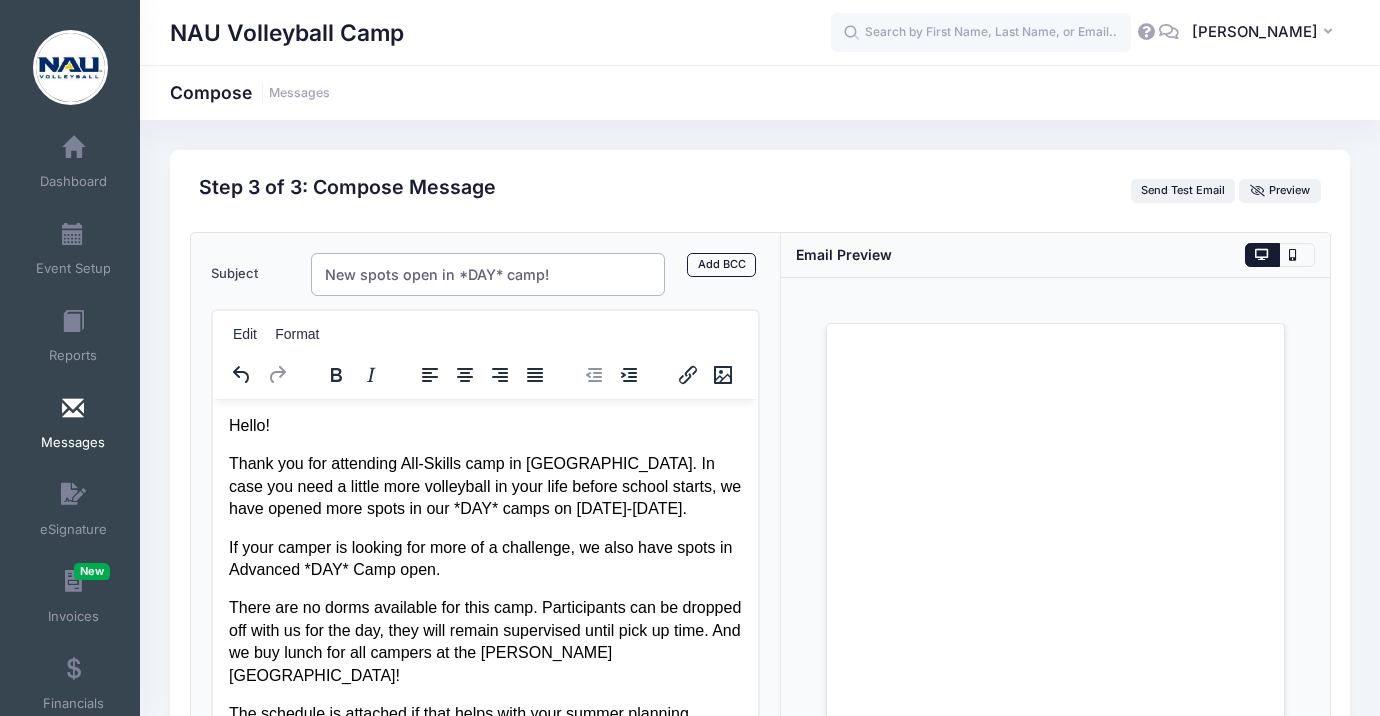 click on "New spots open in *DAY* camp!" at bounding box center [488, 274] 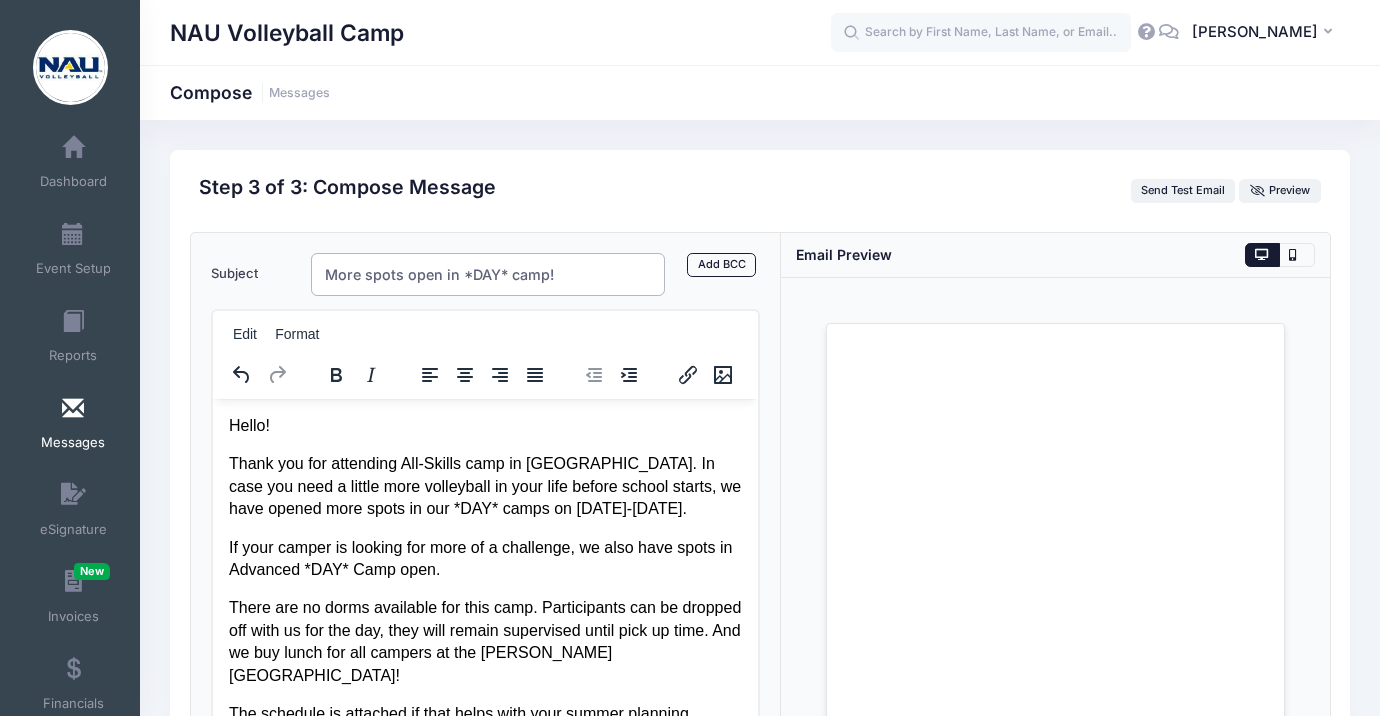 click on "More spots open in *DAY* camp!" at bounding box center (488, 274) 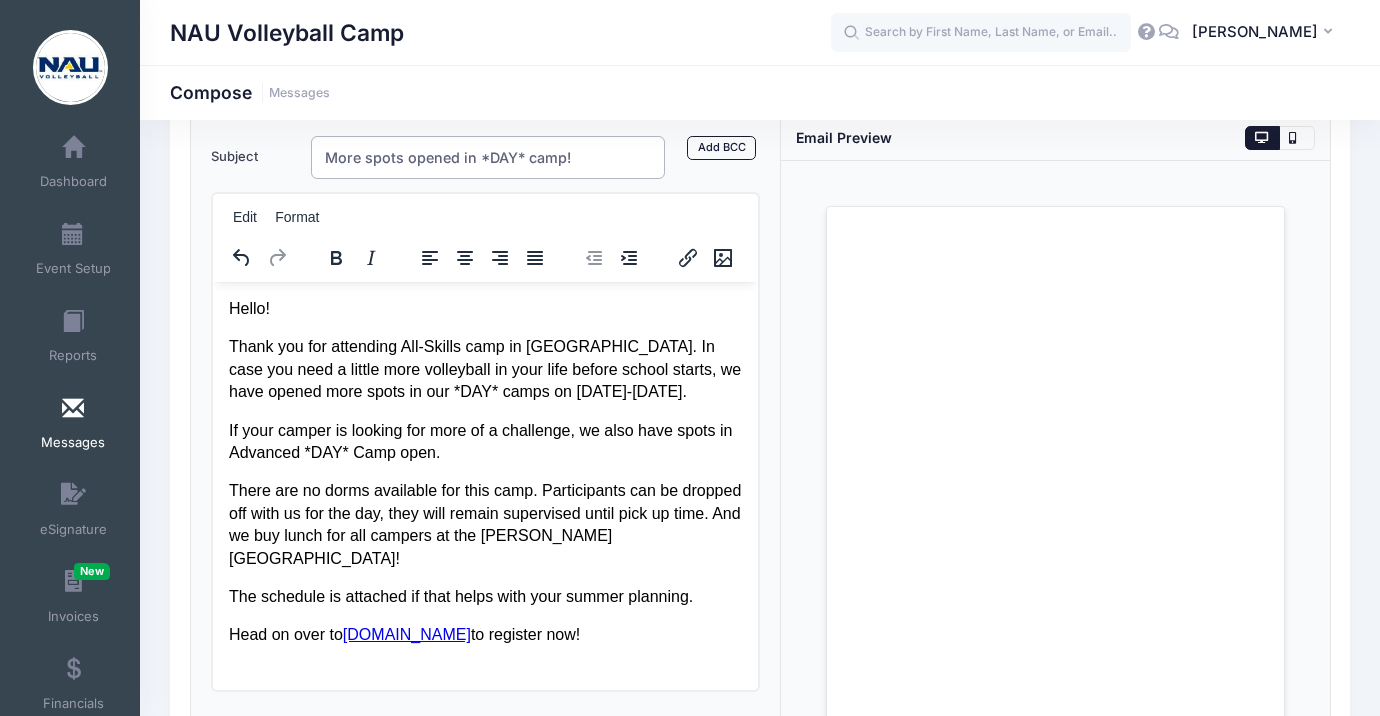 scroll, scrollTop: 124, scrollLeft: 0, axis: vertical 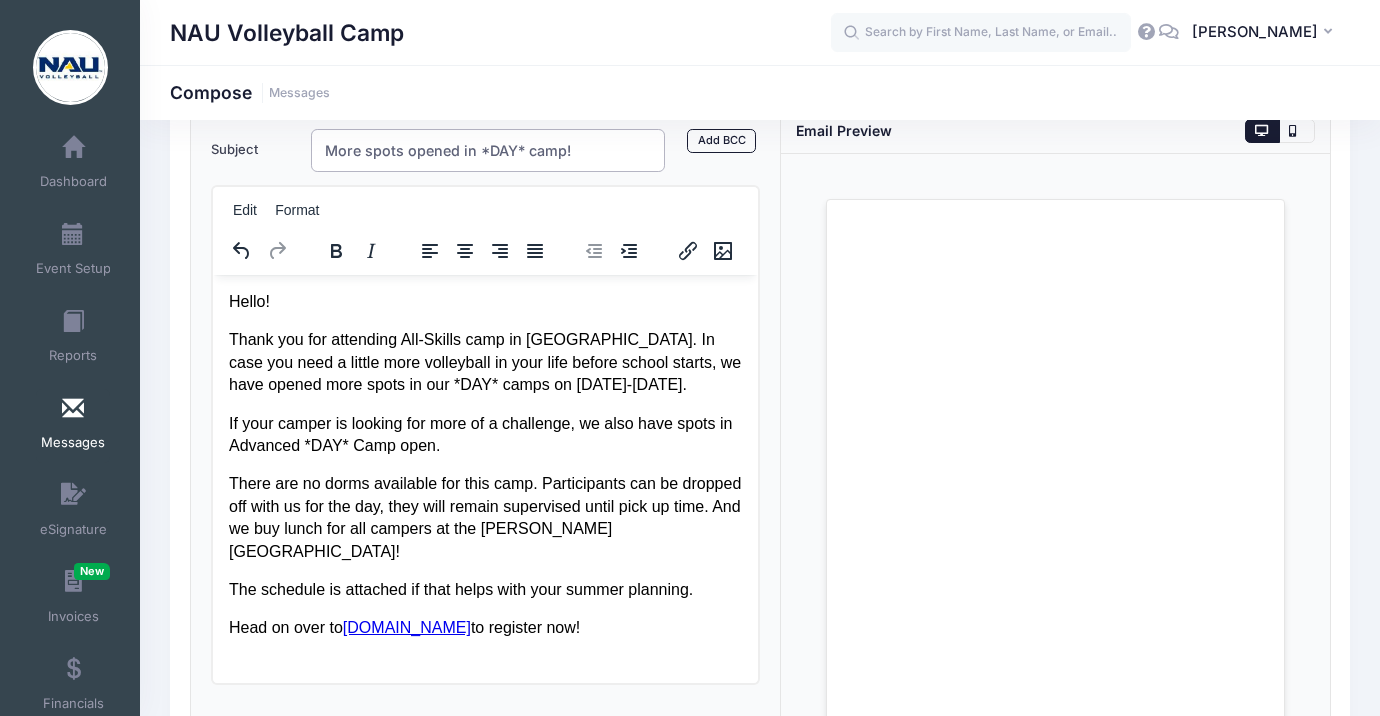 type on "More spots opened in *DAY* camp!" 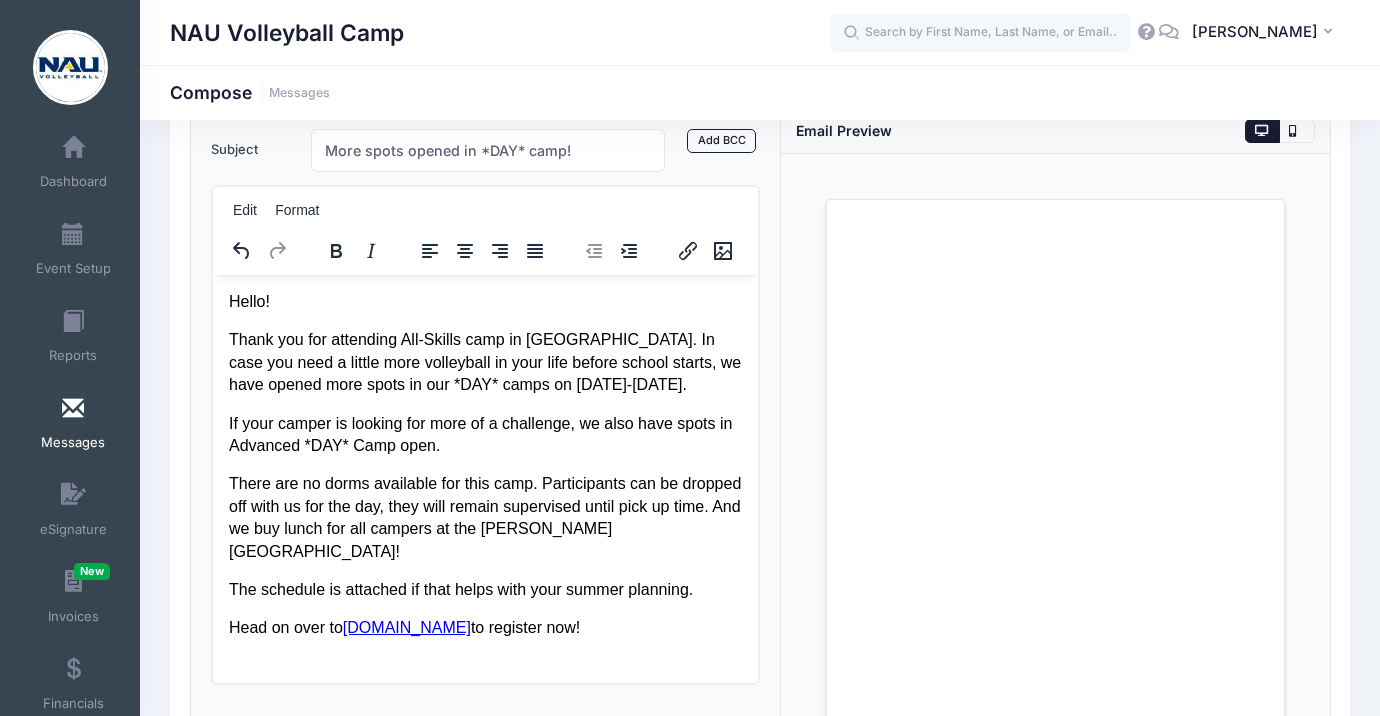 click on "If your camper is looking for more of a challenge, we also have spots in Advanced *DAY* Camp open." at bounding box center (484, 434) 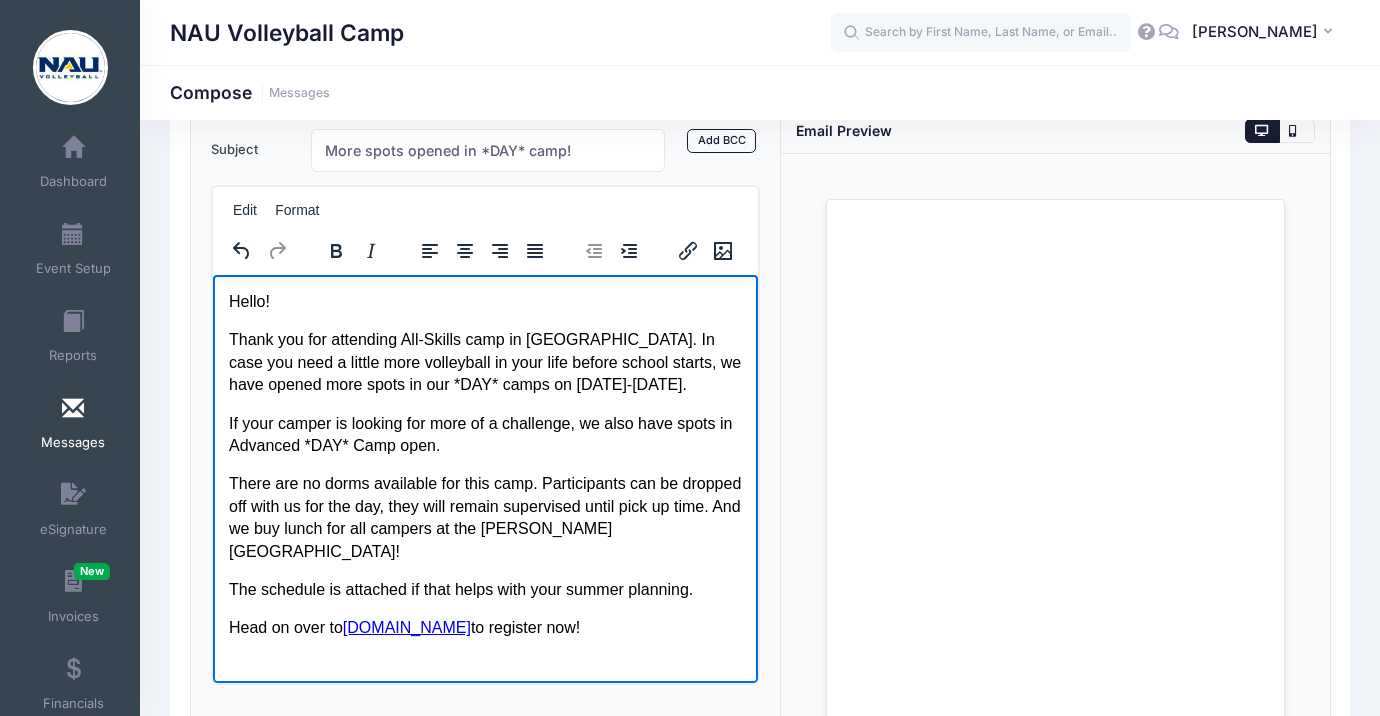 click on "If your camper is looking for more of a challenge, we also have spots in Advanced *DAY* Camp open." at bounding box center [484, 434] 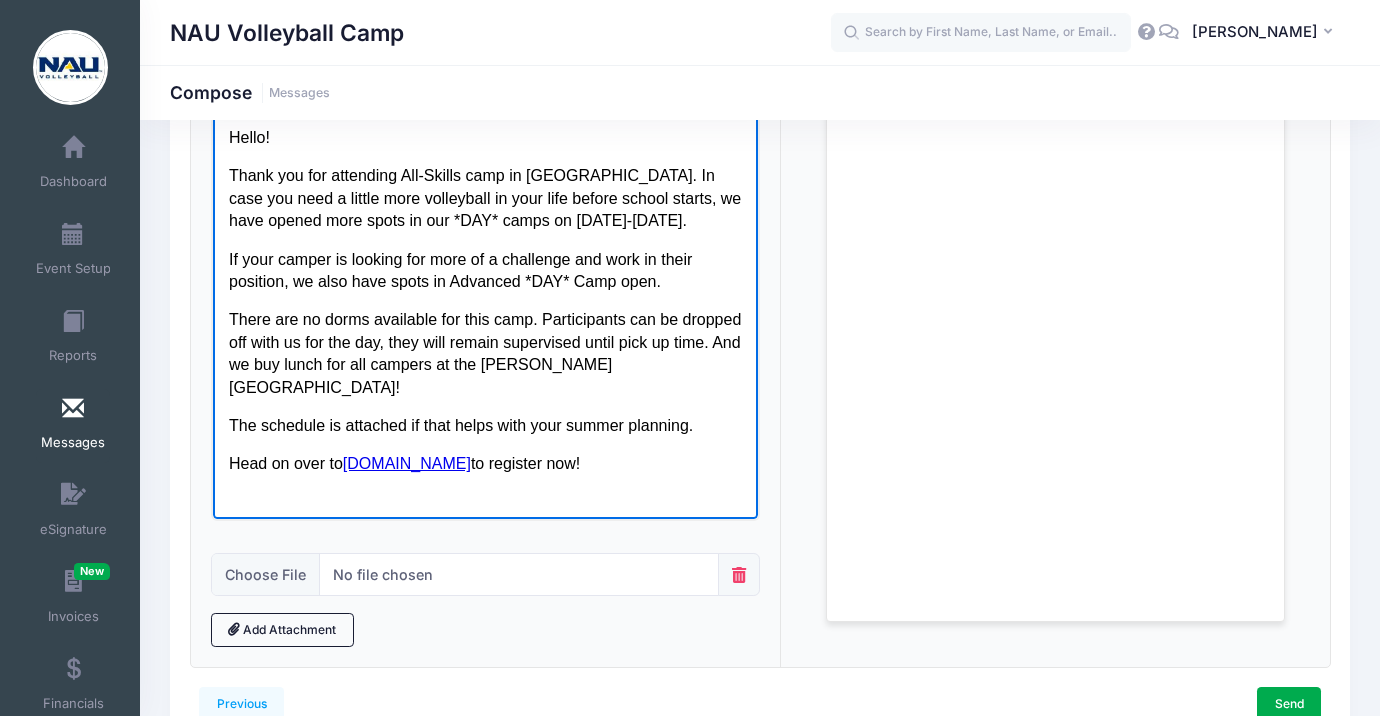 scroll, scrollTop: 289, scrollLeft: 0, axis: vertical 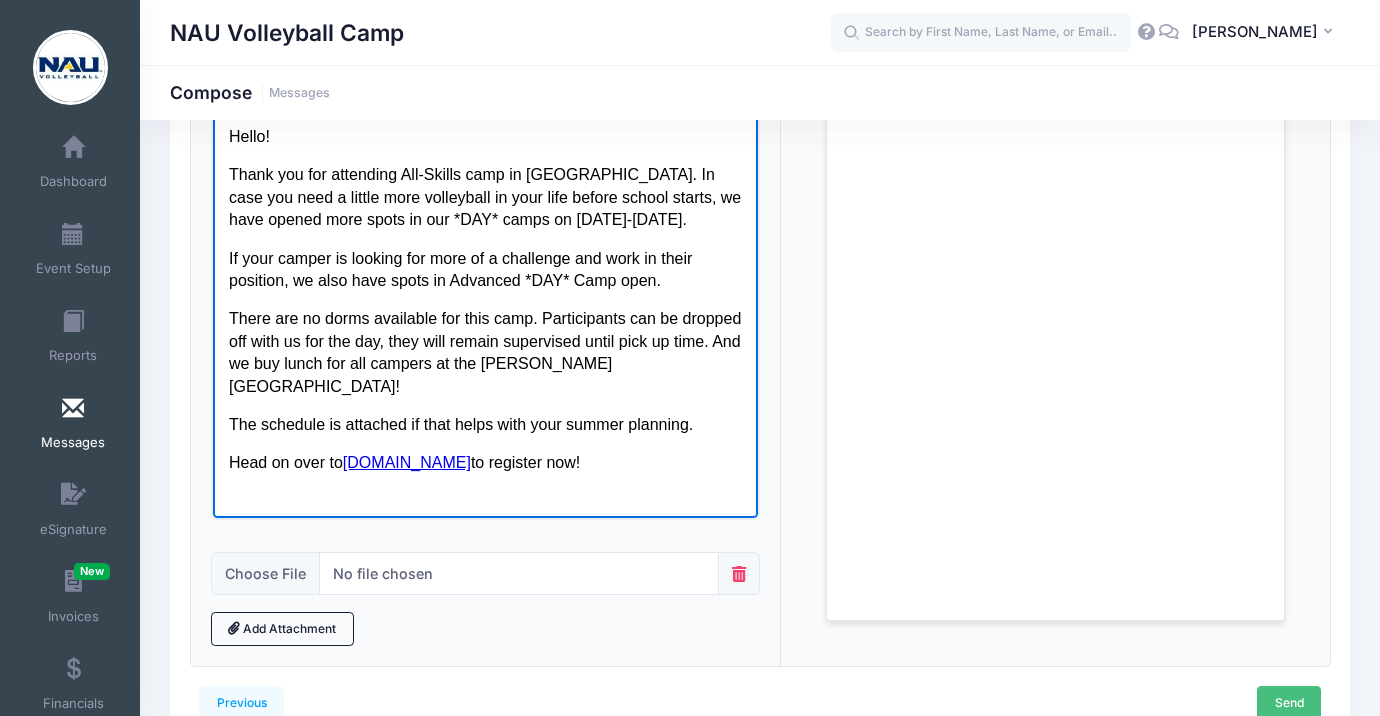 click on "Send" at bounding box center (1289, 703) 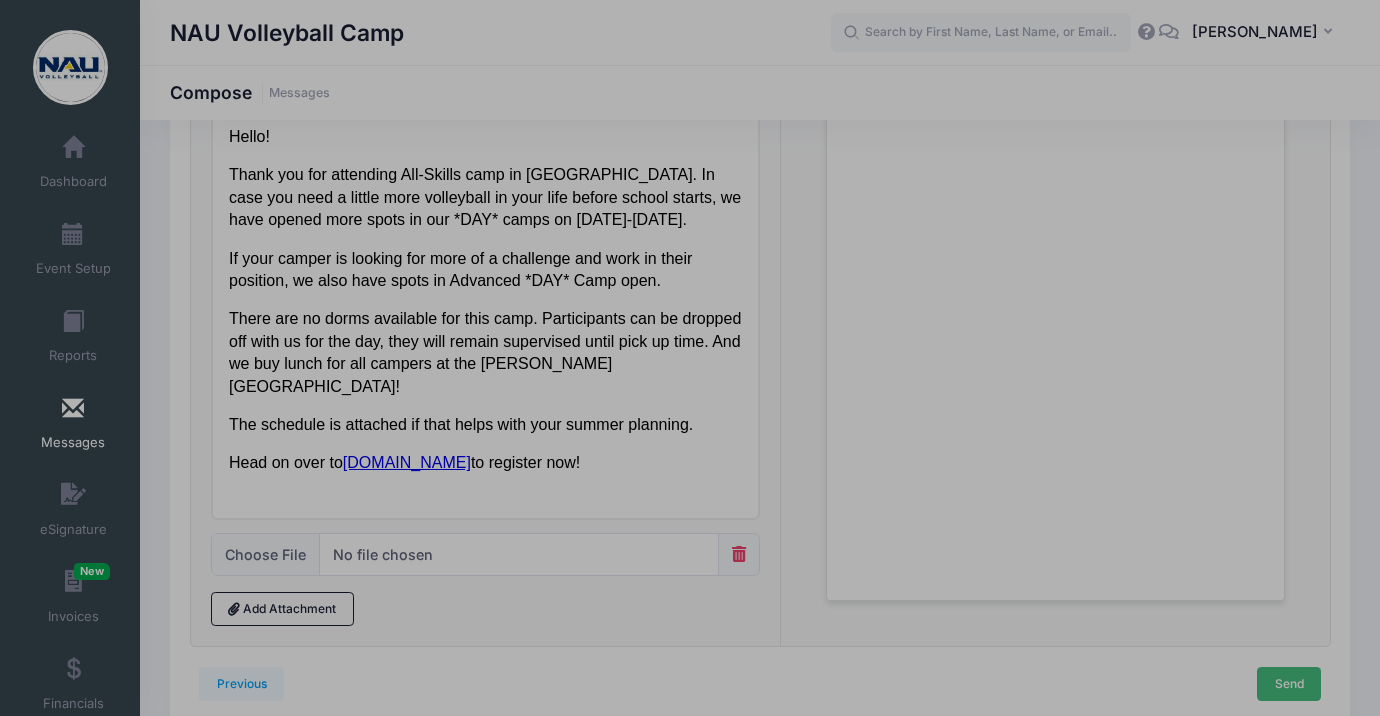 scroll, scrollTop: 0, scrollLeft: 0, axis: both 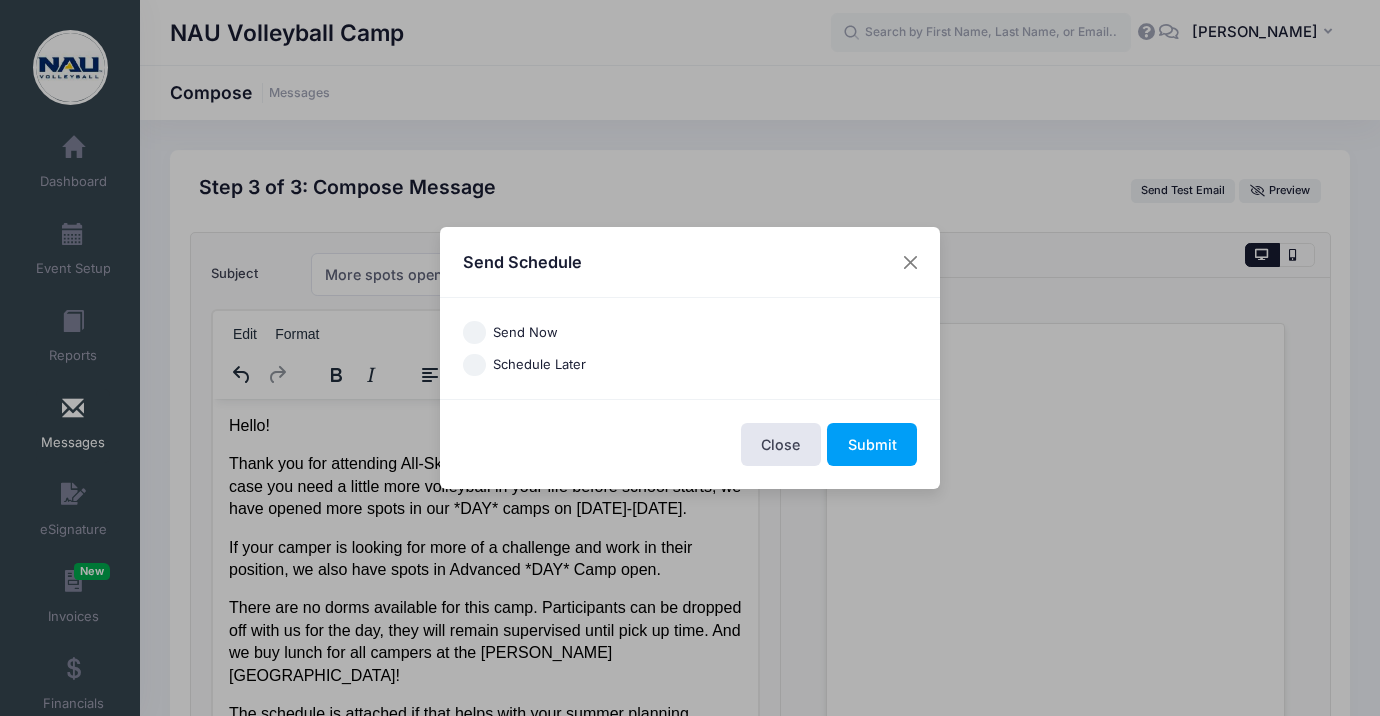 click on "Send Now" at bounding box center [525, 333] 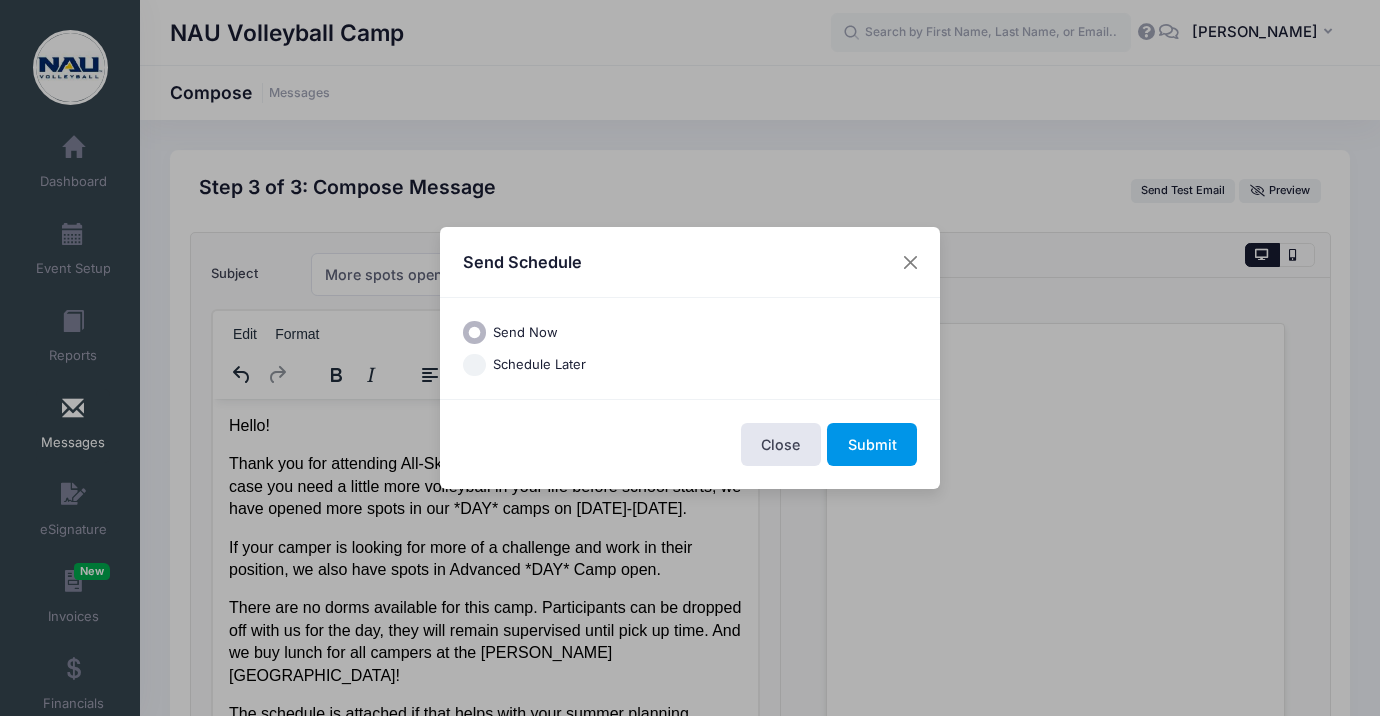 click on "Submit" at bounding box center (872, 444) 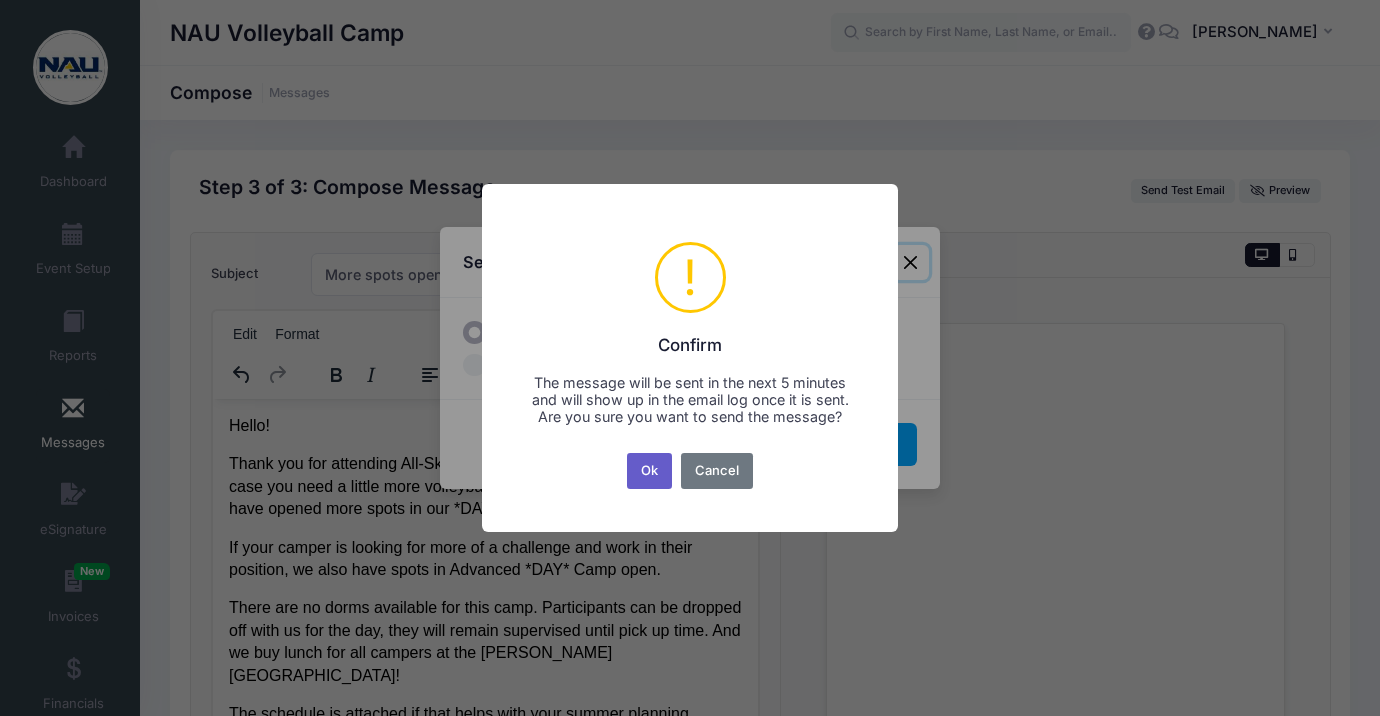click on "Ok" at bounding box center [650, 471] 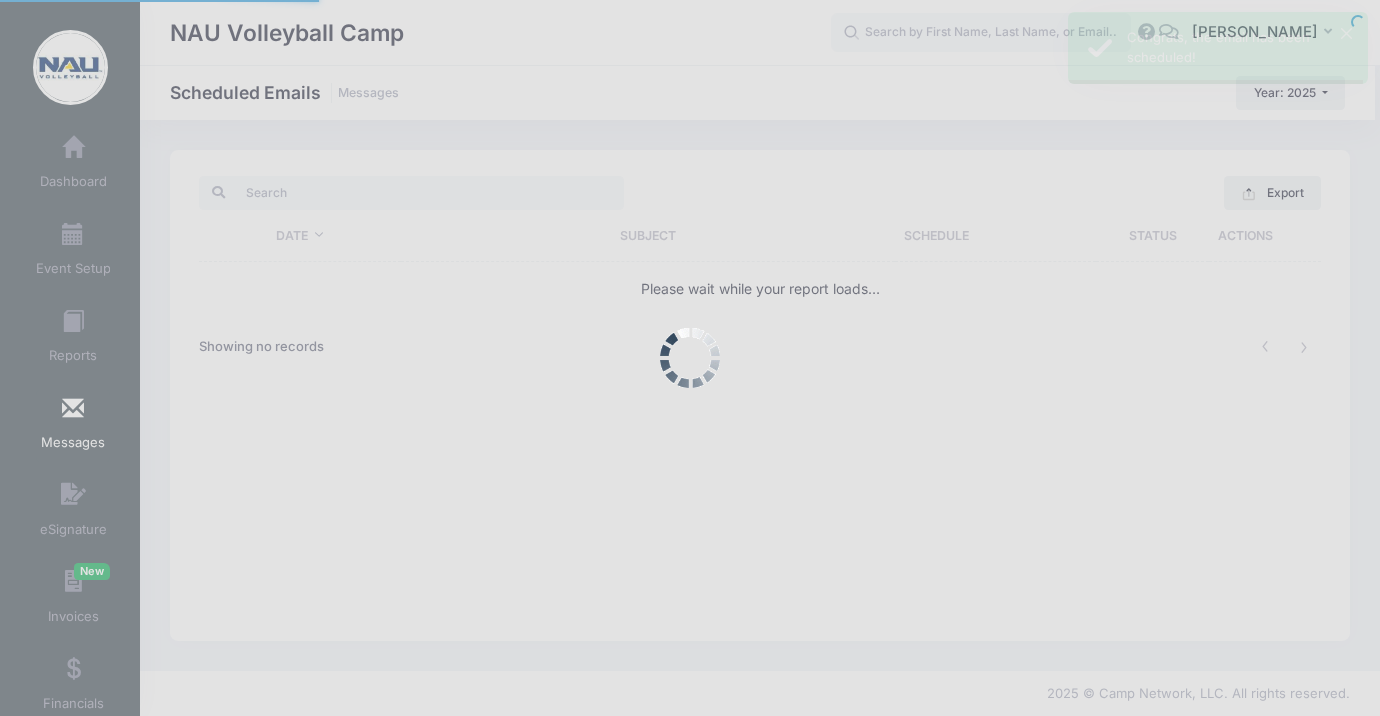 scroll, scrollTop: 0, scrollLeft: 0, axis: both 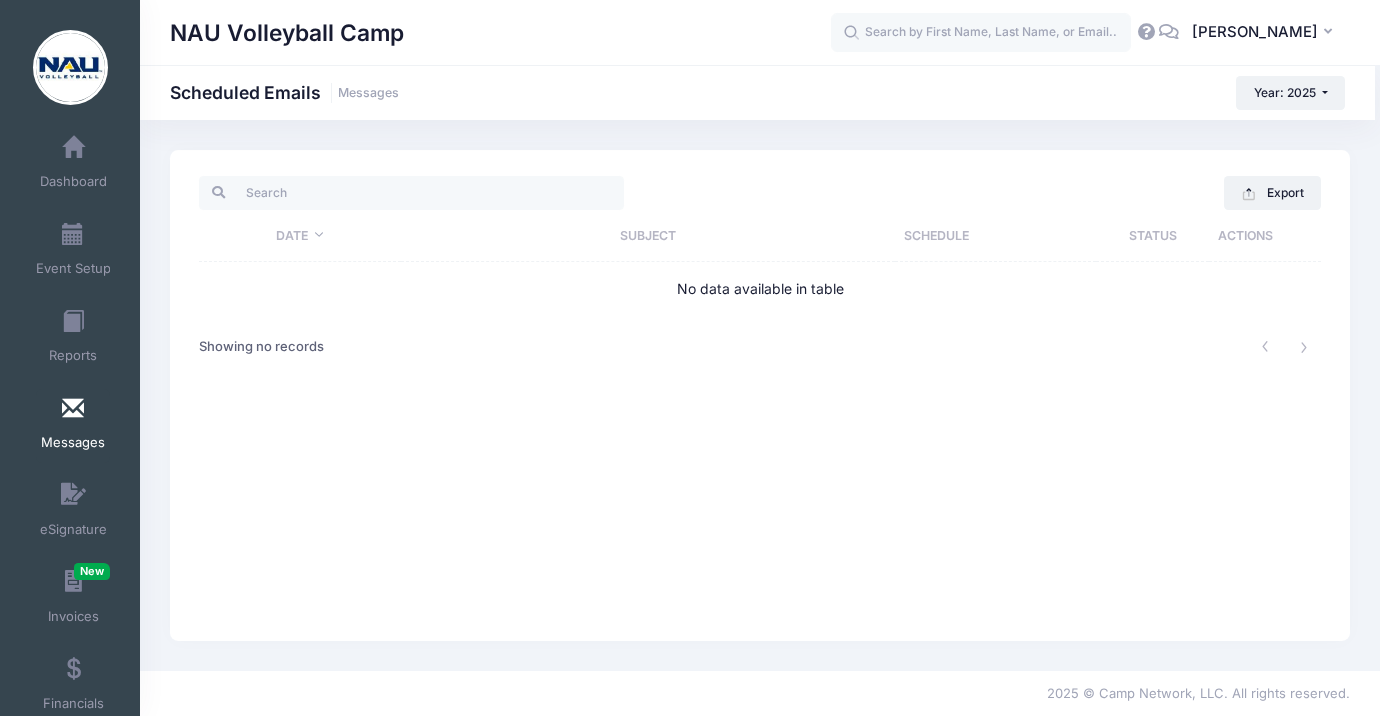 click on "NAU Volleyball Camp
Scheduled Emails
Messages
Year: 2025
Year: 2025
Year: 2024
Year: 2023" at bounding box center (757, 92) 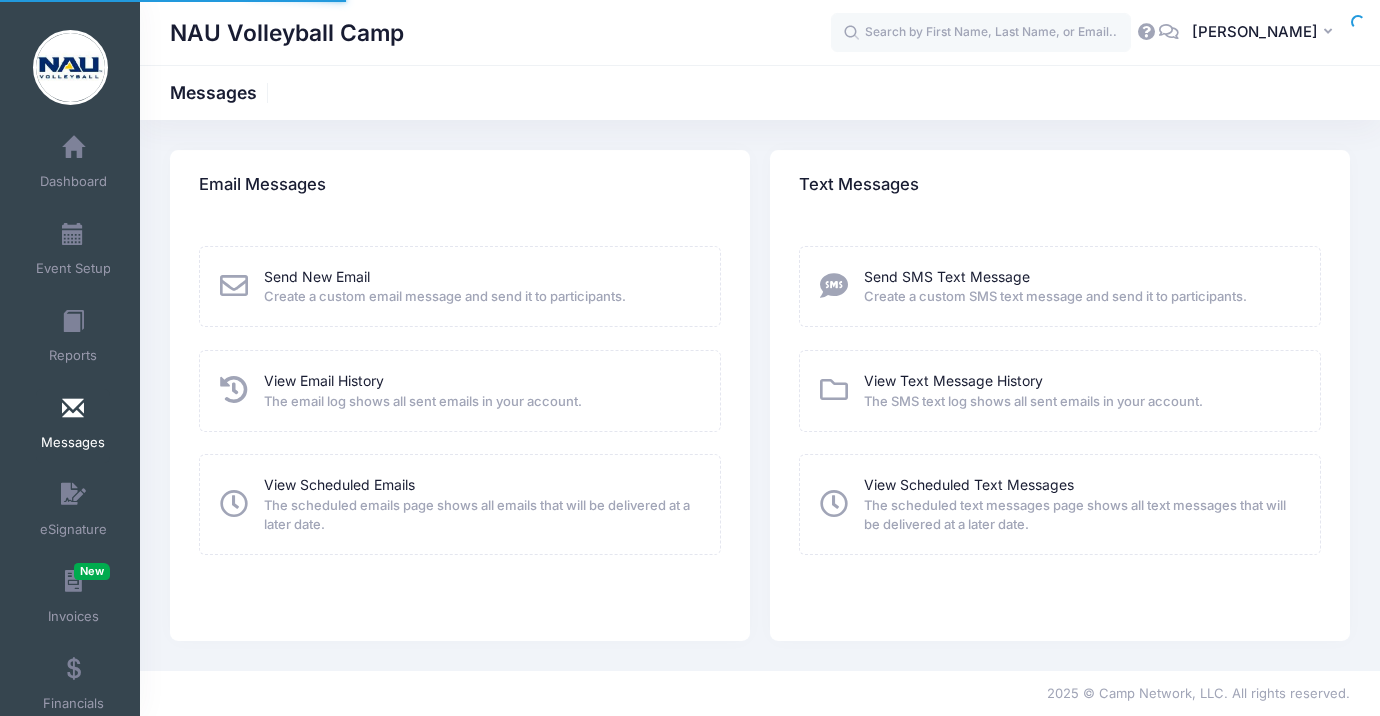 scroll, scrollTop: 0, scrollLeft: 0, axis: both 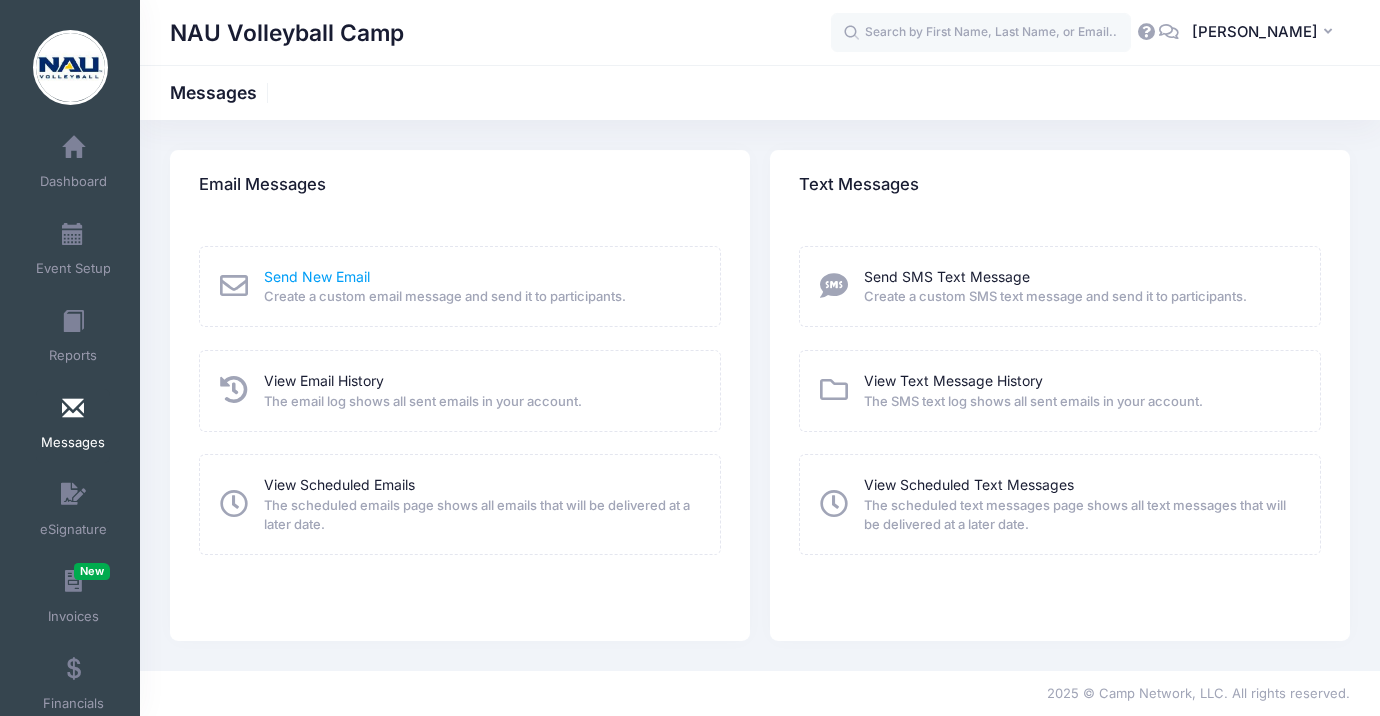 click on "Send New Email" at bounding box center [317, 276] 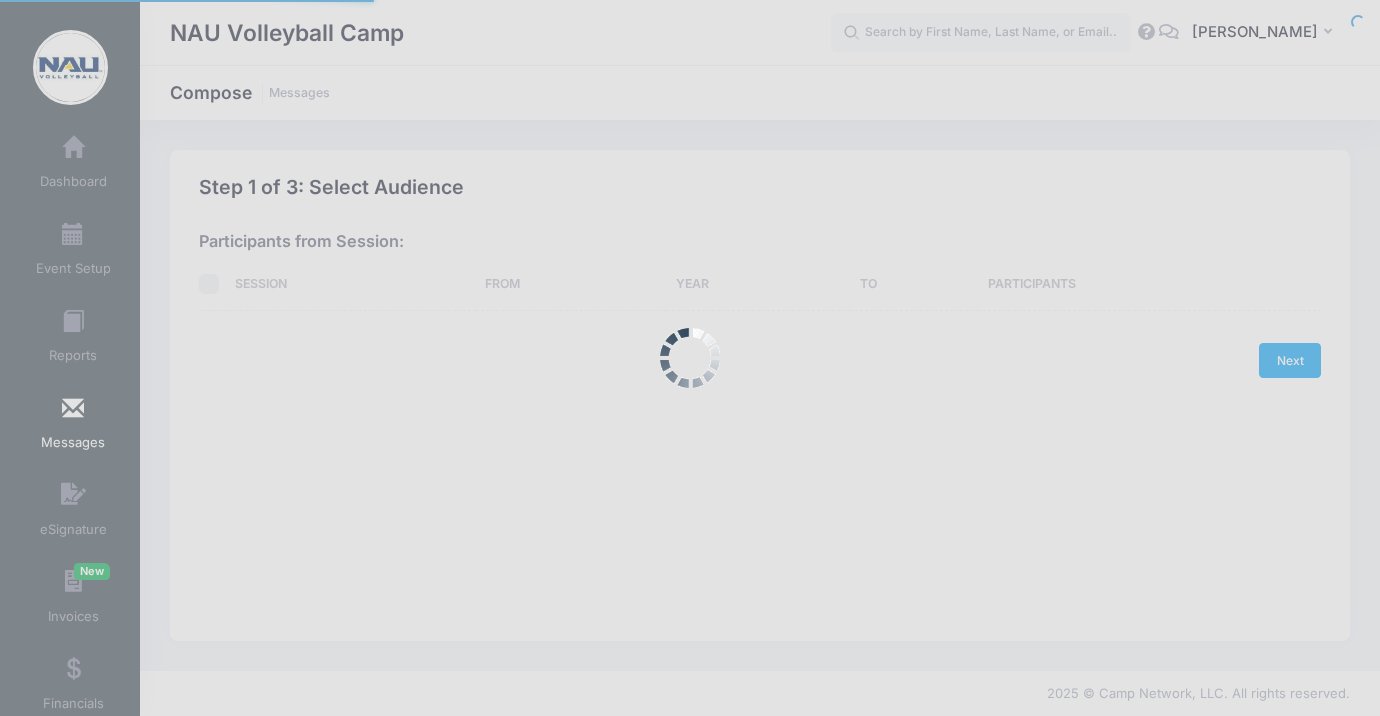 scroll, scrollTop: 0, scrollLeft: 0, axis: both 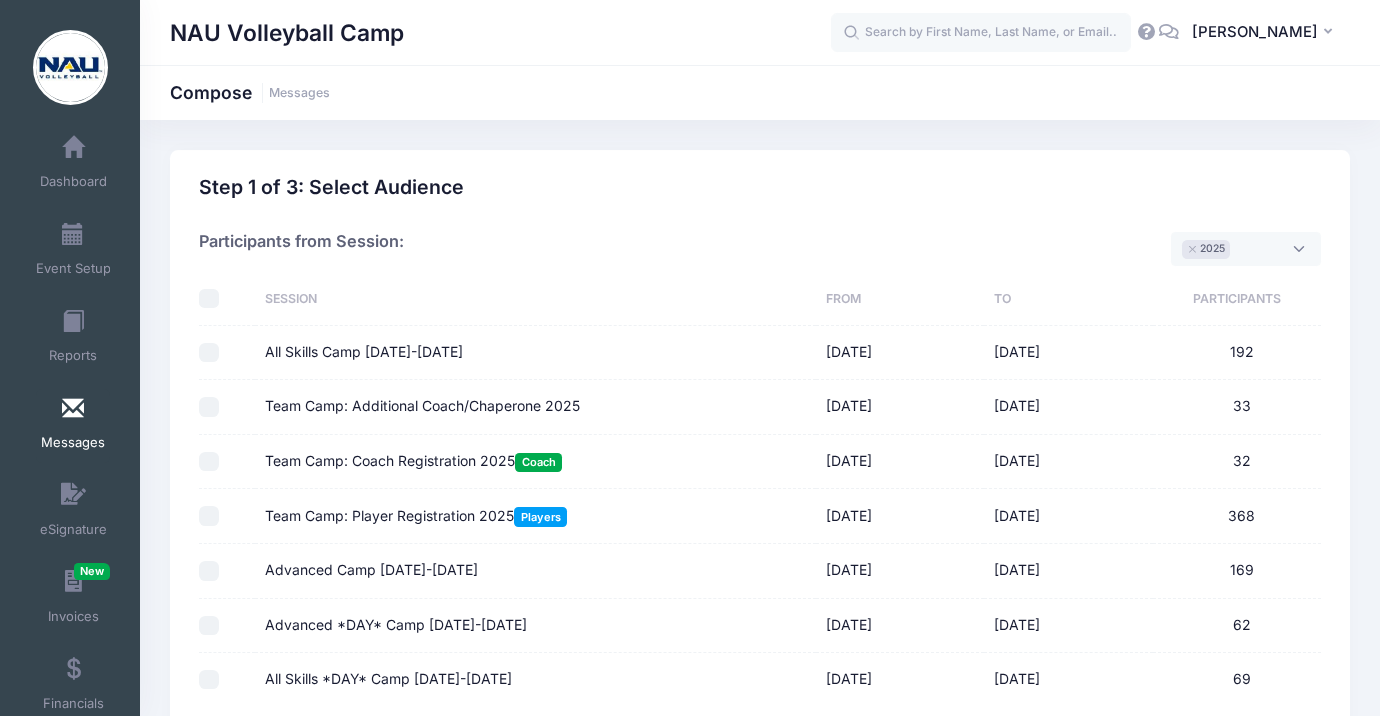 click at bounding box center [73, 409] 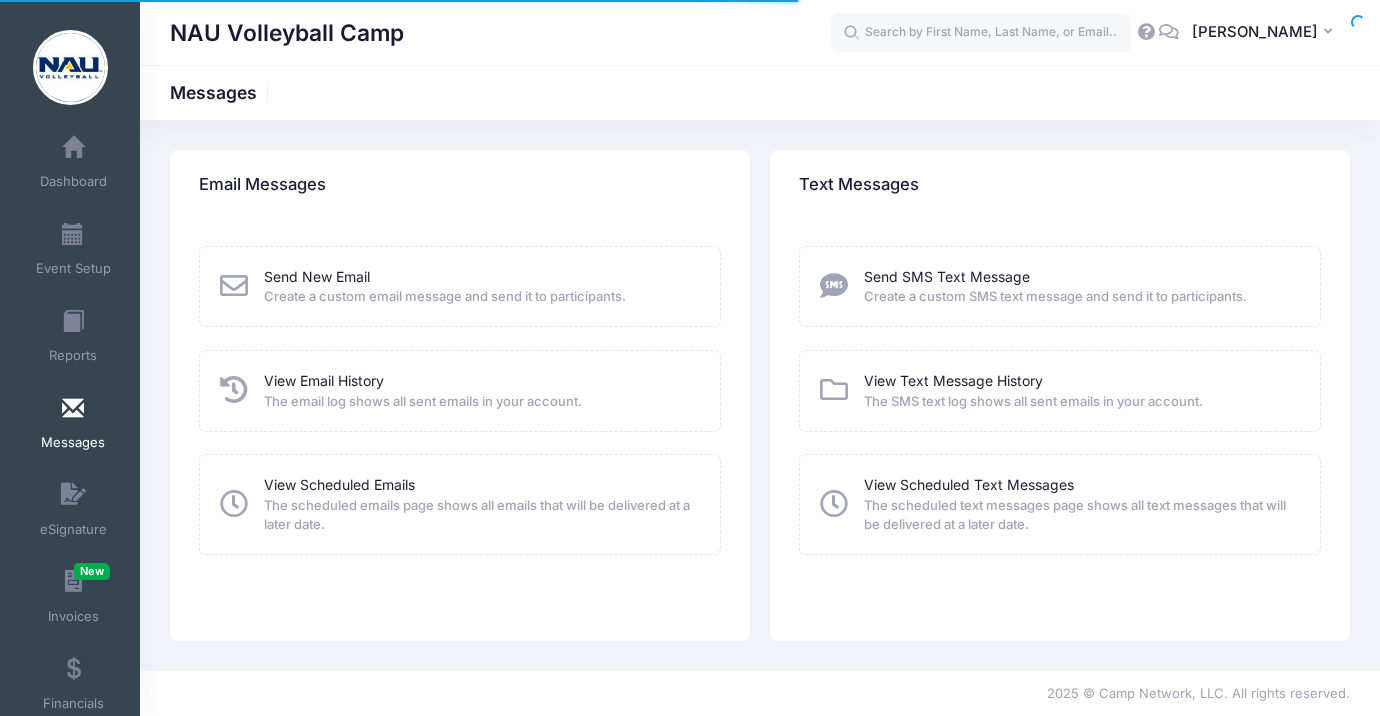 scroll, scrollTop: 0, scrollLeft: 0, axis: both 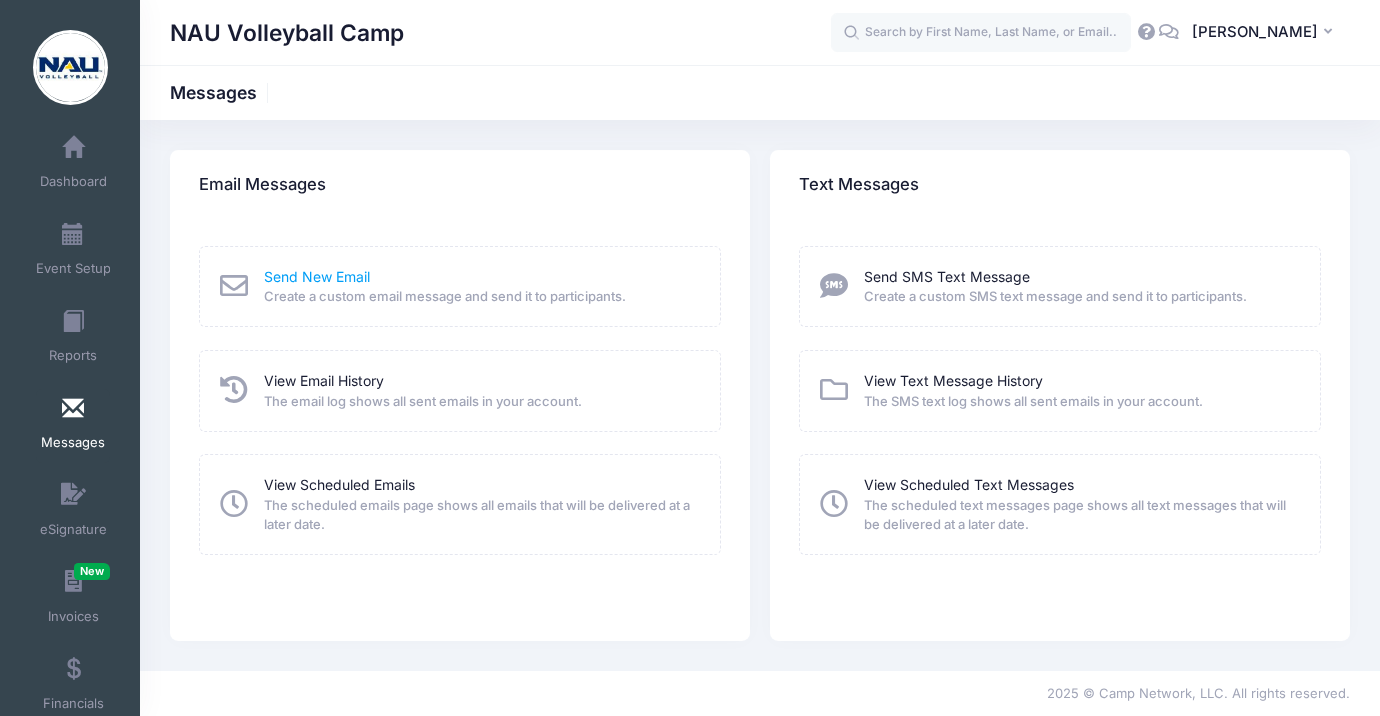 click on "Send New Email" at bounding box center (317, 276) 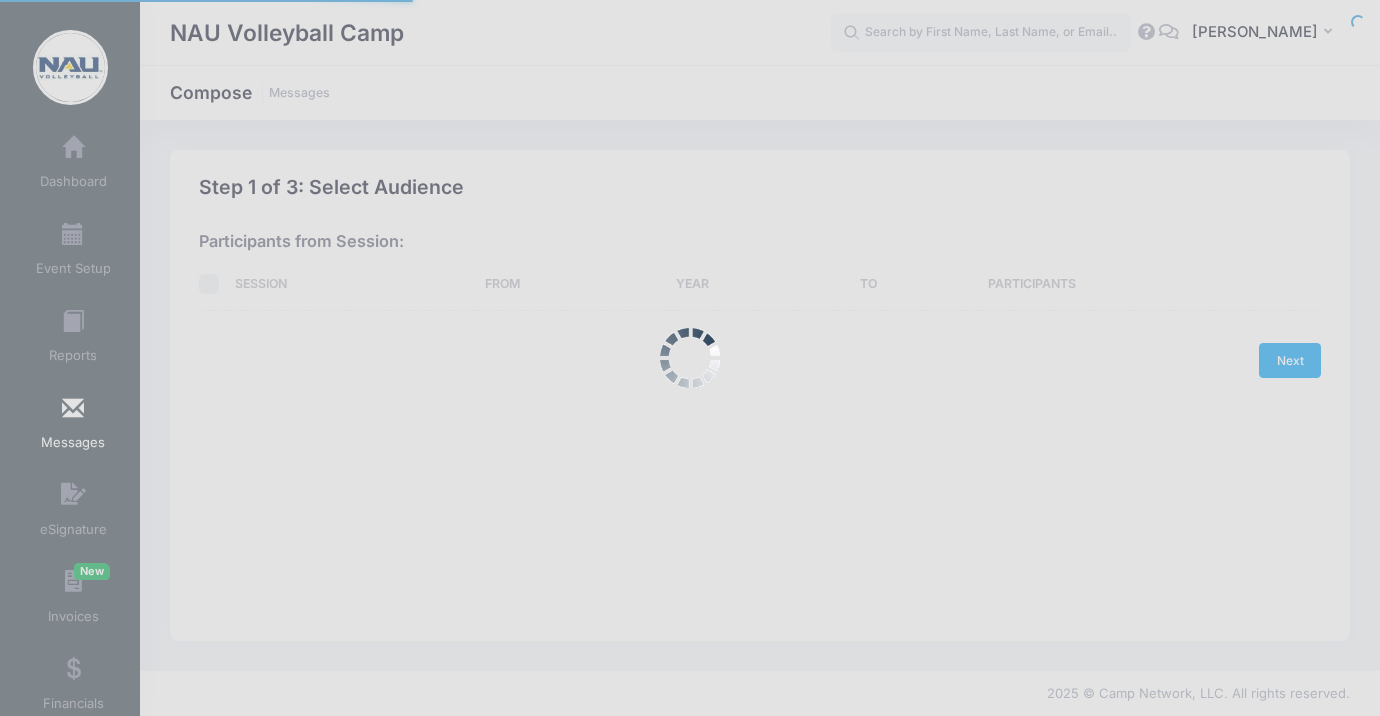 scroll, scrollTop: 0, scrollLeft: 0, axis: both 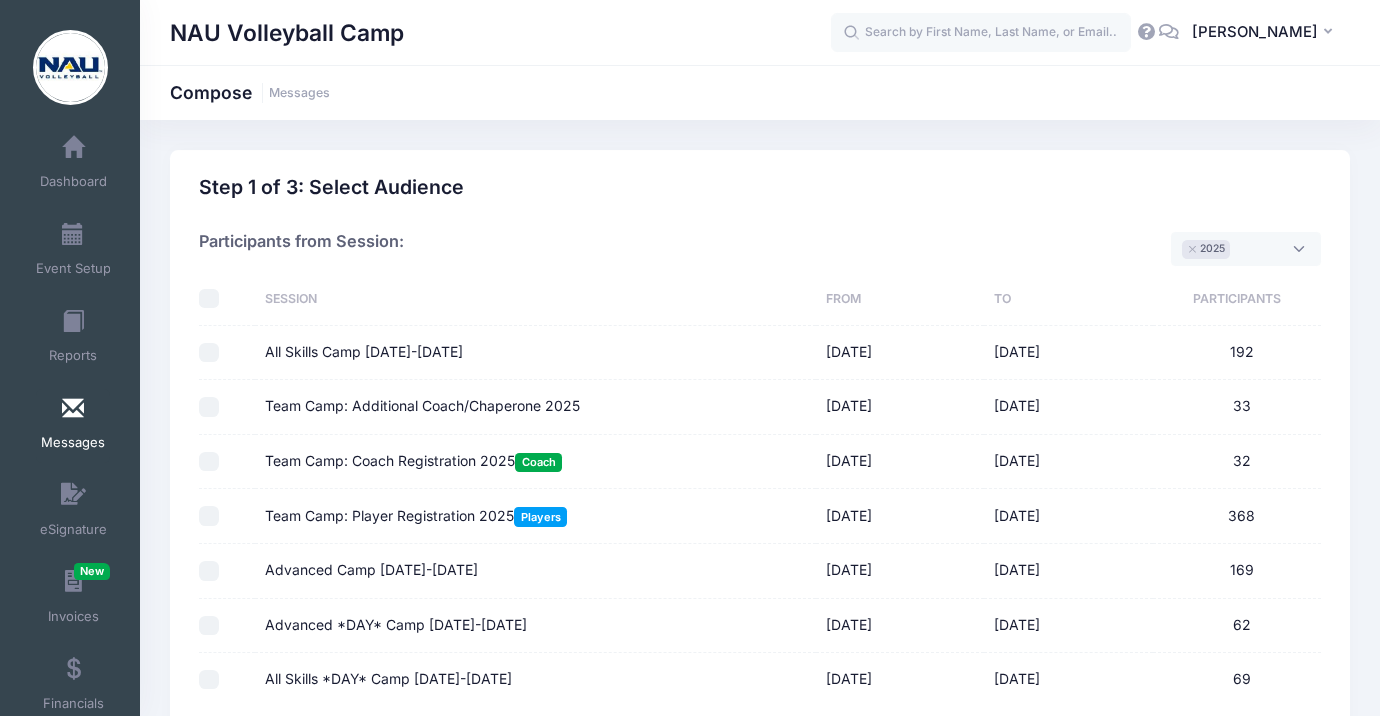 click on "Messages" at bounding box center [73, 426] 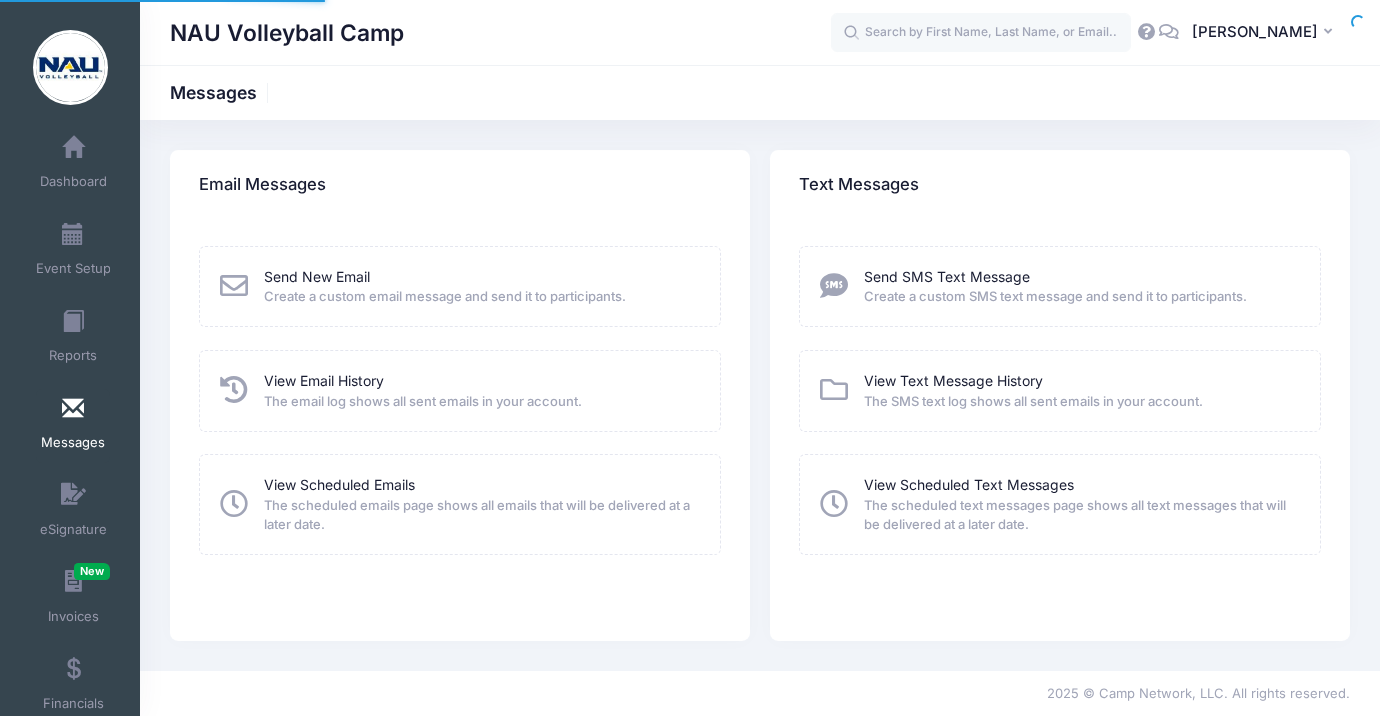 scroll, scrollTop: 0, scrollLeft: 0, axis: both 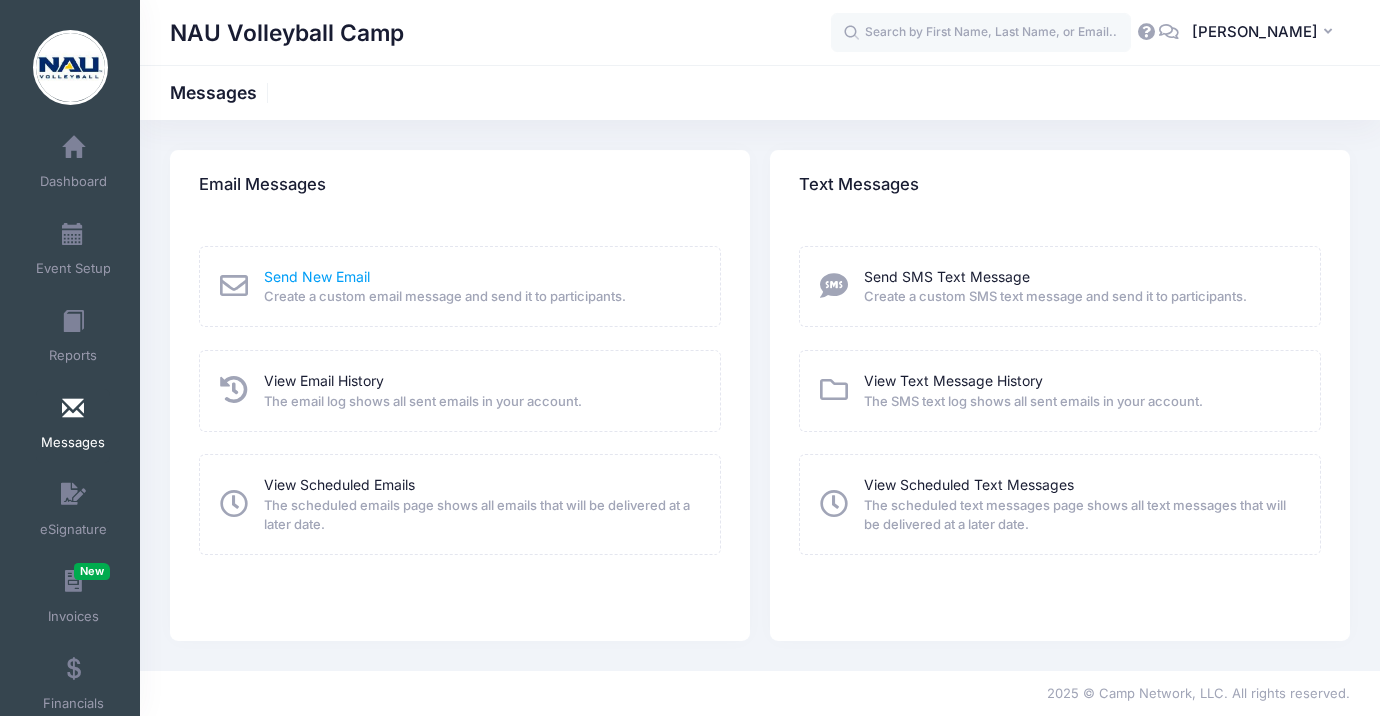 click on "Send New Email" at bounding box center [317, 276] 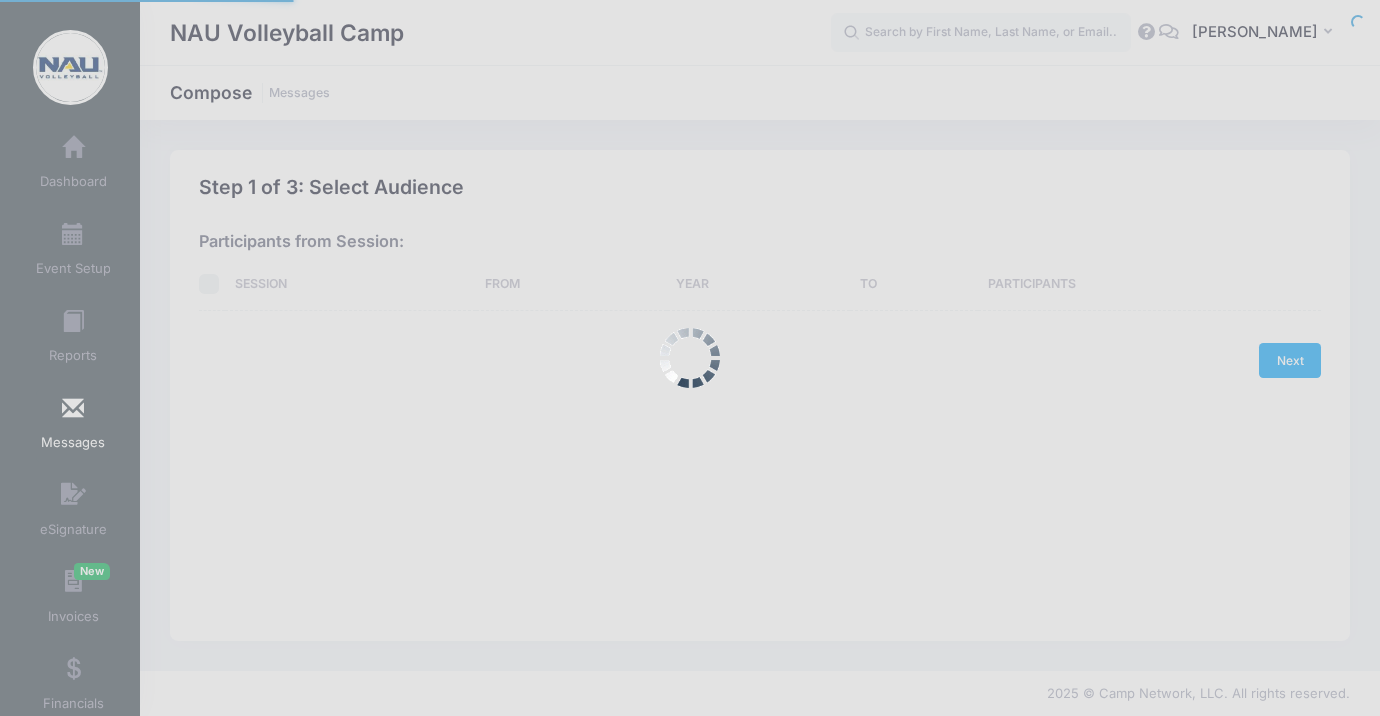 scroll, scrollTop: 0, scrollLeft: 0, axis: both 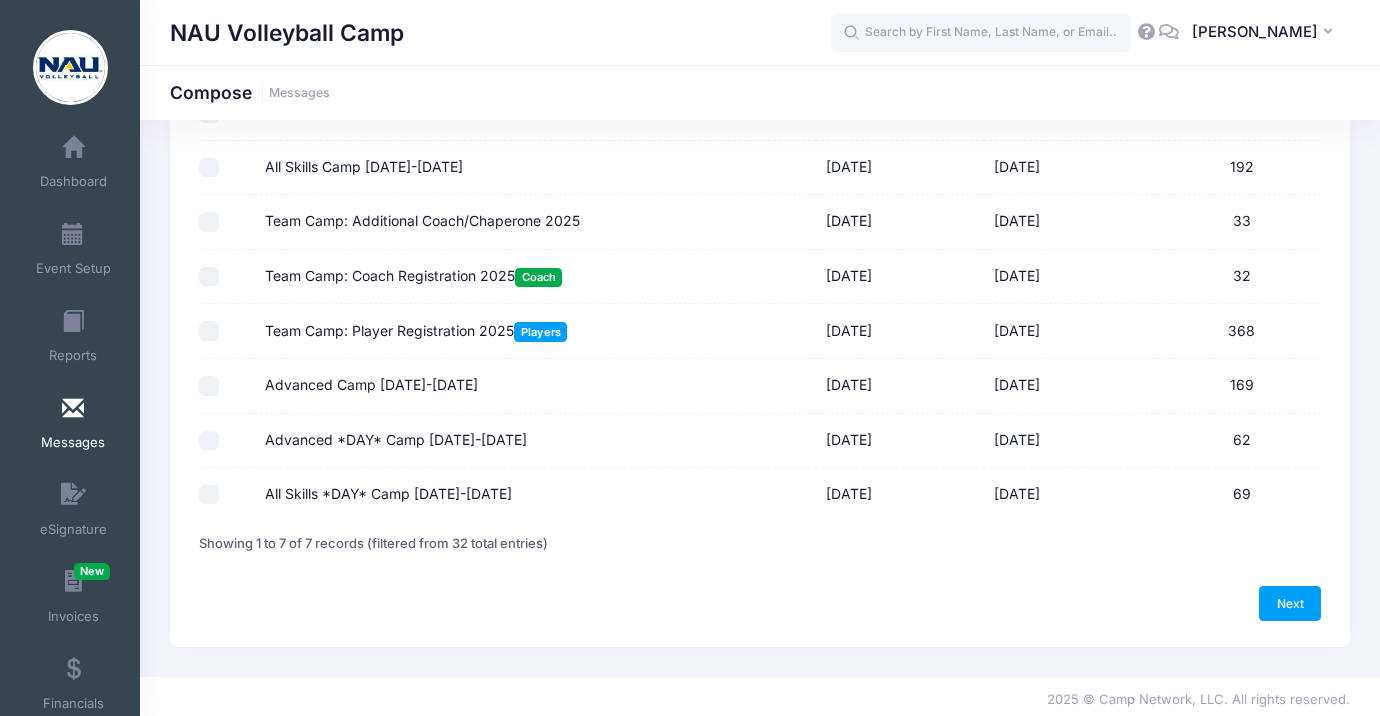click on "Advanced Camp [DATE]-[DATE]" at bounding box center [209, 386] 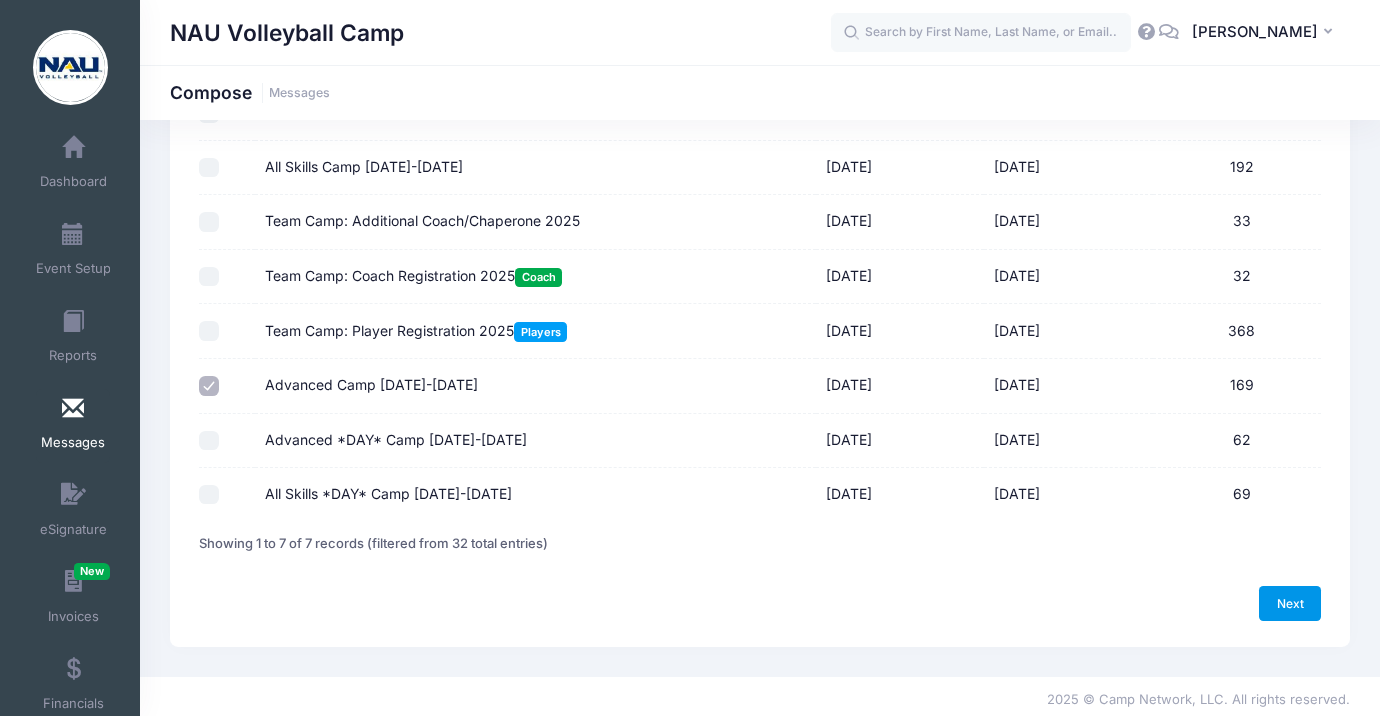 click on "Next" at bounding box center (1290, 603) 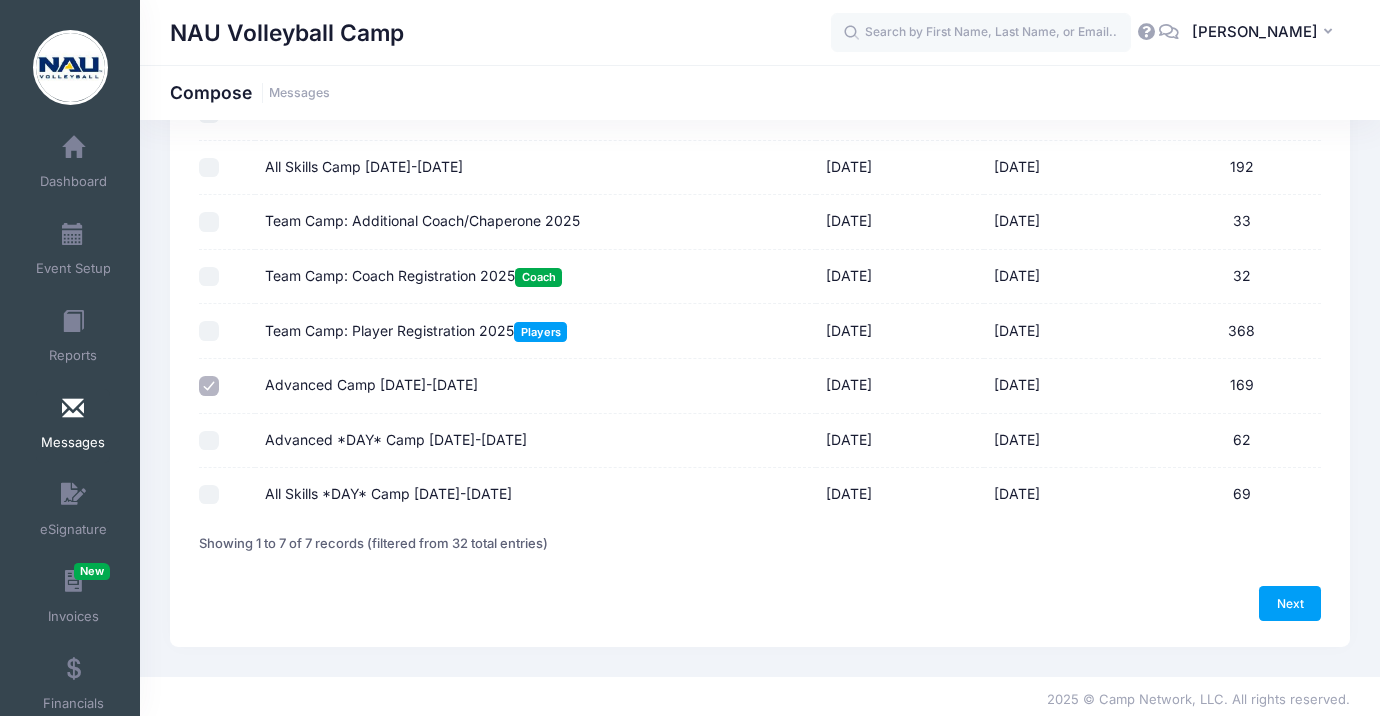 scroll, scrollTop: 0, scrollLeft: 0, axis: both 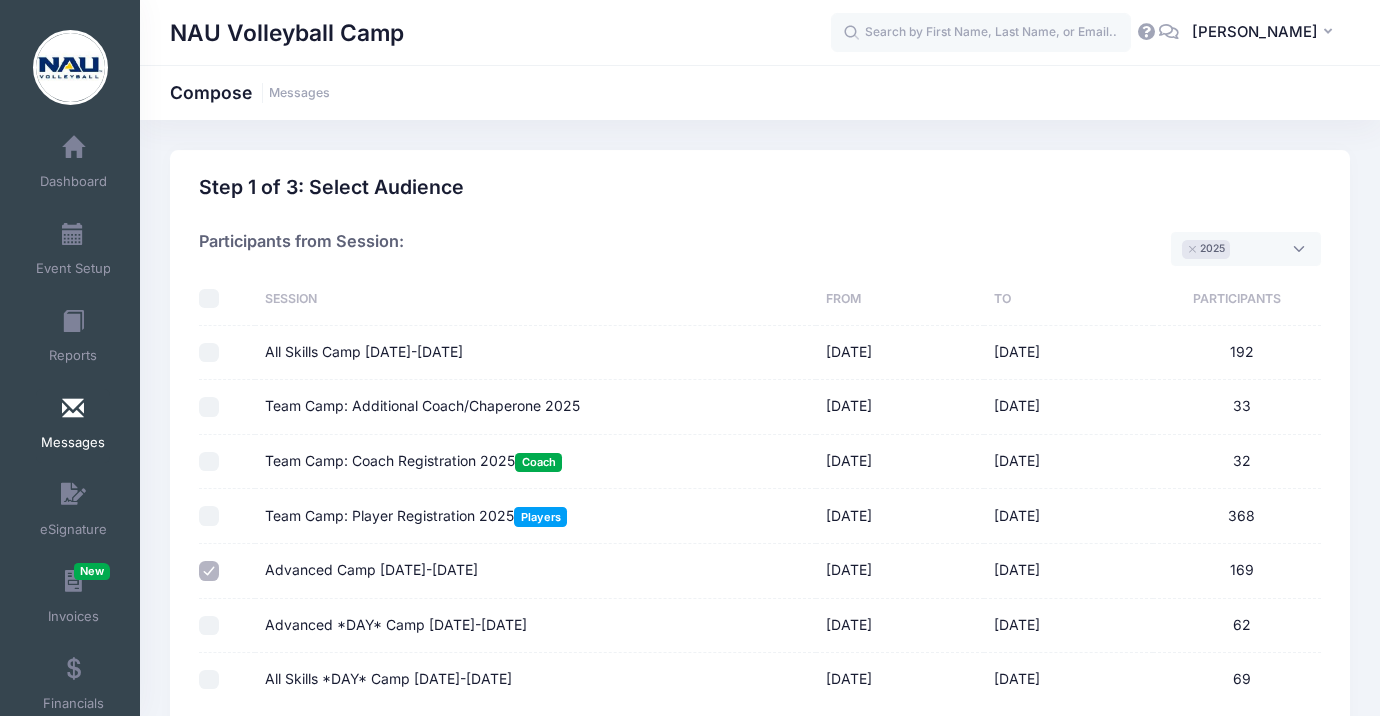 select on "50" 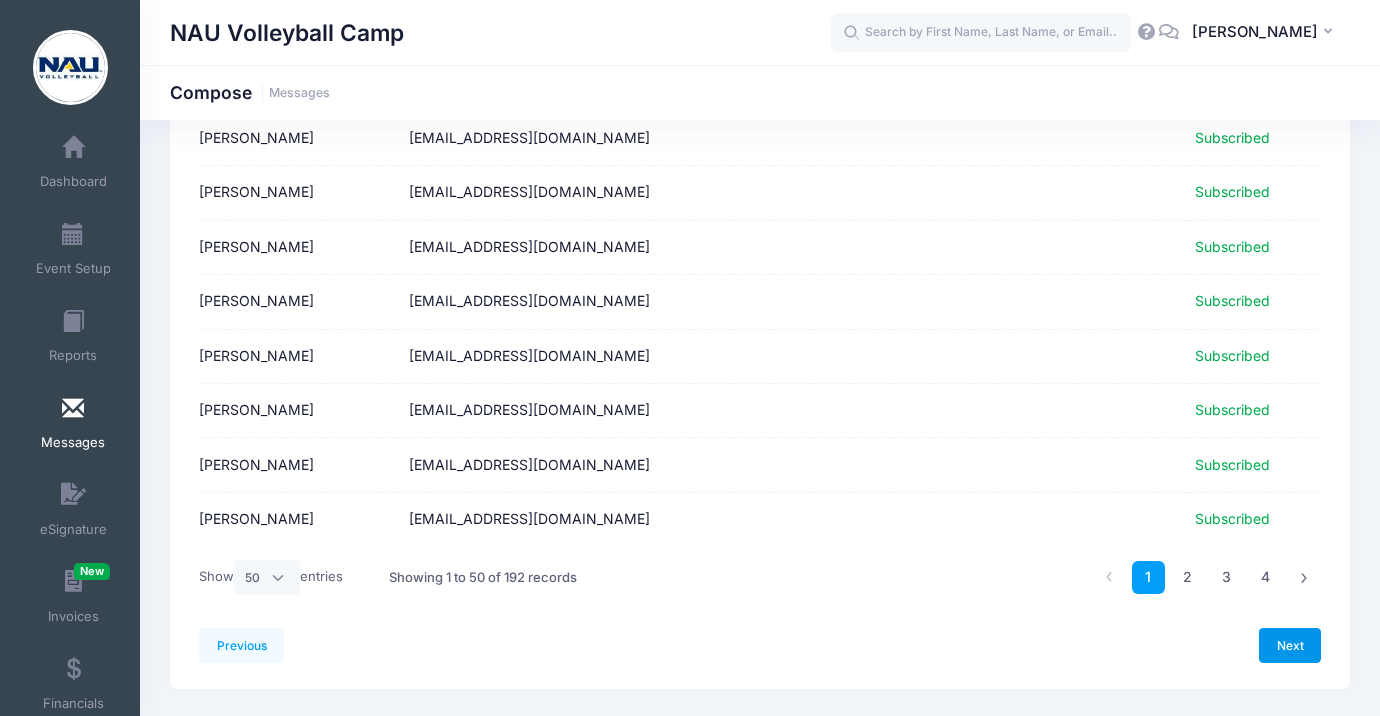 click on "Next" at bounding box center (1290, 645) 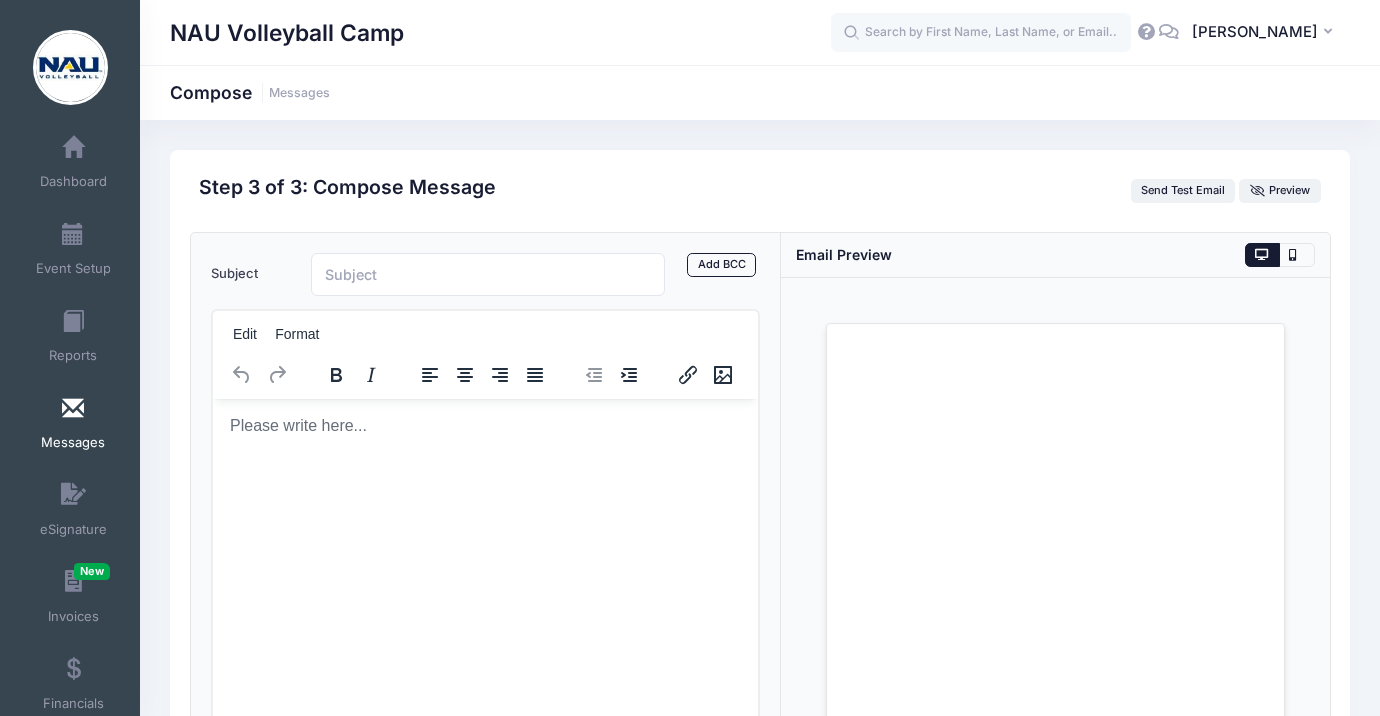 scroll, scrollTop: 0, scrollLeft: 0, axis: both 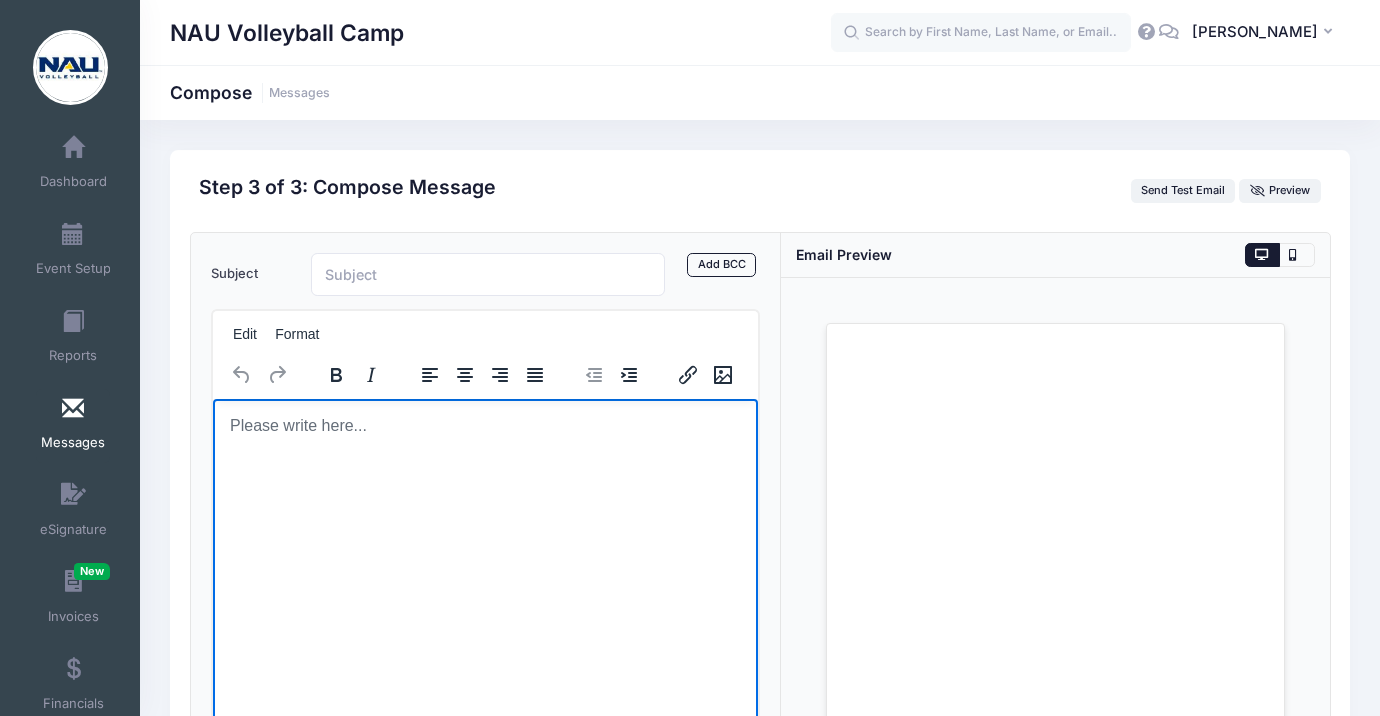 click at bounding box center [484, 425] 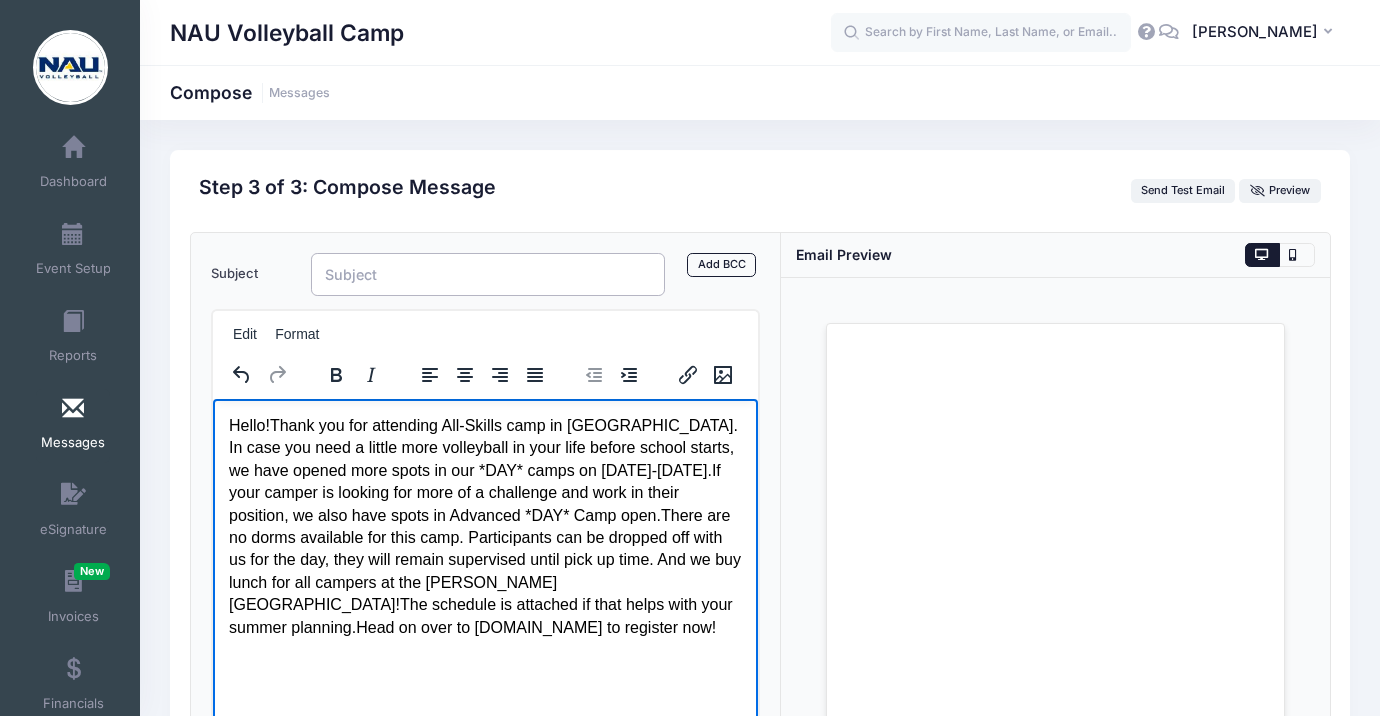 click on "Subject" at bounding box center (488, 274) 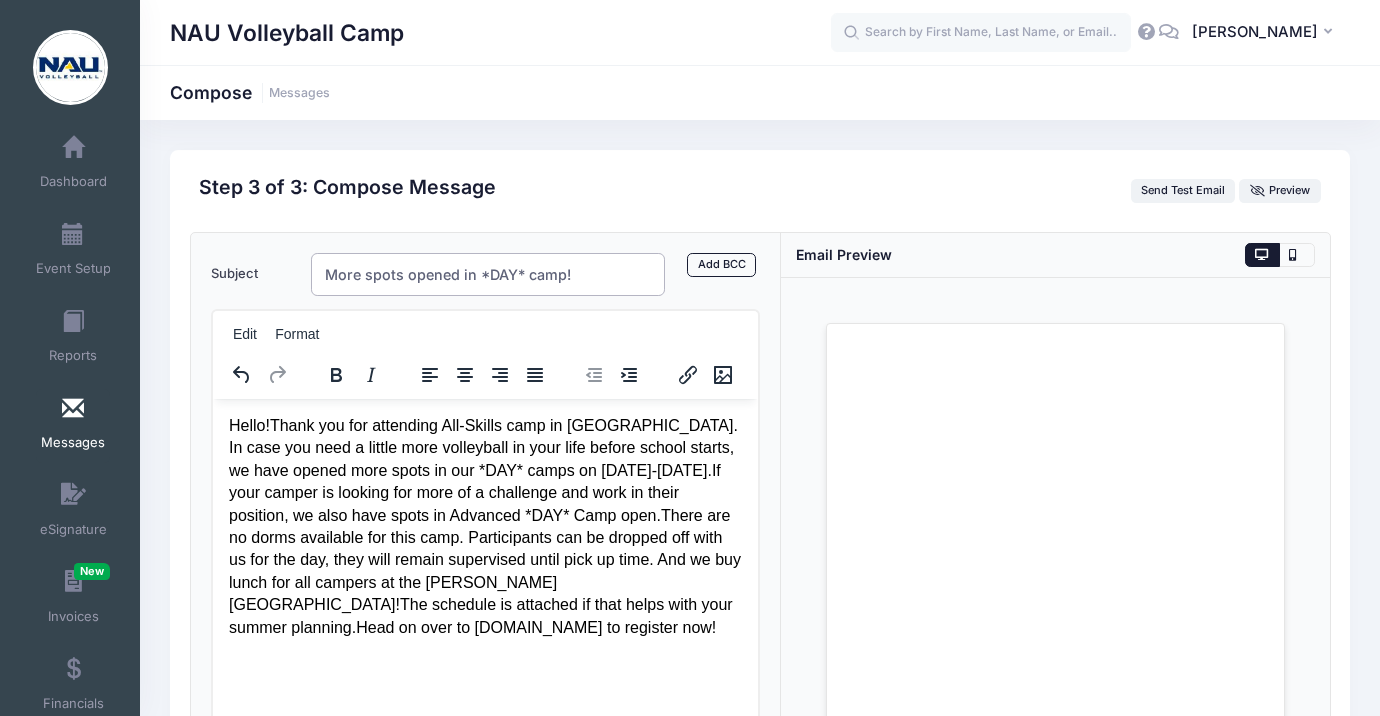 type on "More spots opened in *DAY* camp!" 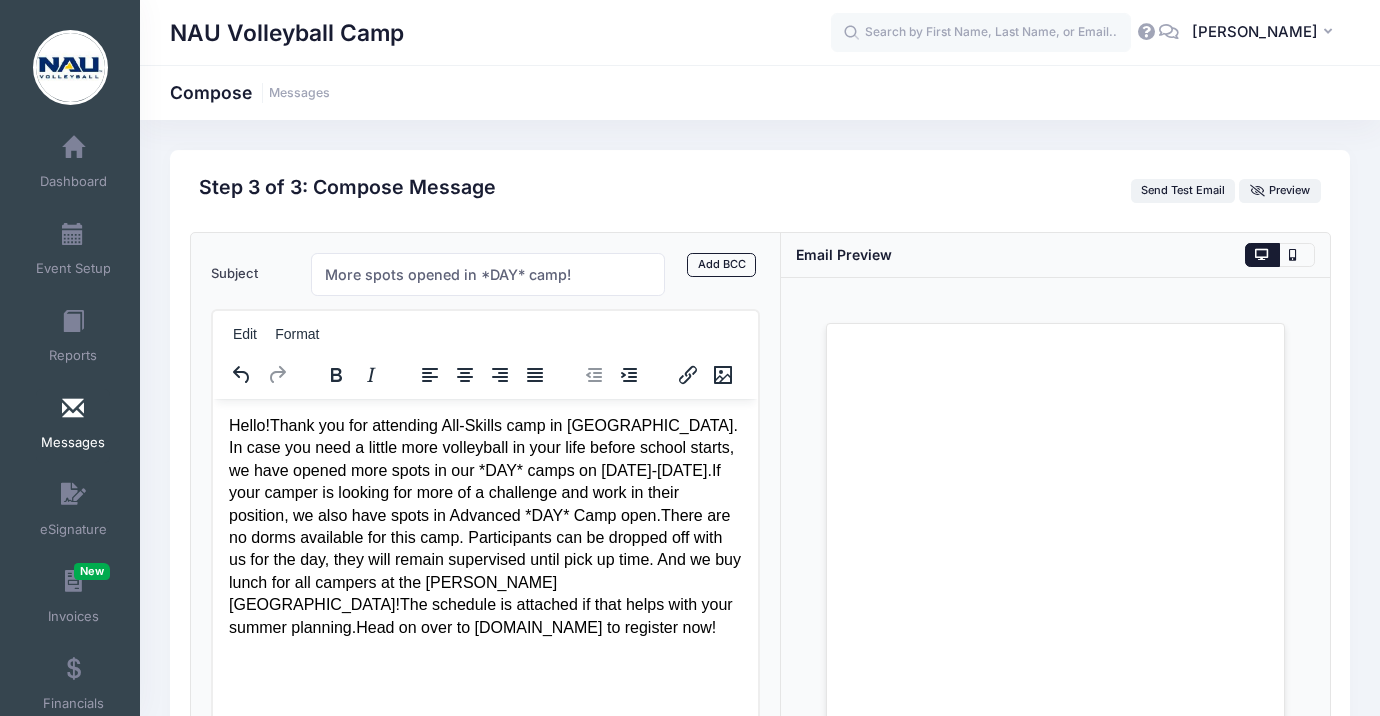 click on "Hello!Thank you for attending All-Skills camp in Flagstaff. In case you need a little more volleyball in your life before school starts, we have opened more spots in our *DAY* camps on July 25-27.If your camper is looking for more of a challenge and work in their position, we also have spots in Advanced *DAY* Camp open.There are no dorms available for this camp. Participants can be dropped off with us for the day, they will remain supervised until pick up time. And we buy lunch for all campers at the duBois Center!The schedule is attached if that helps with your summer planning.Head on over to www.nauvbcamp.com to register now!" at bounding box center [484, 526] 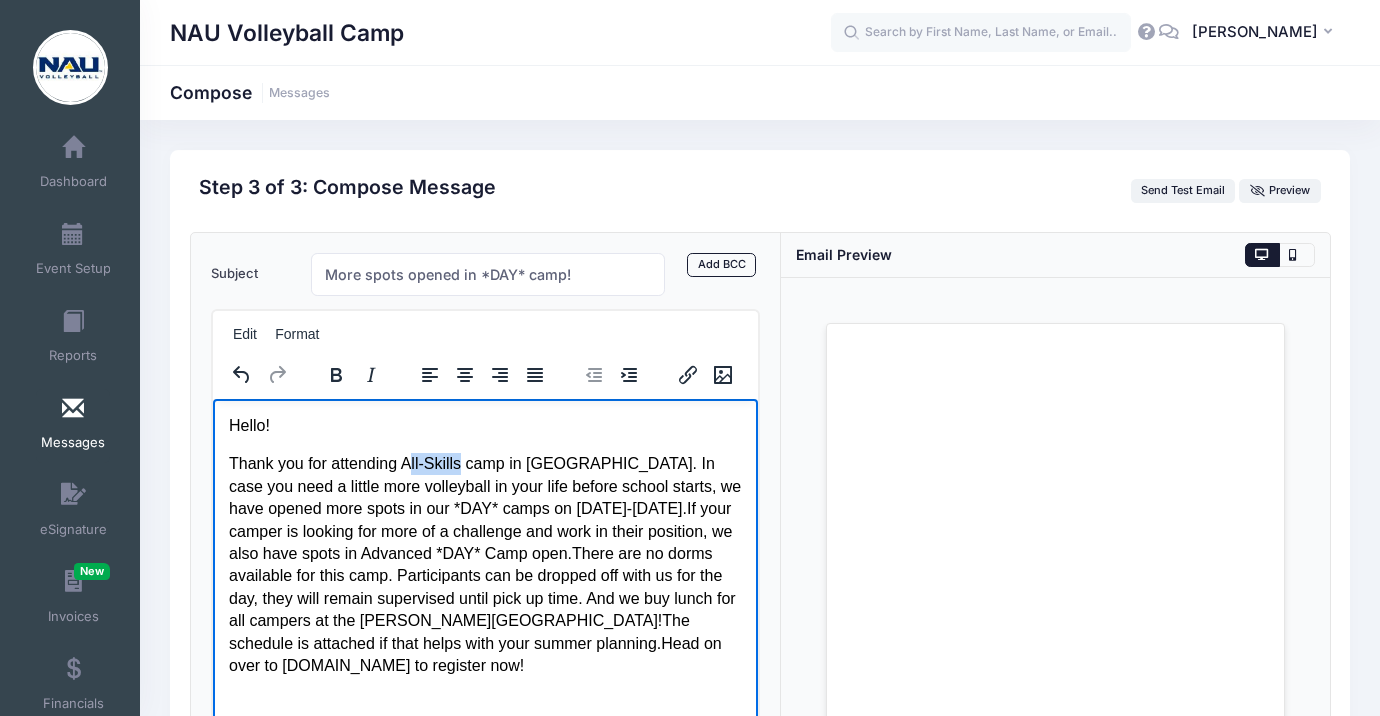 drag, startPoint x: 467, startPoint y: 459, endPoint x: 412, endPoint y: 461, distance: 55.03635 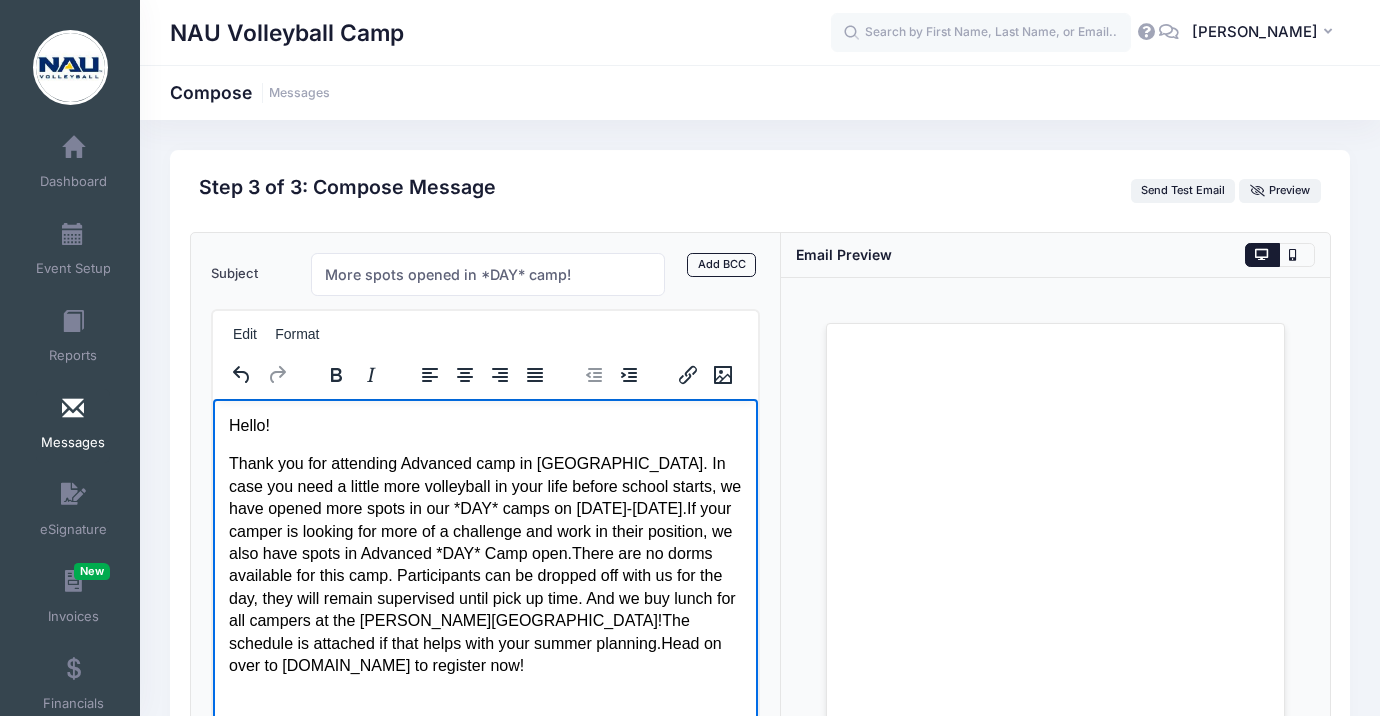 click on "Thank you for attending Advanced camp in Flagstaff. In case you need a little more volleyball in your life before school starts, we have opened more spots in our *DAY* camps on July 25-27.If your camper is looking for more of a challenge and work in their position, we also have spots in Advanced *DAY* Camp open.There are no dorms available for this camp. Participants can be dropped off with us for the day, they will remain supervised until pick up time. And we buy lunch for all campers at the duBois Center!The schedule is attached if that helps with your summer planning.Head on over to www.nauvbcamp.com to register now!" at bounding box center [484, 564] 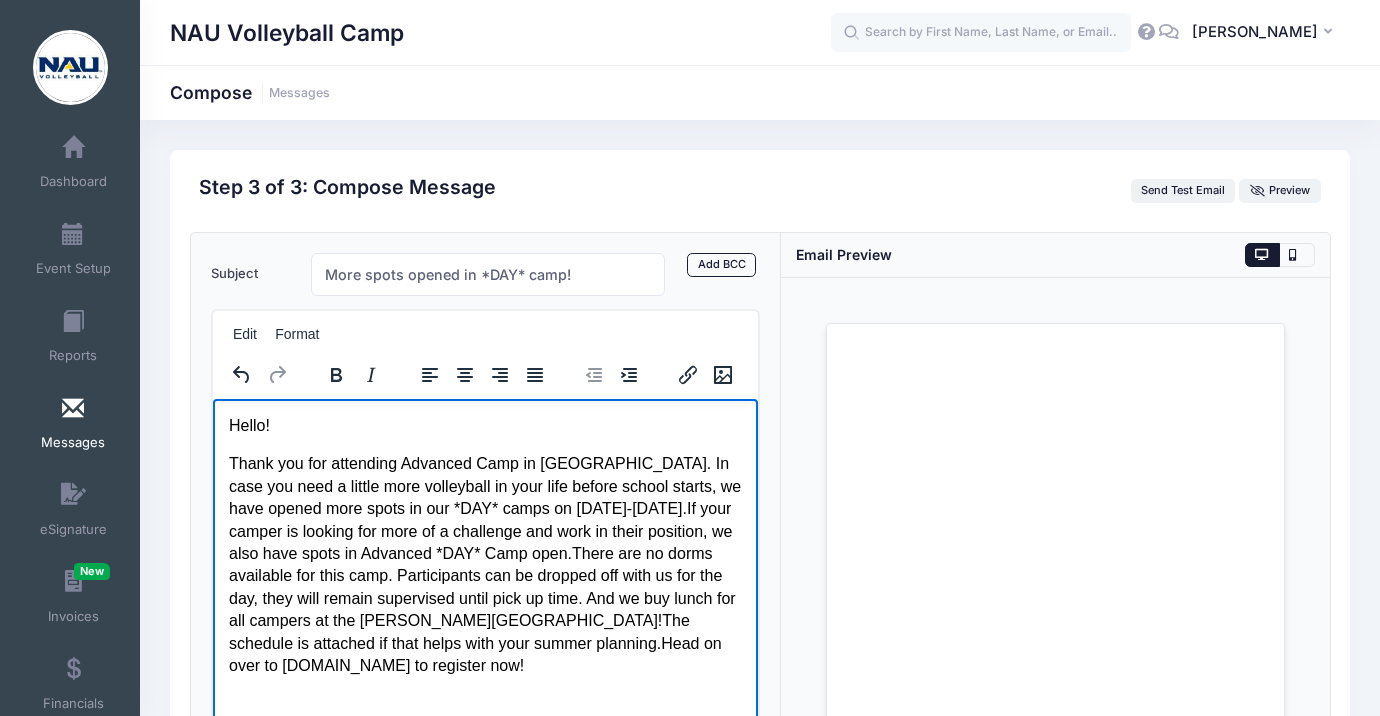 click on "Thank you for attending Advanced Camp in Flagstaff. In case you need a little more volleyball in your life before school starts, we have opened more spots in our *DAY* camps on July 25-27.If your camper is looking for more of a challenge and work in their position, we also have spots in Advanced *DAY* Camp open.There are no dorms available for this camp. Participants can be dropped off with us for the day, they will remain supervised until pick up time. And we buy lunch for all campers at the duBois Center!The schedule is attached if that helps with your summer planning.Head on over to www.nauvbcamp.com to register now!" at bounding box center [484, 564] 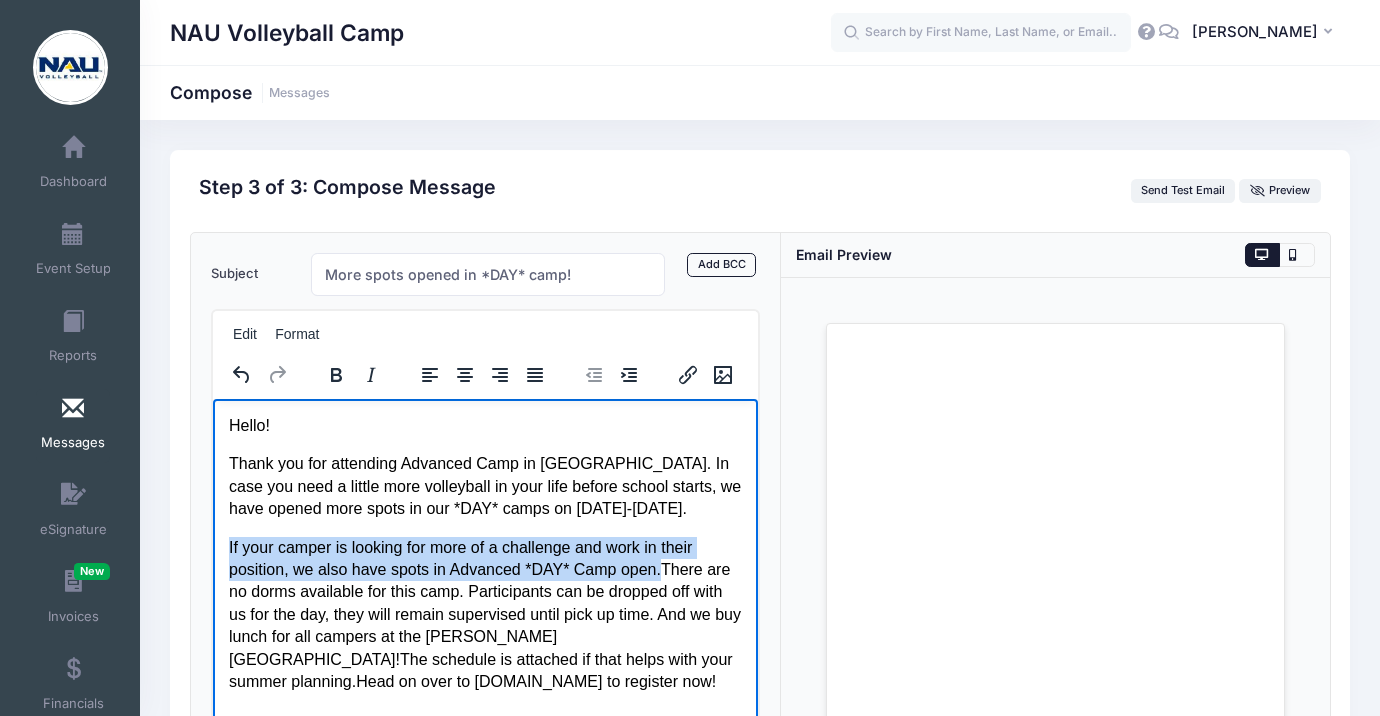 drag, startPoint x: 666, startPoint y: 567, endPoint x: 388, endPoint y: 945, distance: 469.22064 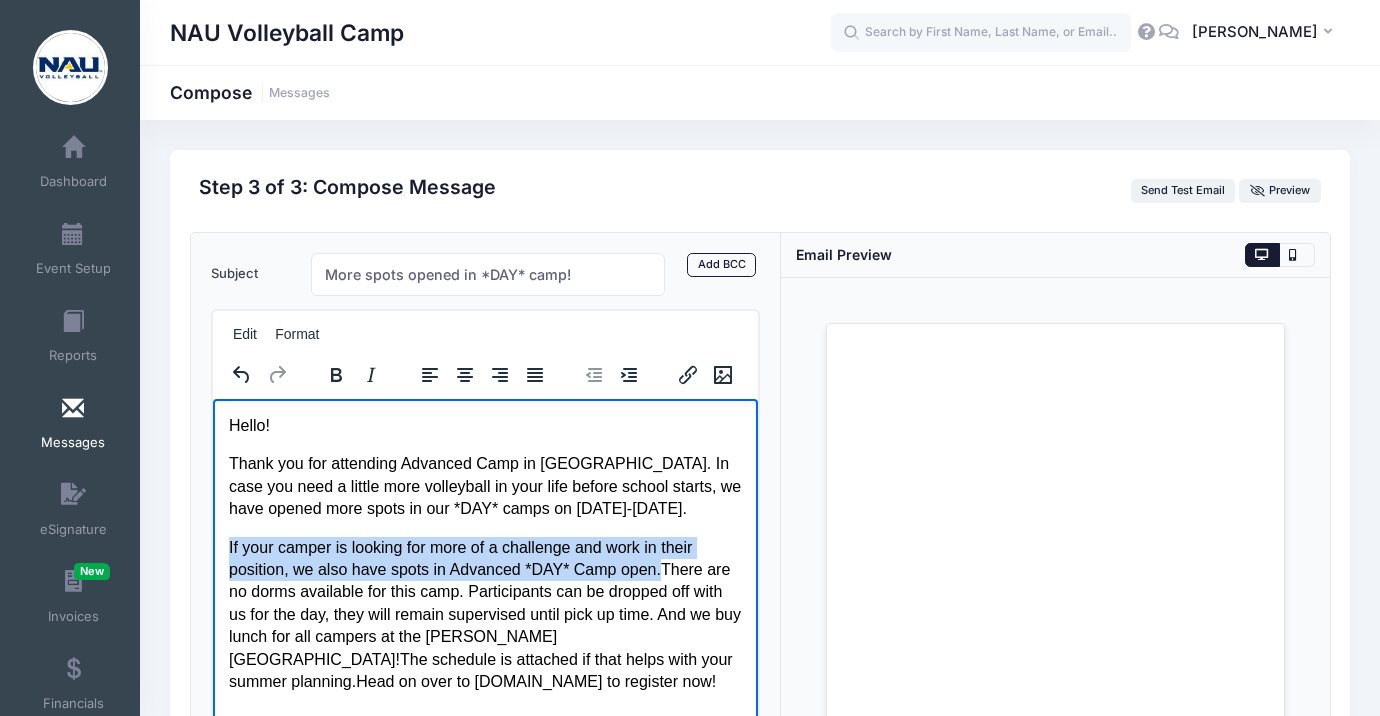click on "Hello! Thank you for attending Advanced Camp in Flagstaff. In case you need a little more volleyball in your life before school starts, we have opened more spots in our *DAY* camps on July 25-27. If your camper is looking for more of a challenge and work in their position, we also have spots in Advanced *DAY* Camp open.There are no dorms available for this camp. Participants can be dropped off with us for the day, they will remain supervised until pick up time. And we buy lunch for all campers at the duBois Center!The schedule is attached if that helps with your summer planning.Head on over to www.nauvbcamp.com to register now!" at bounding box center [484, 553] 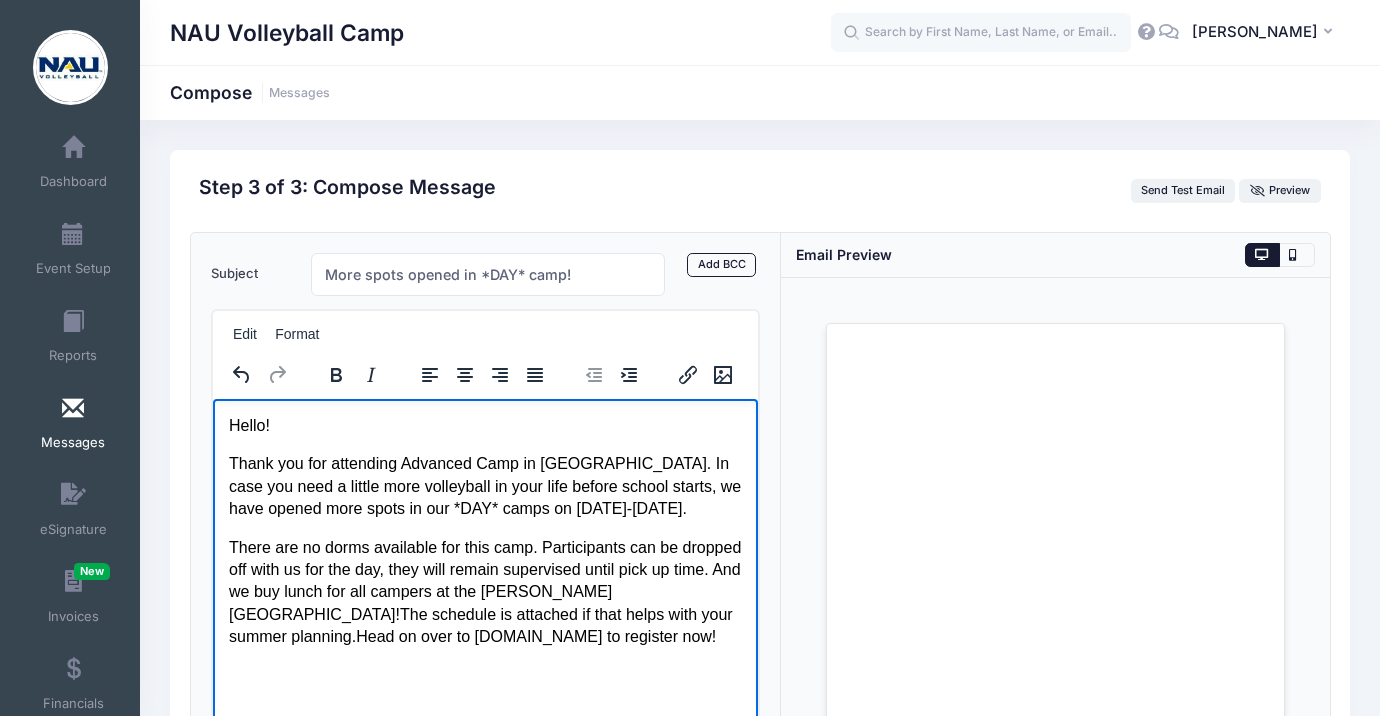 click on "There are no dorms available for this camp. Participants can be dropped off with us for the day, they will remain supervised until pick up time. And we buy lunch for all campers at the duBois Center!The schedule is attached if that helps with your summer planning.Head on over to www.nauvbcamp.com to register now!" at bounding box center (484, 592) 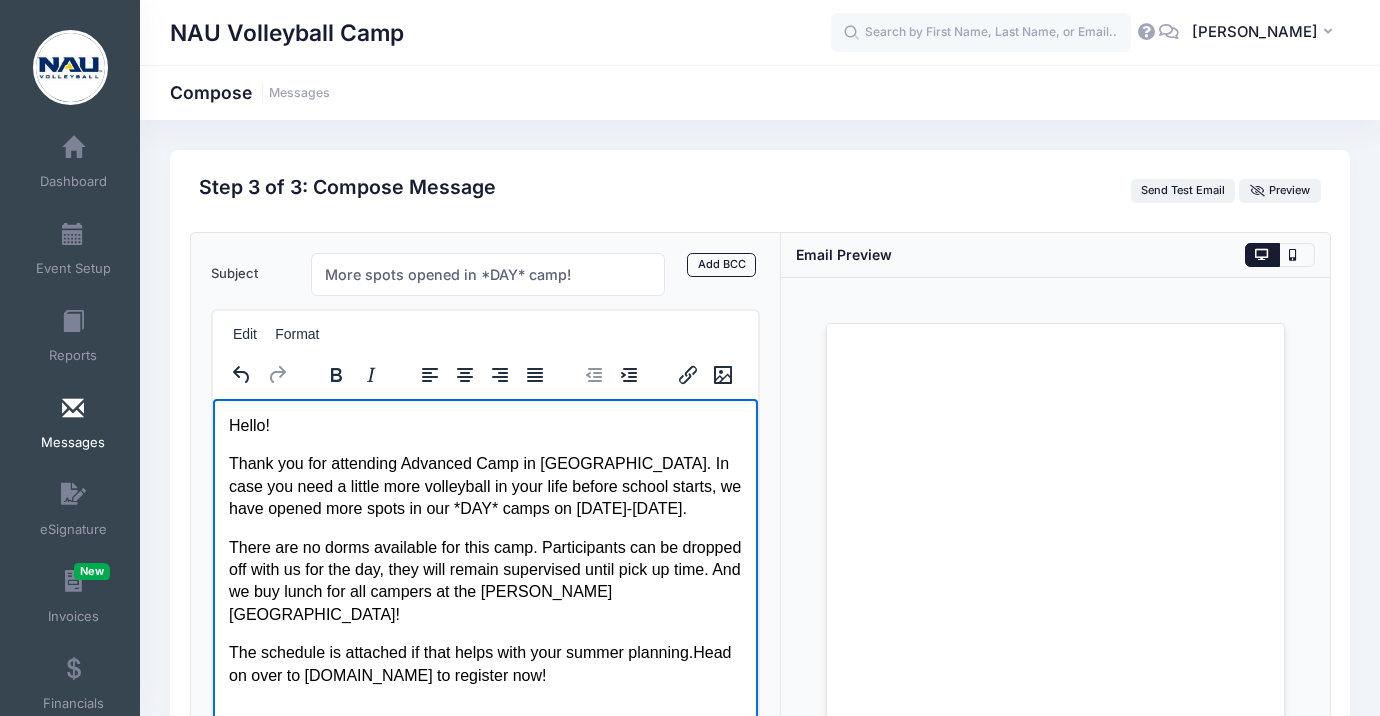 scroll, scrollTop: 92, scrollLeft: 0, axis: vertical 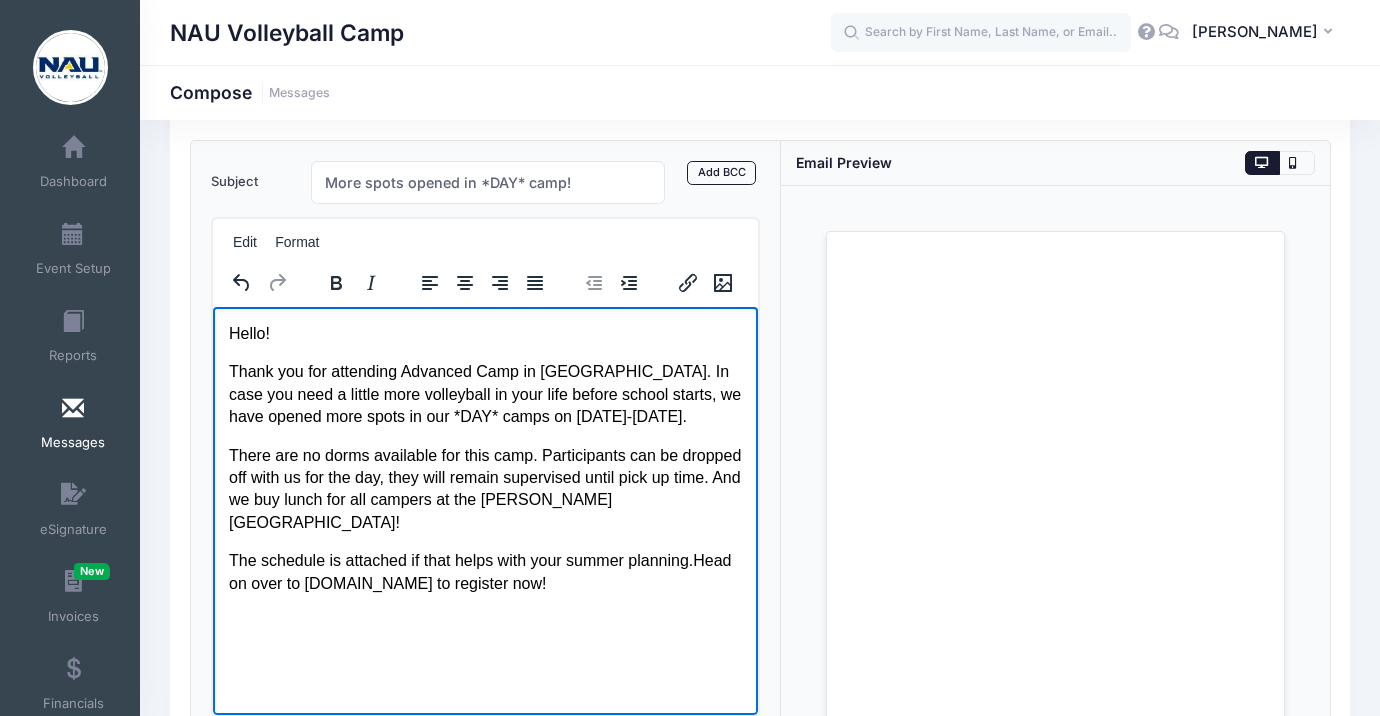 click on "The schedule is attached if that helps with your summer planning.Head on over to www.nauvbcamp.com to register now!" at bounding box center [484, 571] 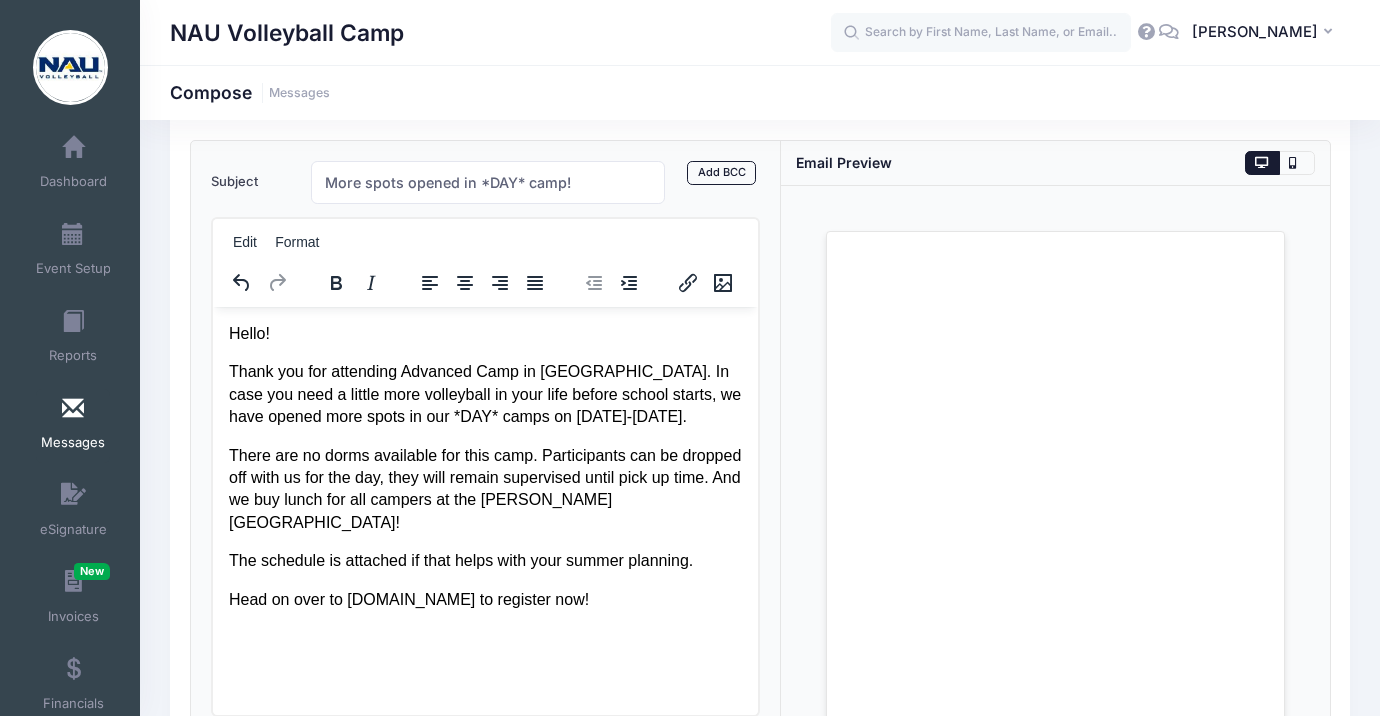 click on "There are no dorms available for this camp. Participants can be dropped off with us for the day, they will remain supervised until pick up time. And we buy lunch for all campers at the duBois Center!" at bounding box center [484, 489] 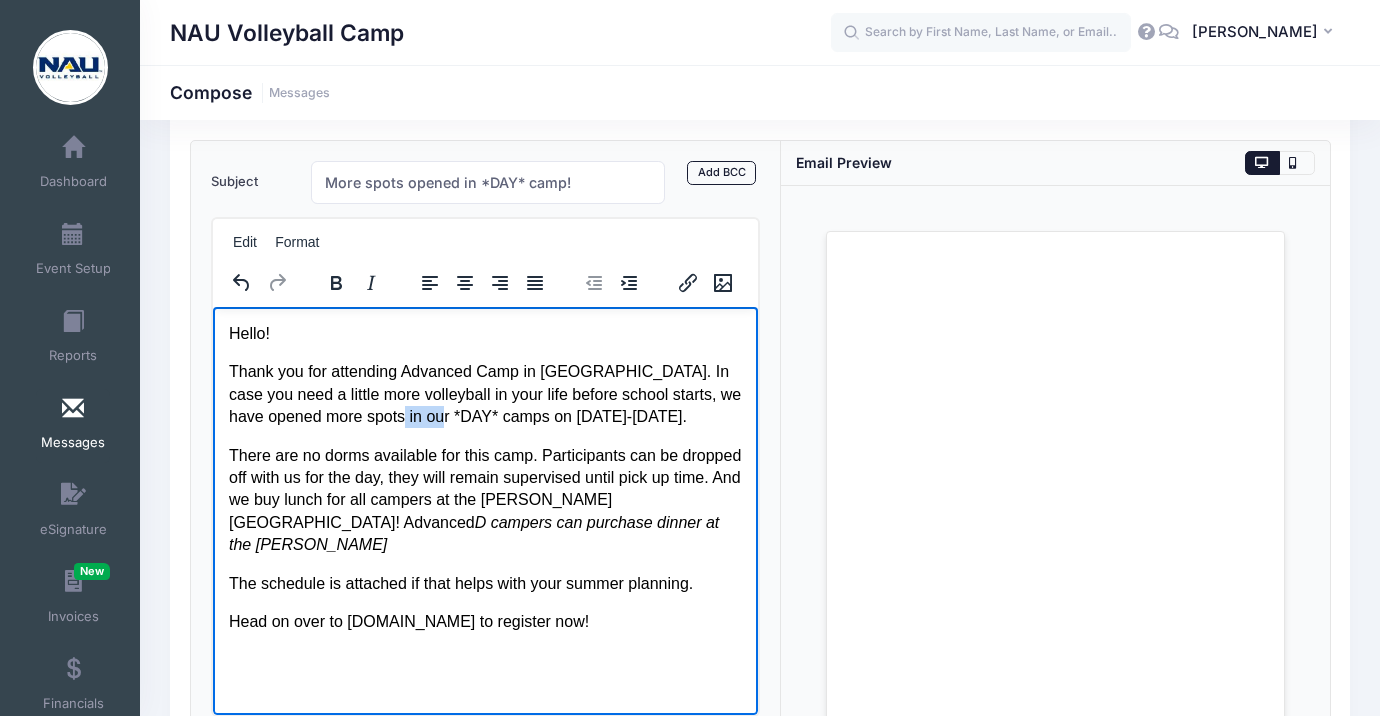 drag, startPoint x: 406, startPoint y: 415, endPoint x: 358, endPoint y: 416, distance: 48.010414 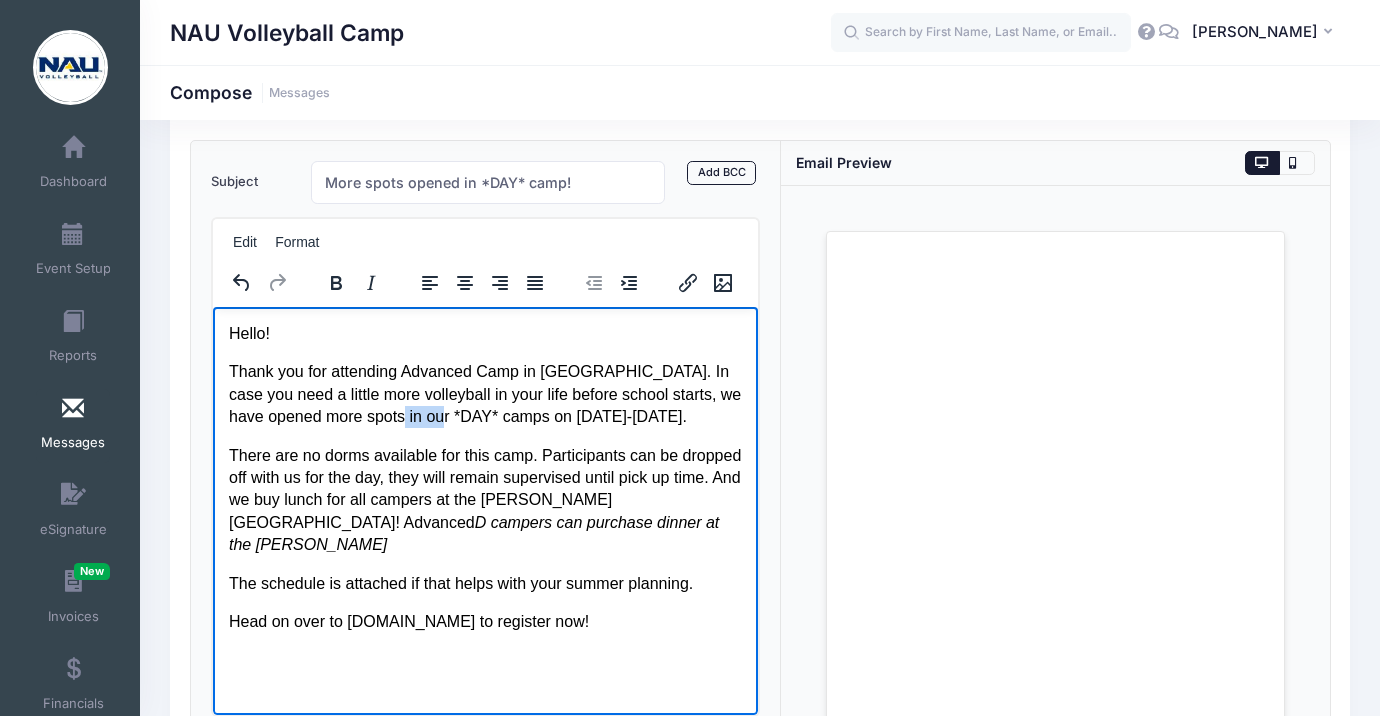 click on "Thank you for attending Advanced Camp in Flagstaff. In case you need a little more volleyball in your life before school starts, we have opened more spots in our *DAY* camps on July 25-27." at bounding box center [484, 393] 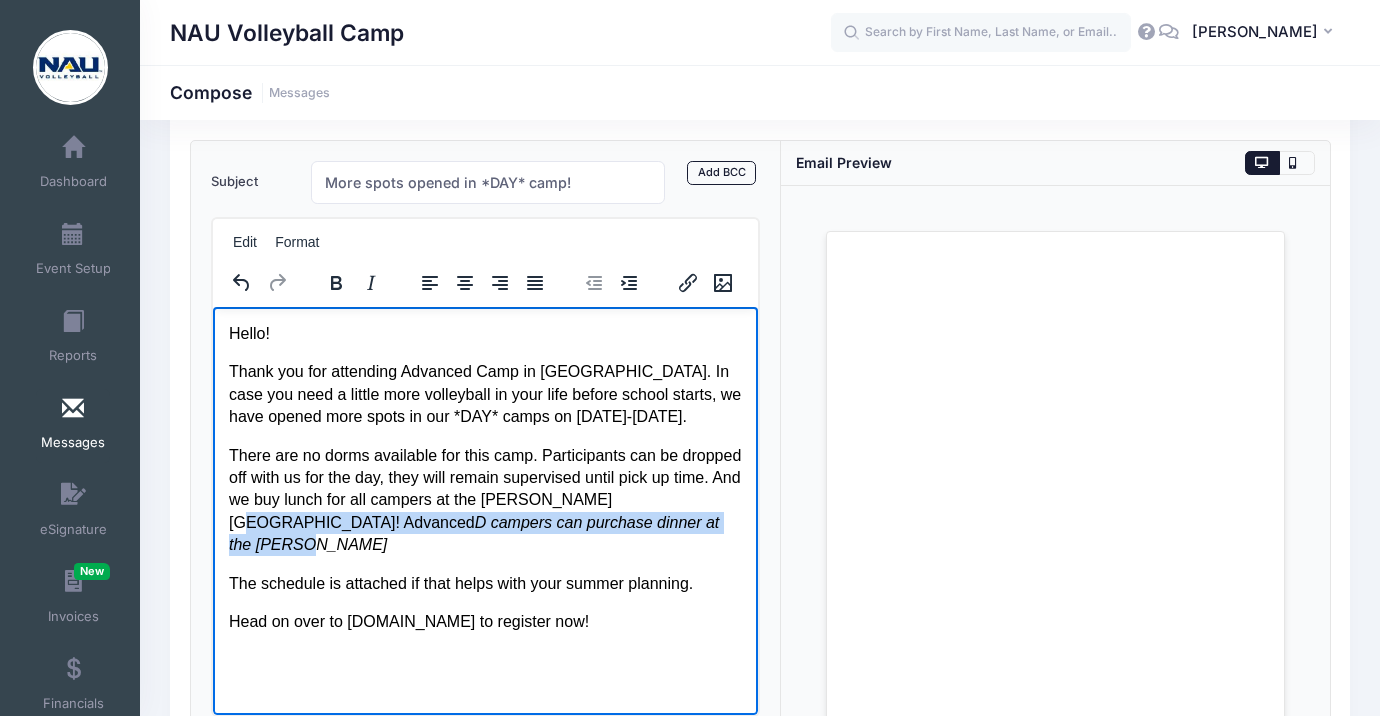 drag, startPoint x: 653, startPoint y: 520, endPoint x: 231, endPoint y: 524, distance: 422.01895 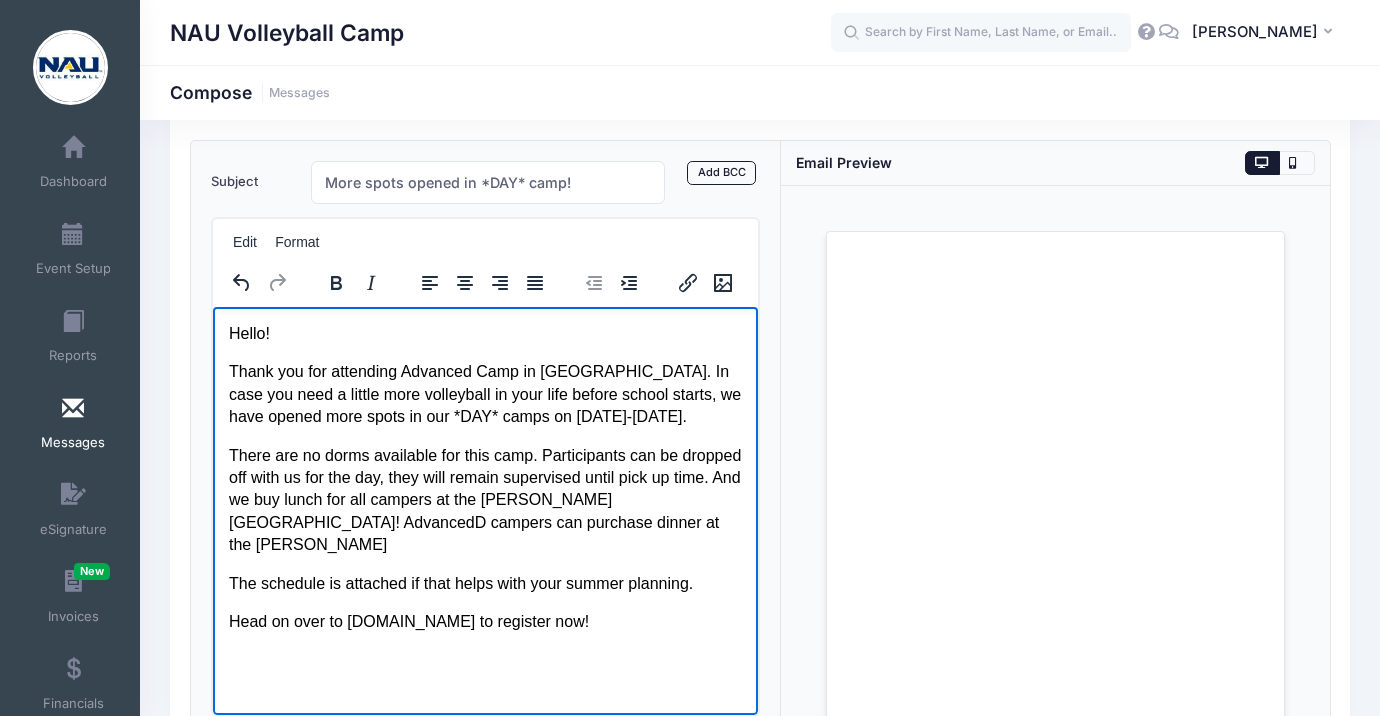 click on "The schedule is attached if that helps with your summer planning." at bounding box center (484, 583) 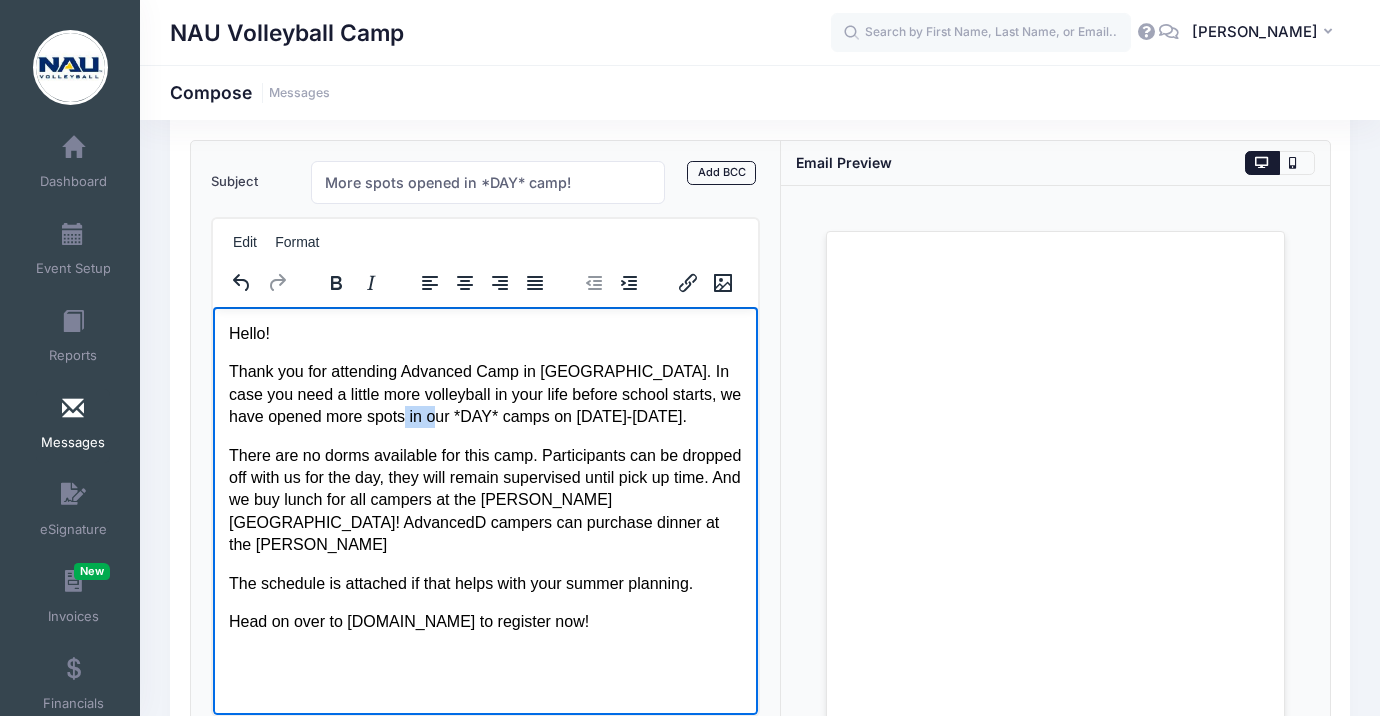 drag, startPoint x: 405, startPoint y: 414, endPoint x: 360, endPoint y: 416, distance: 45.044422 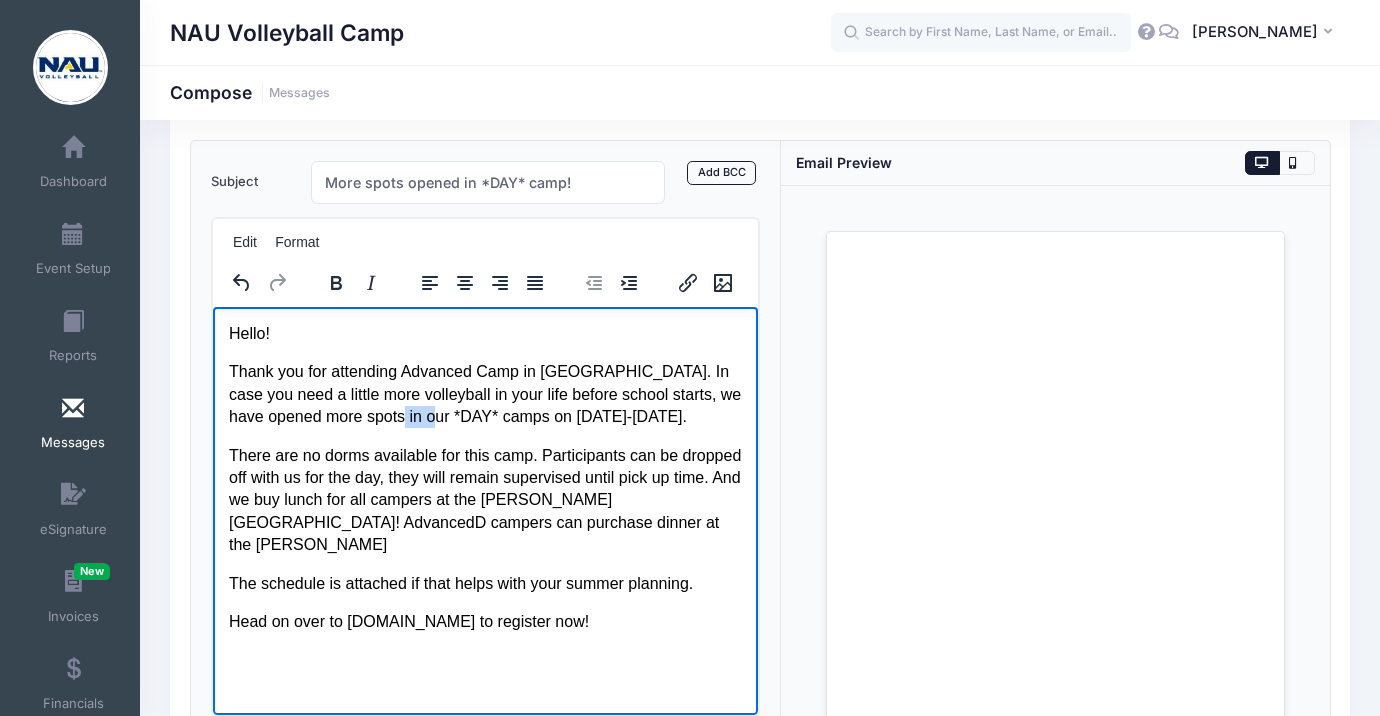 click on "Thank you for attending Advanced Camp in Flagstaff. In case you need a little more volleyball in your life before school starts, we have opened more spots in our *DAY* camps on July 25-27." at bounding box center (484, 393) 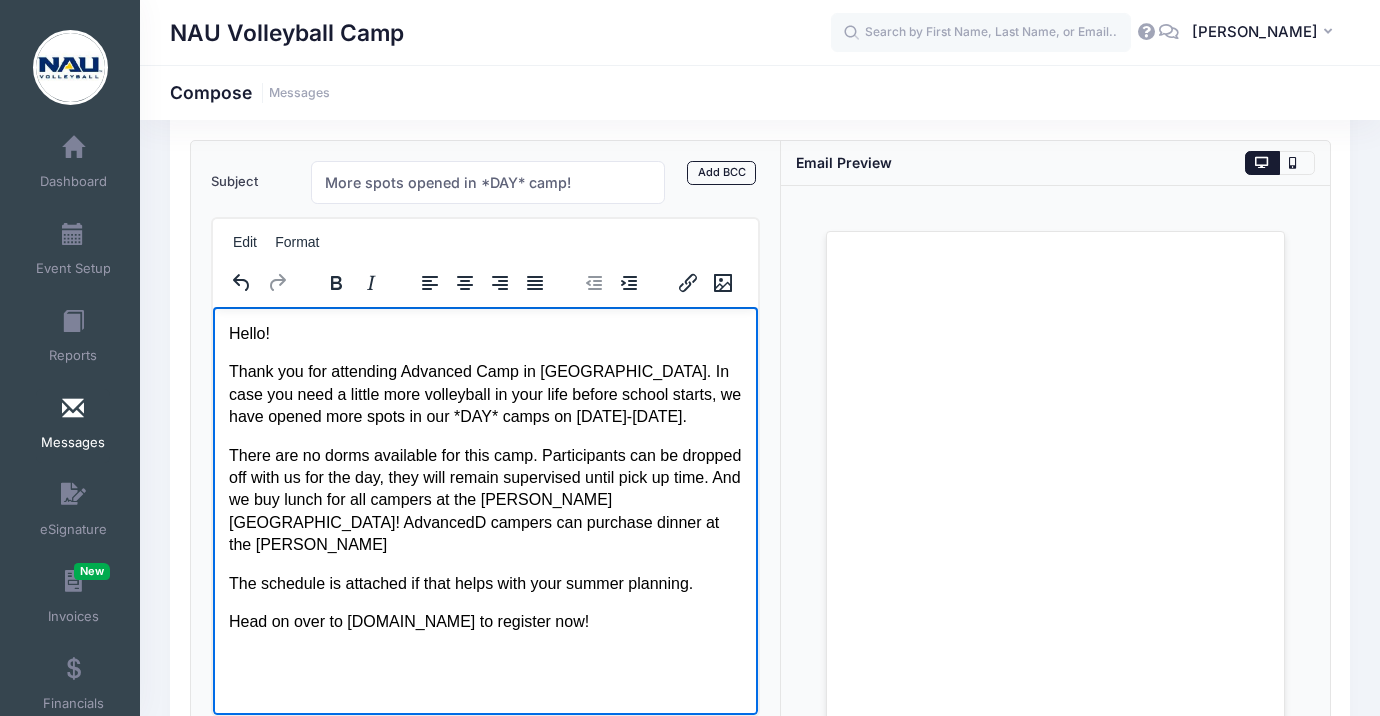 click on "There are no dorms available for this camp. Participants can be dropped off with us for the day, they will remain supervised until pick up time. And we buy lunch for all campers at the duBois Center! Advanced  D campers can purchase dinner at the duBois" at bounding box center [484, 500] 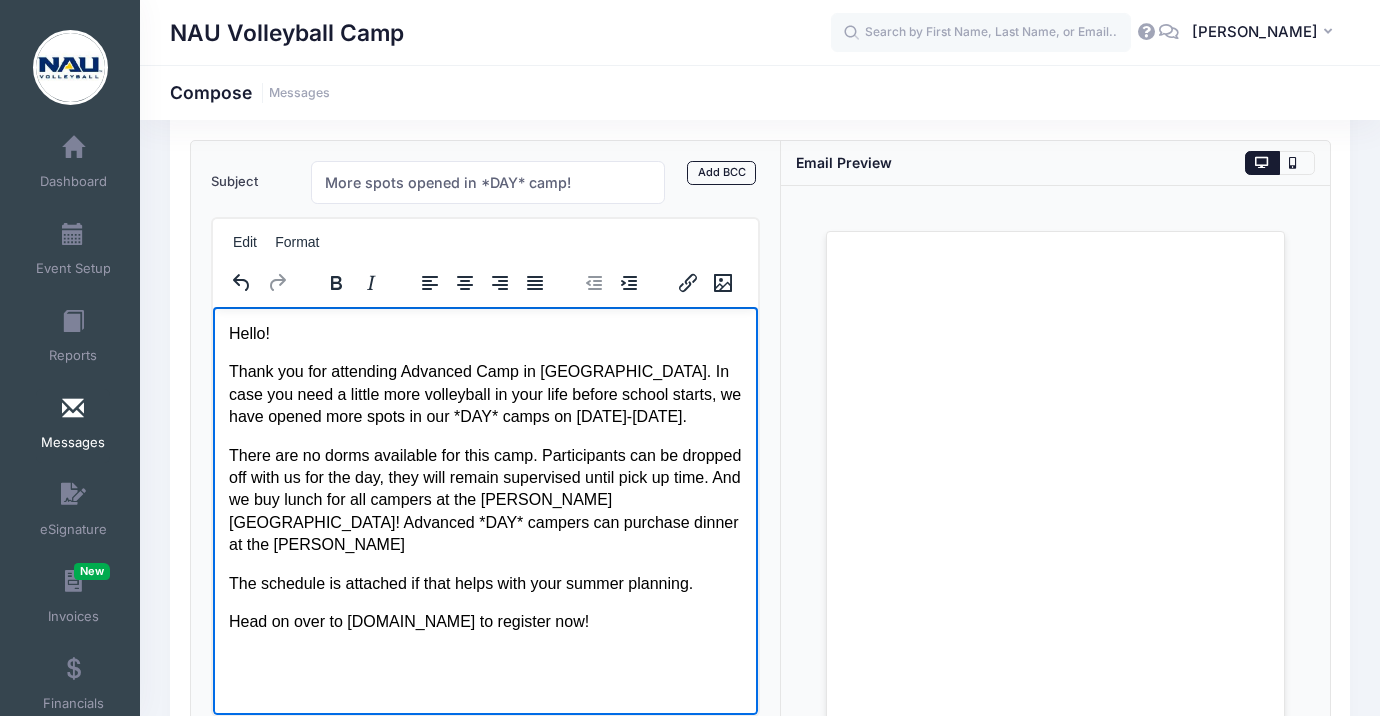 click on "There are no dorms available for this camp. Participants can be dropped off with us for the day, they will remain supervised until pick up time. And we buy lunch for all campers at the duBois Center! Advanced *DAY* campers can purchase dinner at the duBois" at bounding box center (484, 500) 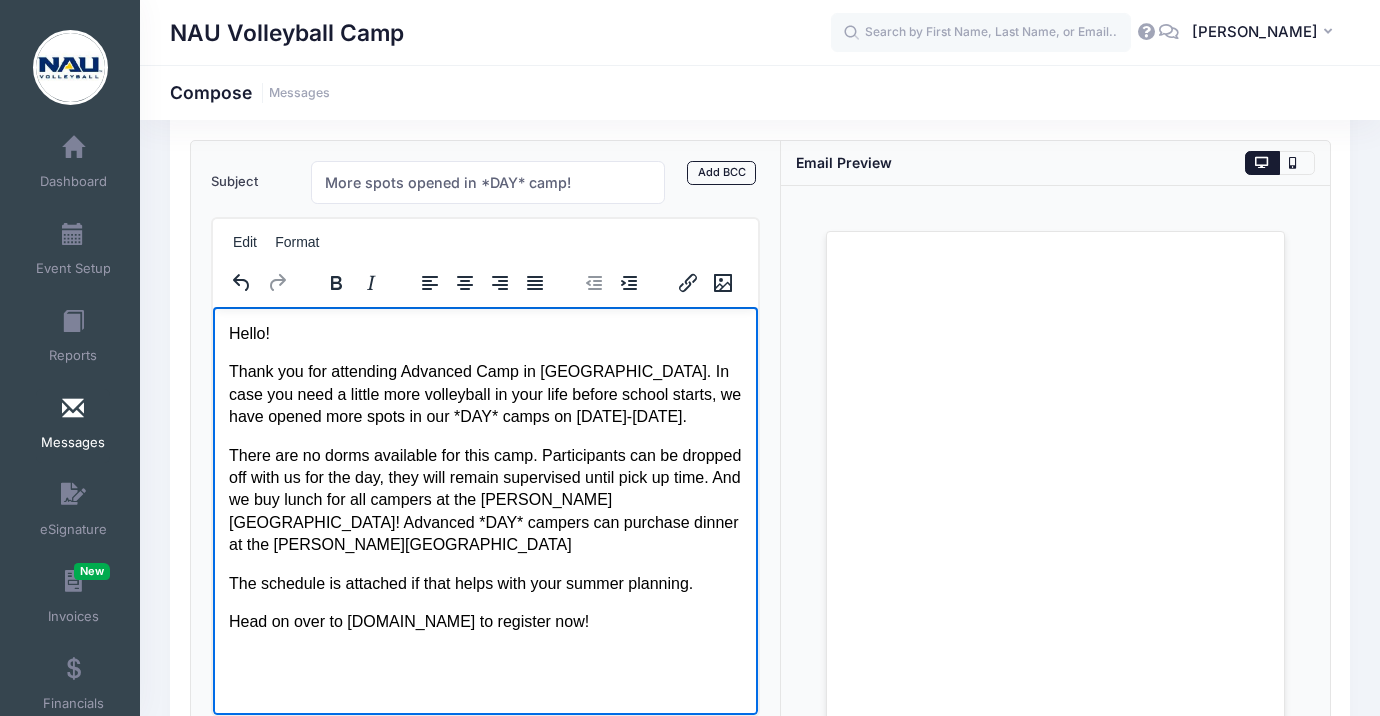 click on "There are no dorms available for this camp. Participants can be dropped off with us for the day, they will remain supervised until pick up time. And we buy lunch for all campers at the duBois Center! Advanced *DAY* campers can purchase dinner at the duBois Center" at bounding box center [484, 500] 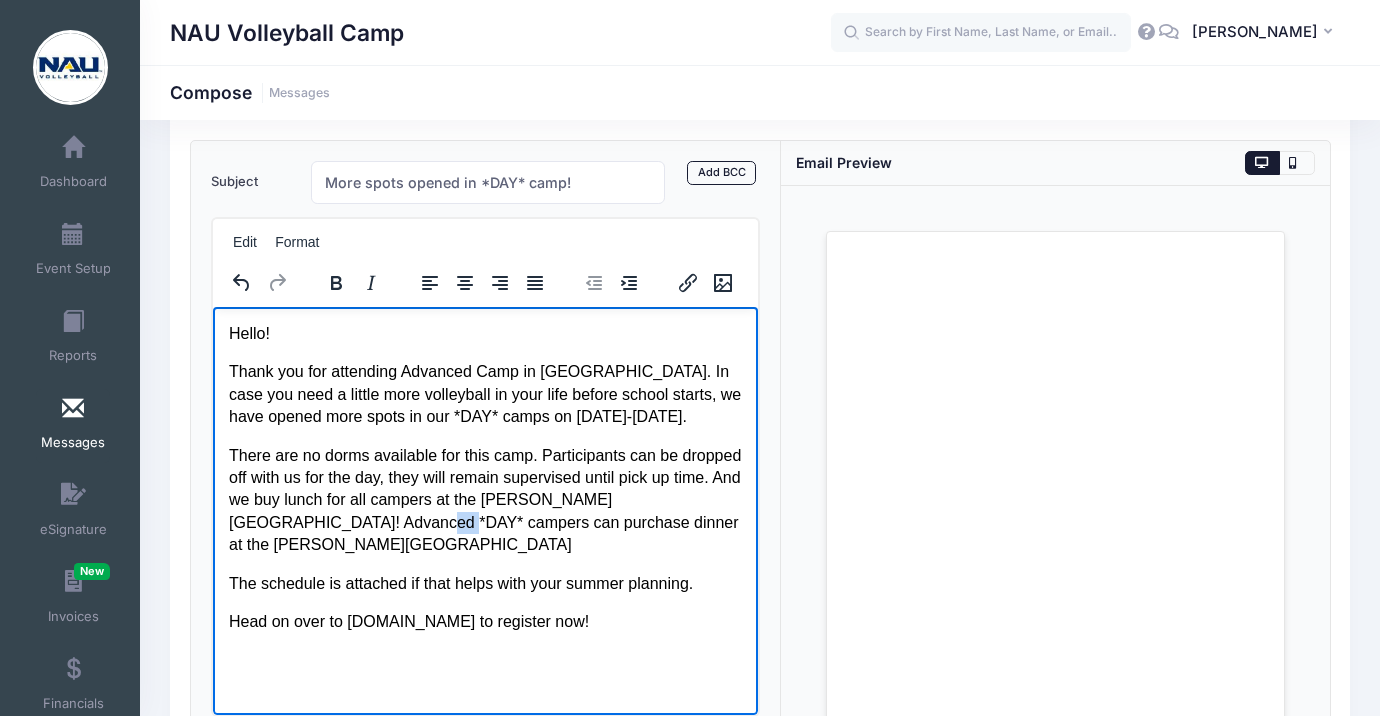 click on "There are no dorms available for this camp. Participants can be dropped off with us for the day, they will remain supervised until pick up time. And we buy lunch for all campers at the duBois Center! Advanced *DAY* campers can purchase dinner at the duBois Center" at bounding box center (484, 500) 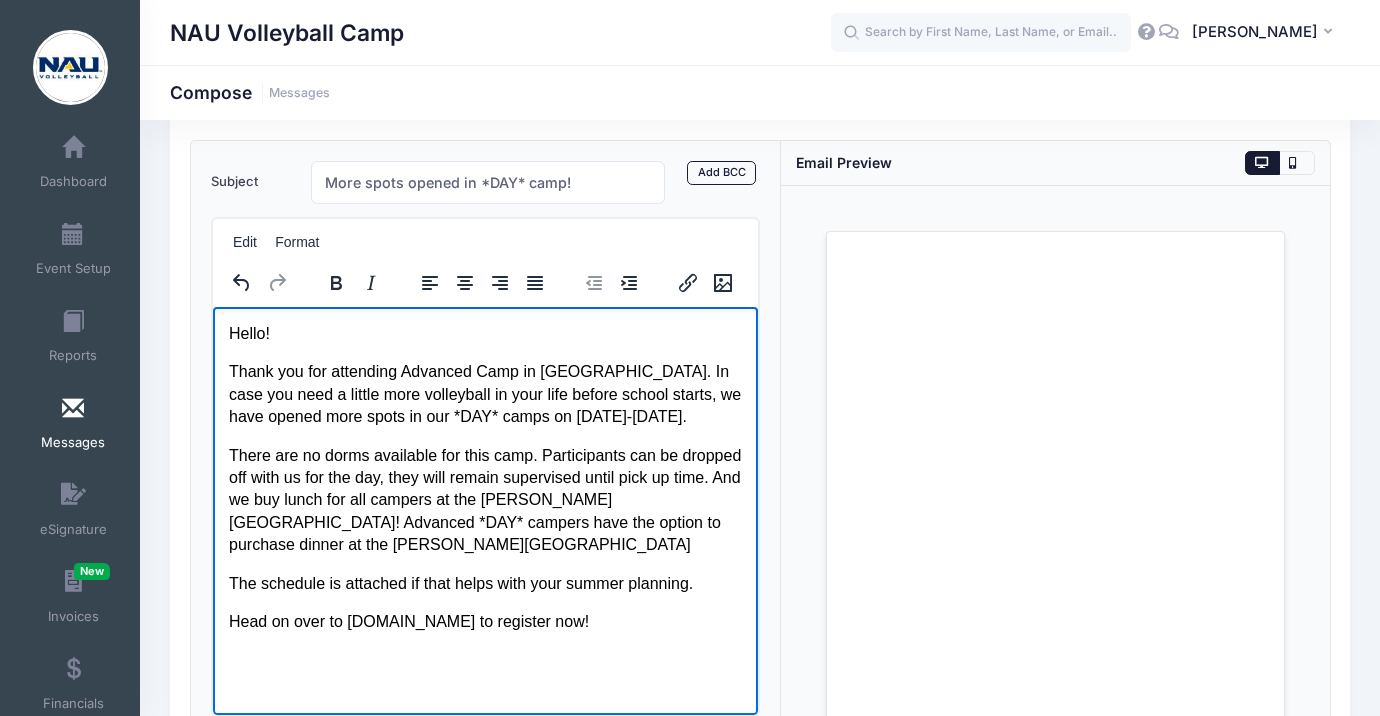 click on "There are no dorms available for this camp. Participants can be dropped off with us for the day, they will remain supervised until pick up time. And we buy lunch for all campers at the duBois Center! Advanced *DAY* campers have the option to purchase dinner at the duBois Center" at bounding box center (484, 500) 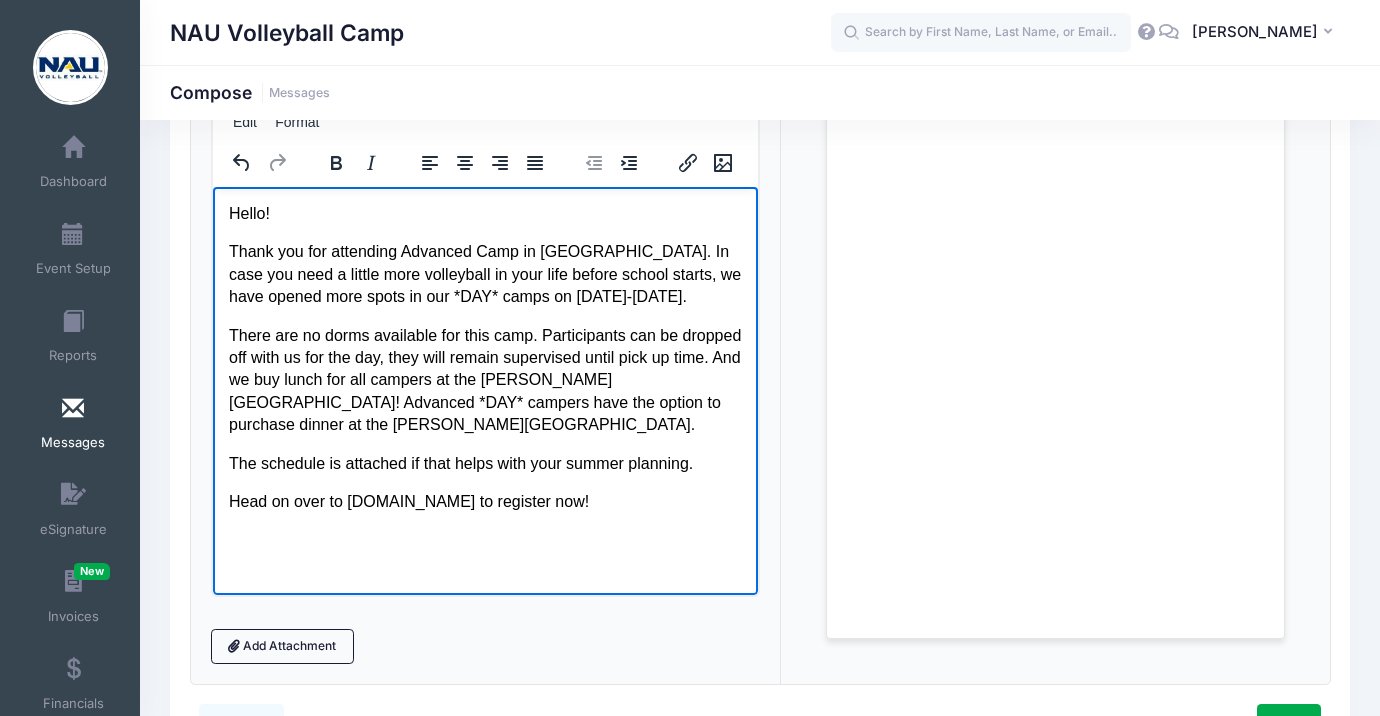 scroll, scrollTop: 214, scrollLeft: 0, axis: vertical 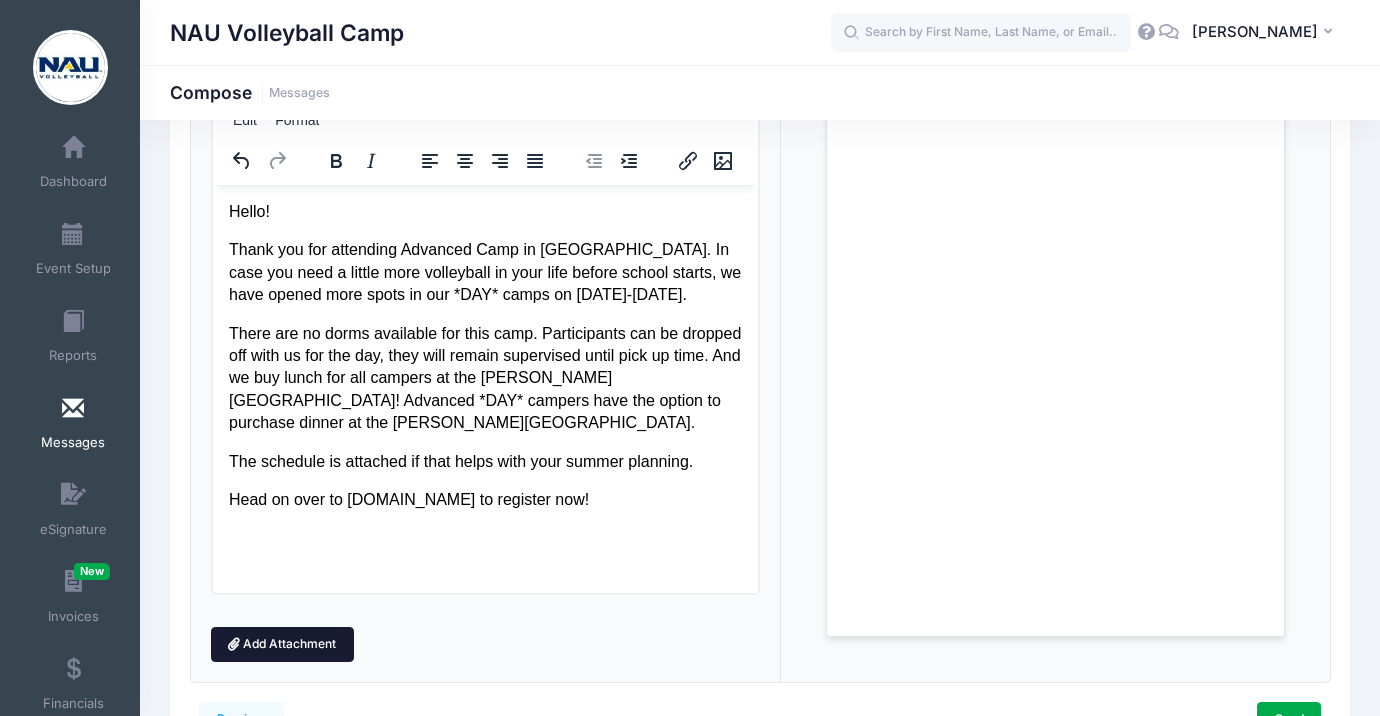 click on "Add Attachment" at bounding box center [282, 644] 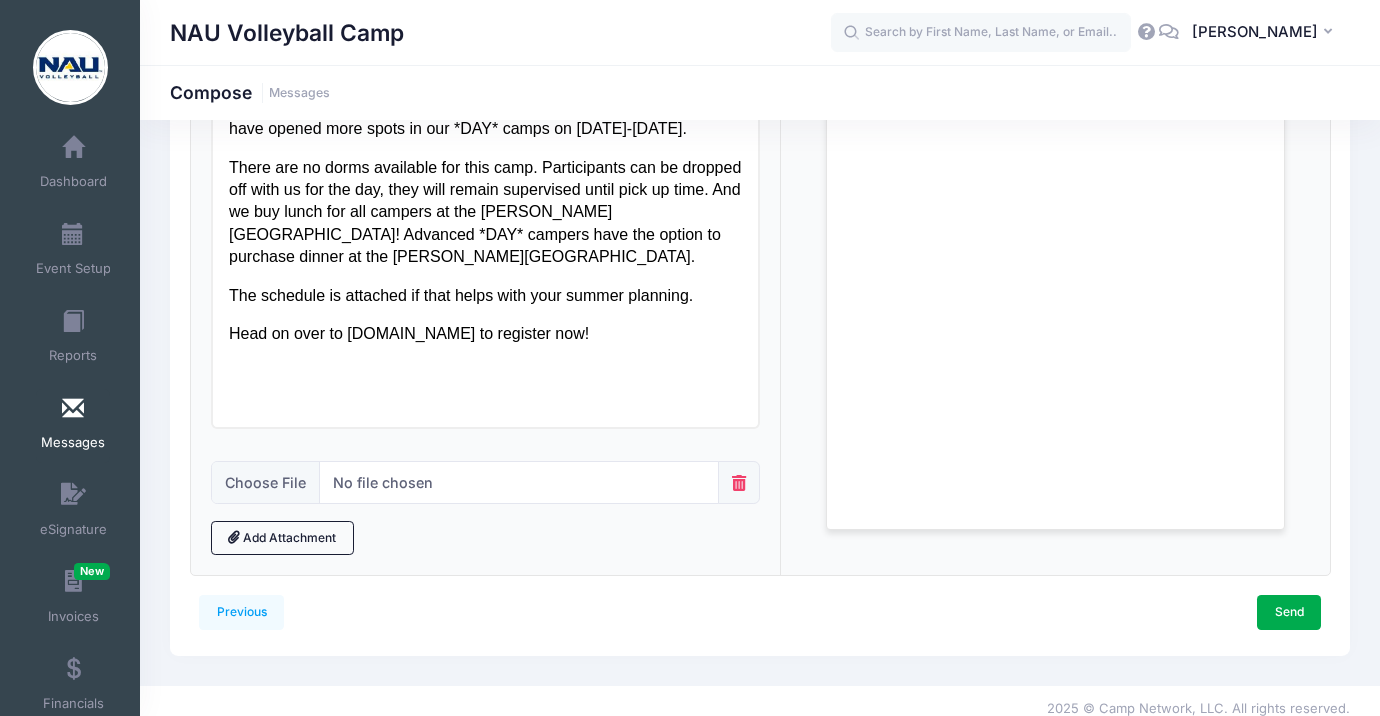 scroll, scrollTop: 393, scrollLeft: 0, axis: vertical 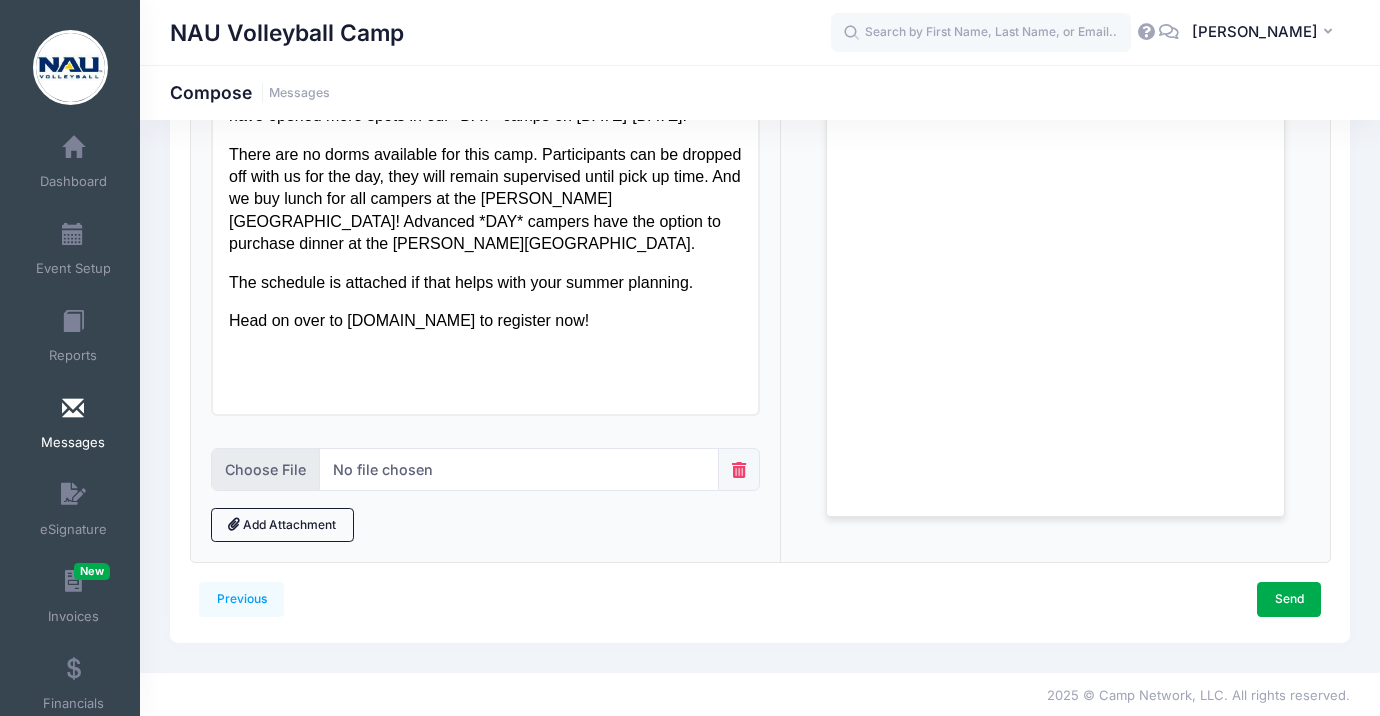 click at bounding box center [465, 469] 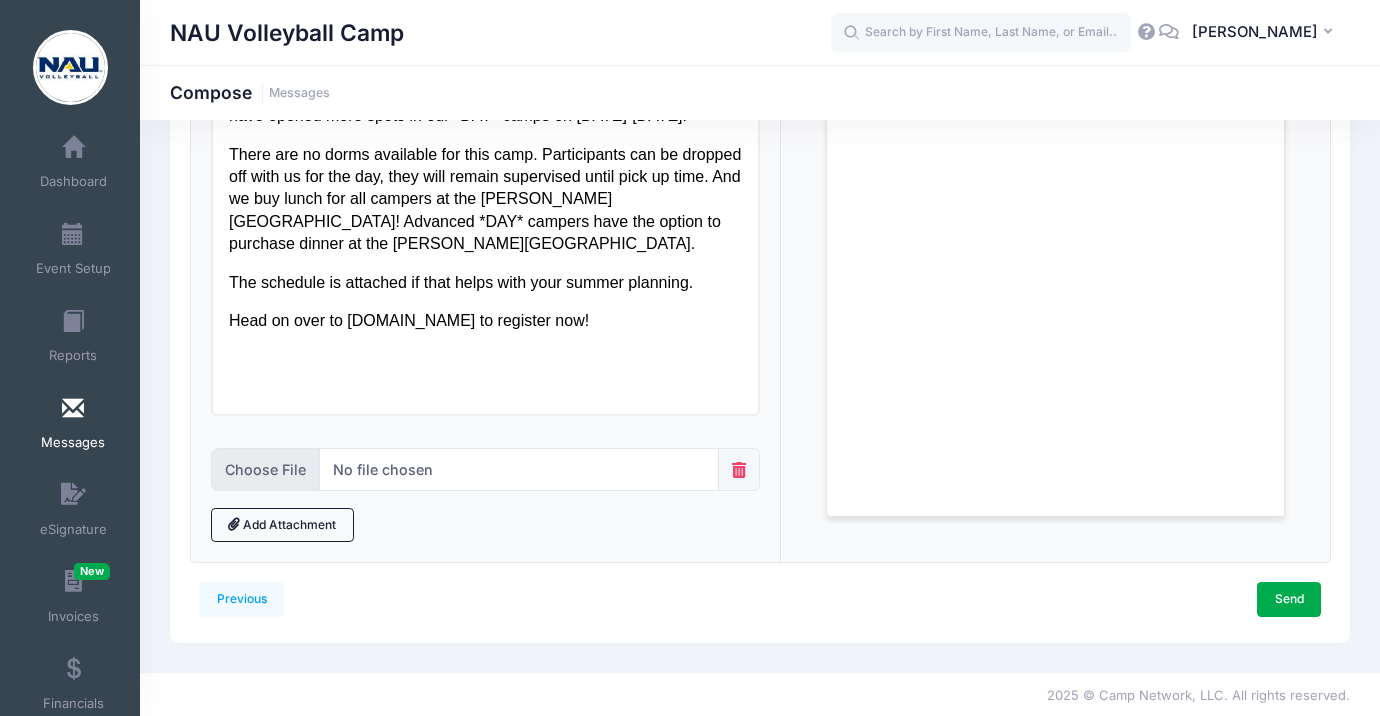 type on "C:\fakepath\NAU *Day* Camp 2025 Schedule.pdf" 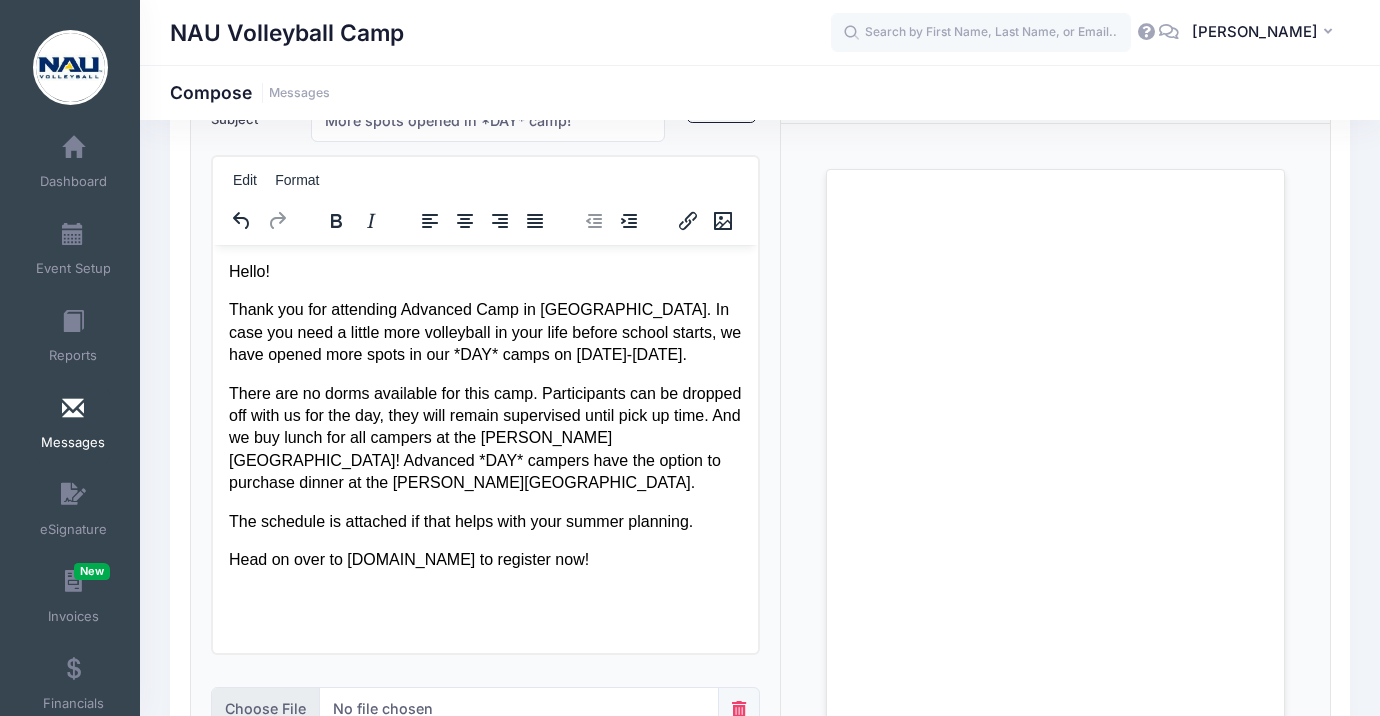 scroll, scrollTop: 152, scrollLeft: 0, axis: vertical 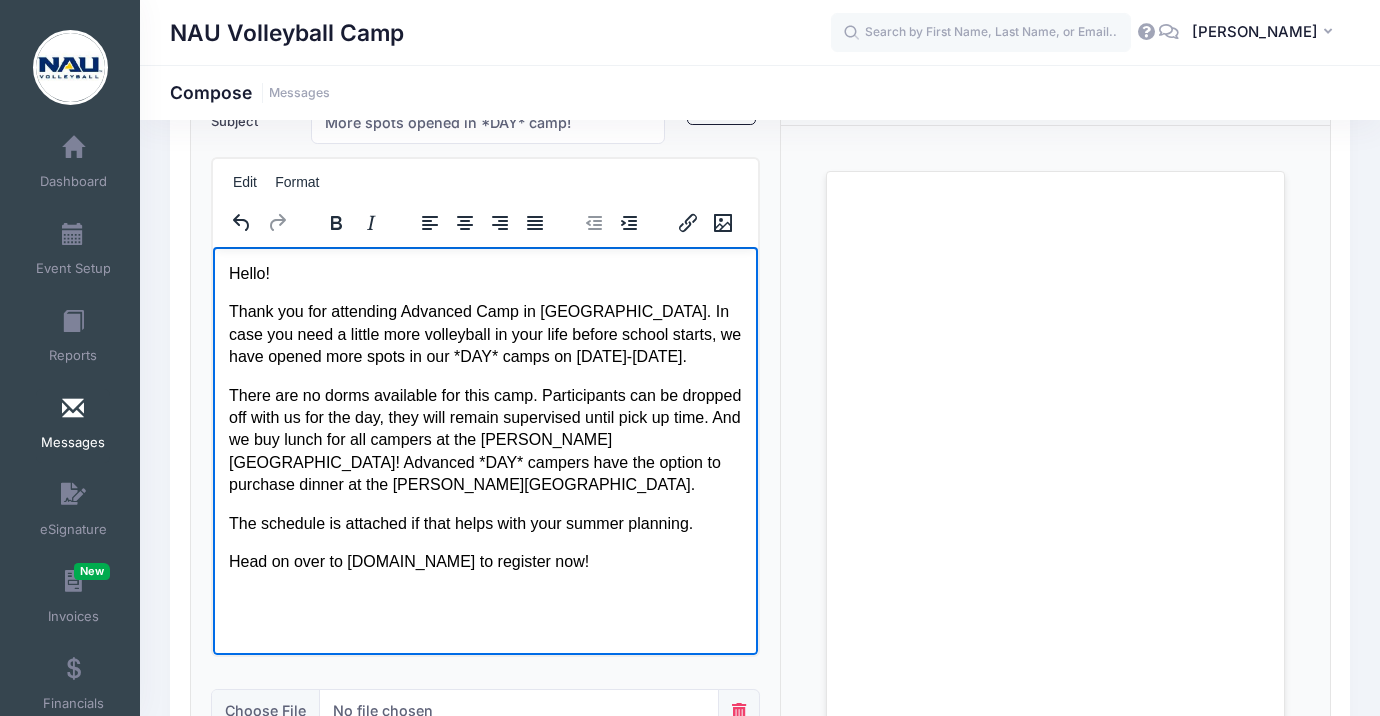 click on "There are no dorms available for this camp. Participants can be dropped off with us for the day, they will remain supervised until pick up time. And we buy lunch for all campers at the duBois Center! Advanced *DAY* campers have the option to purchase dinner at the duBois Center." at bounding box center [484, 440] 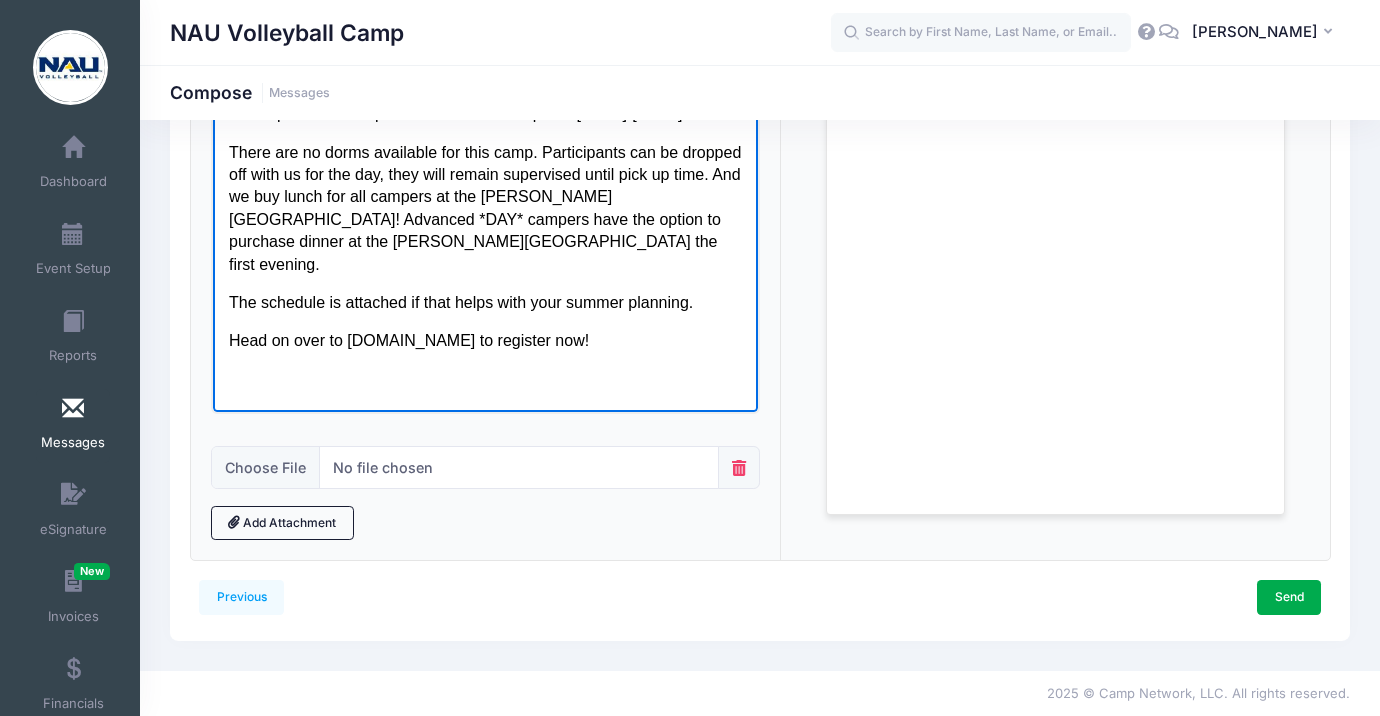 scroll, scrollTop: 394, scrollLeft: 0, axis: vertical 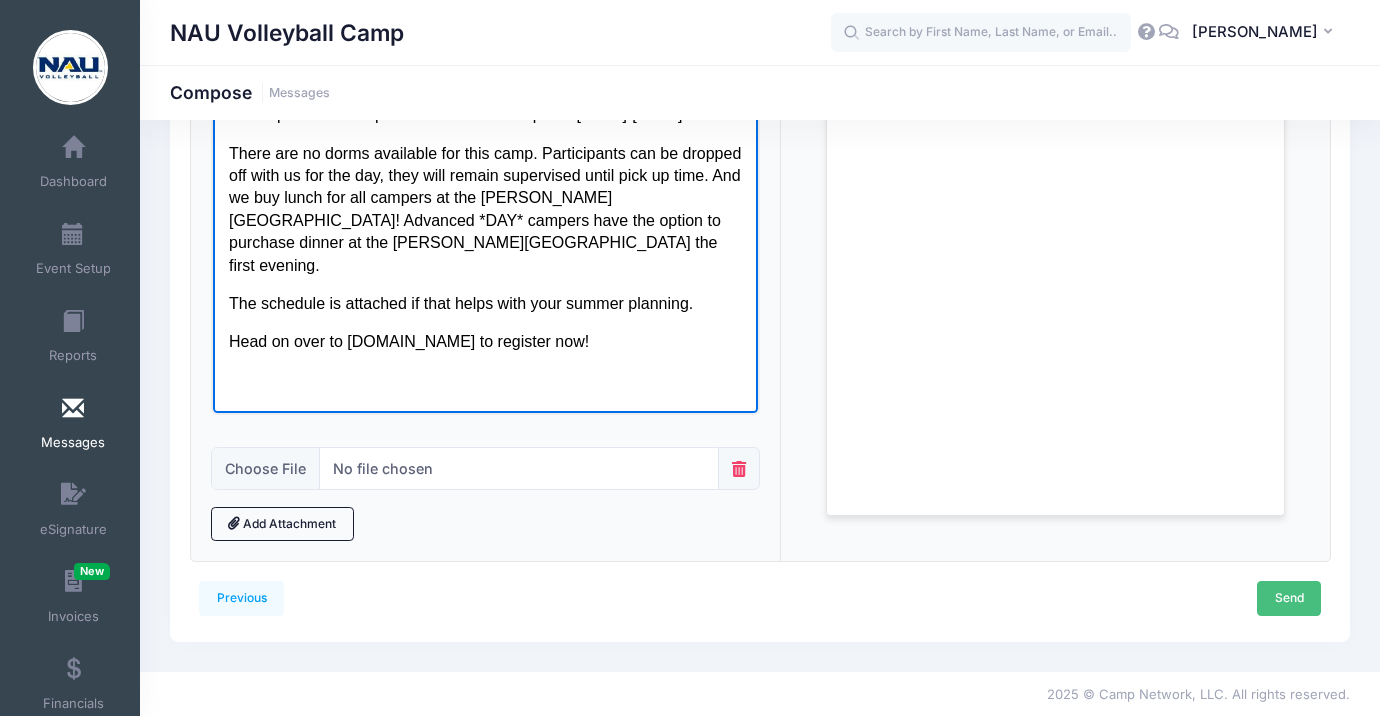 click on "Send" at bounding box center [1289, 598] 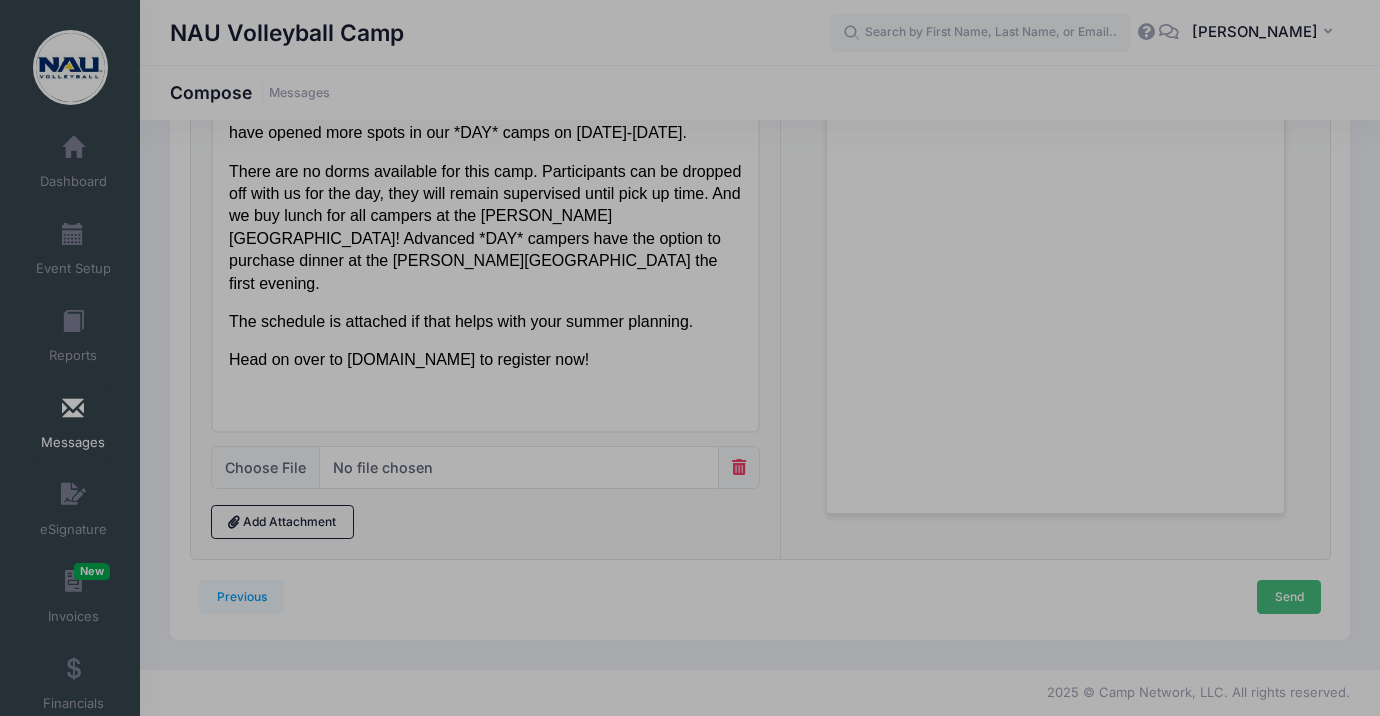 scroll, scrollTop: 0, scrollLeft: 0, axis: both 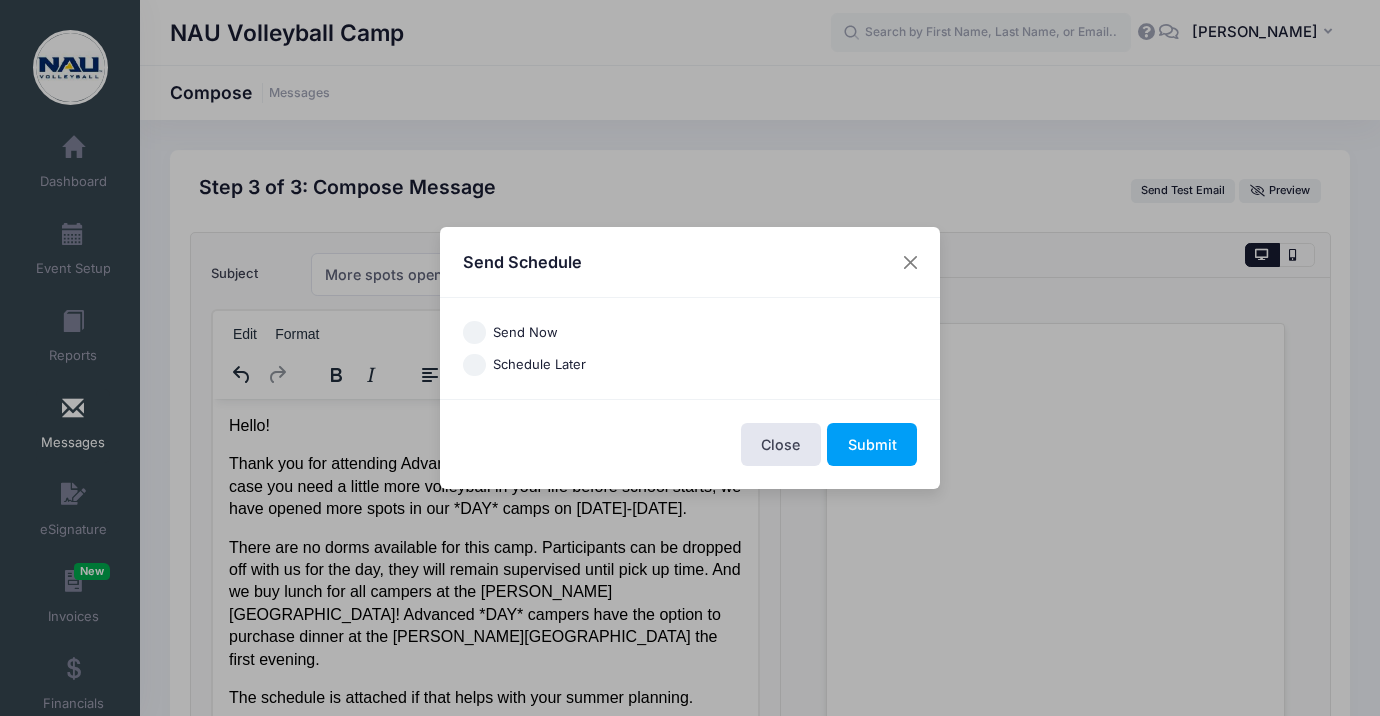 click on "Schedule Later" at bounding box center [539, 365] 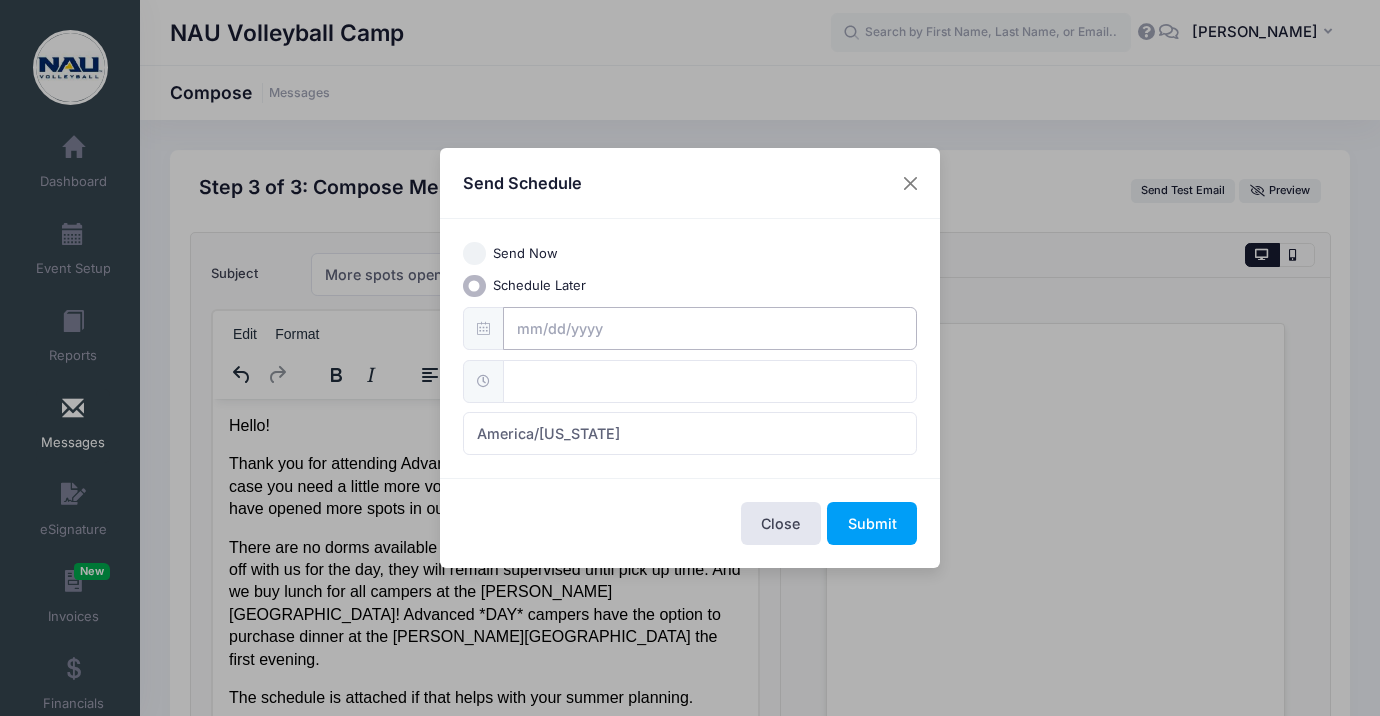 click at bounding box center (710, 328) 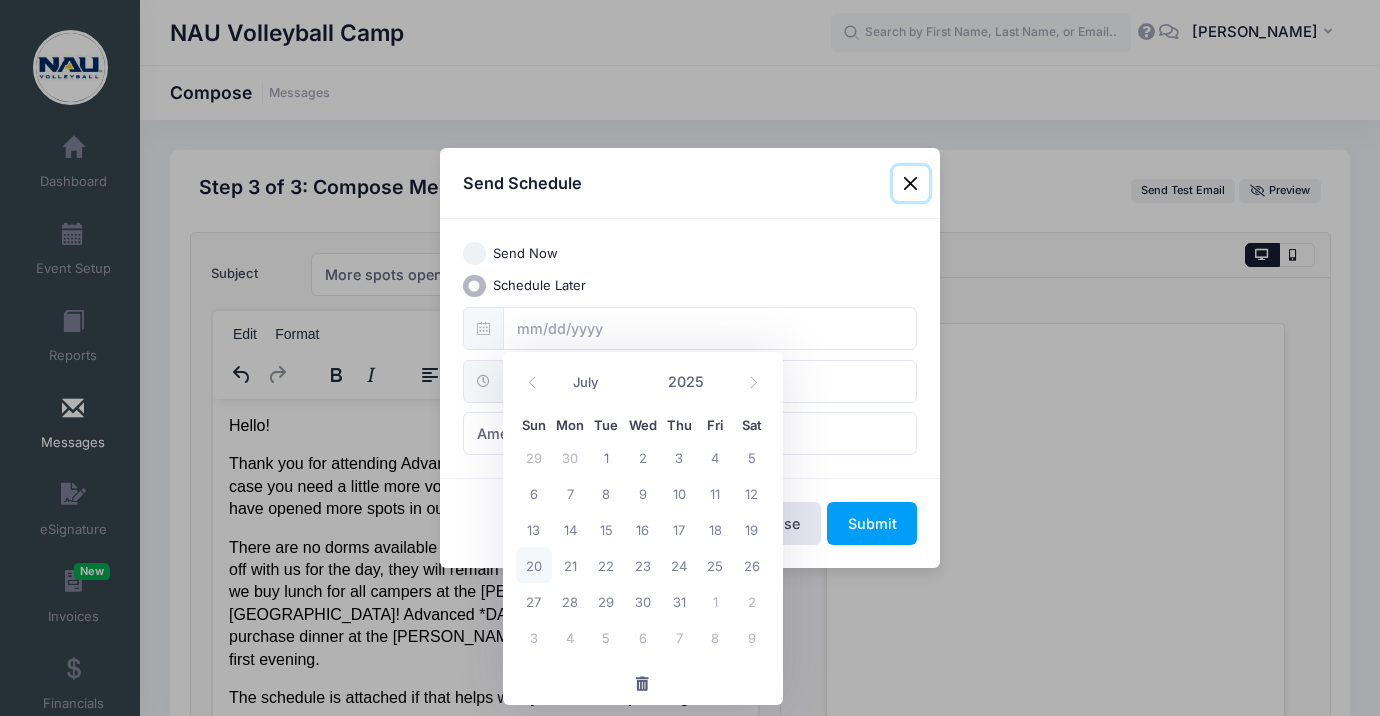 click on "20" at bounding box center (534, 565) 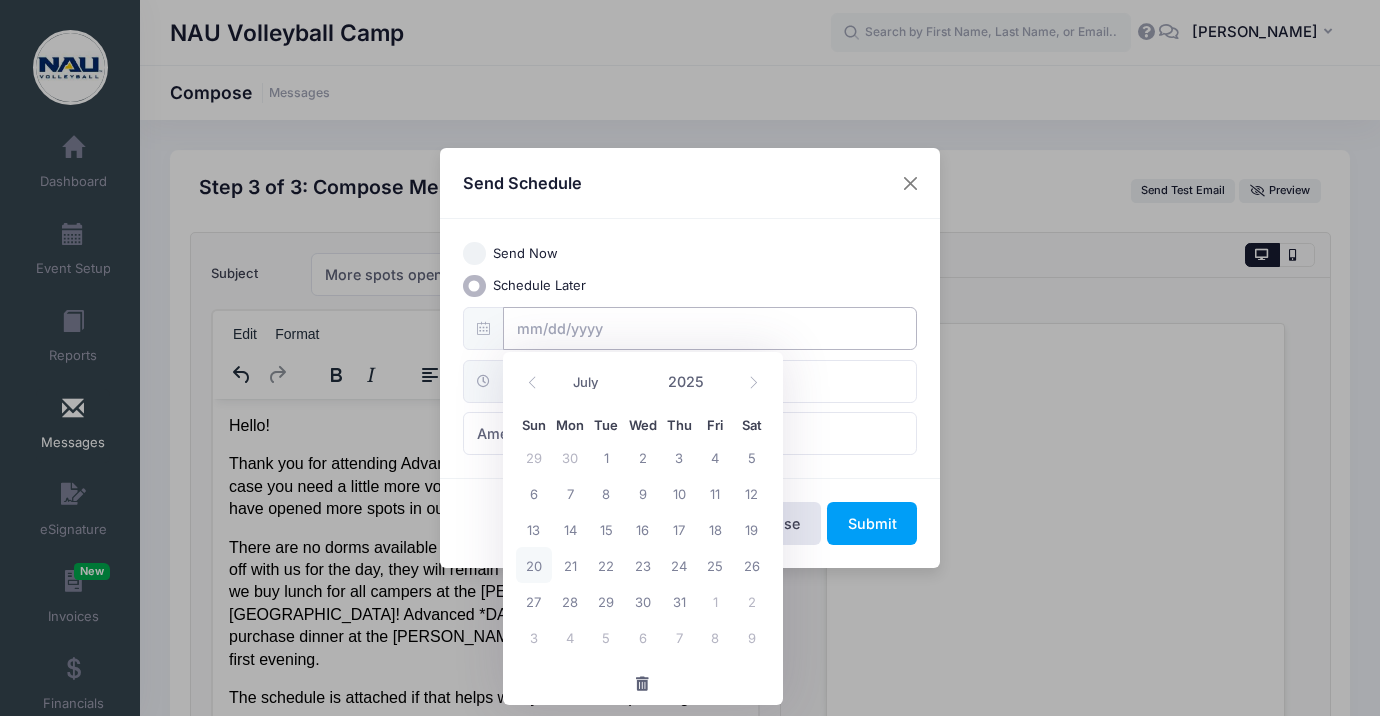type on "07/20/2025" 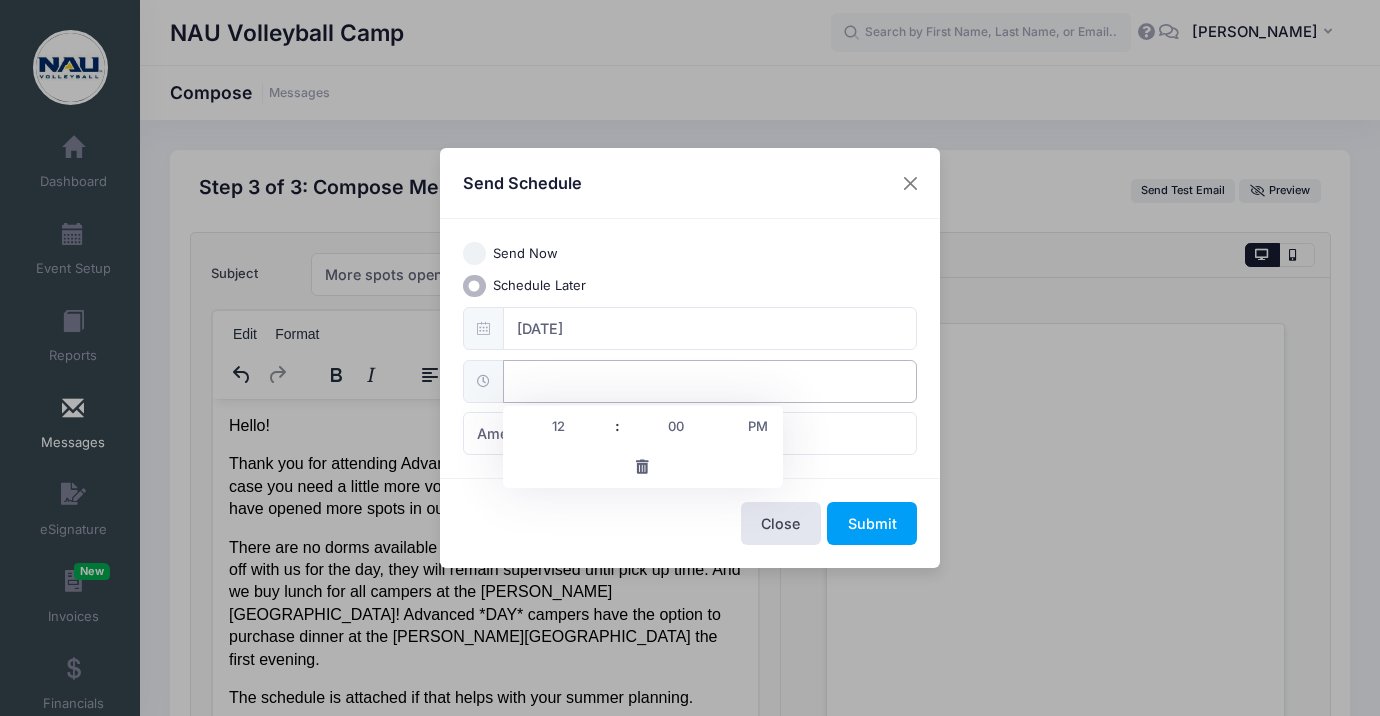 click at bounding box center (710, 381) 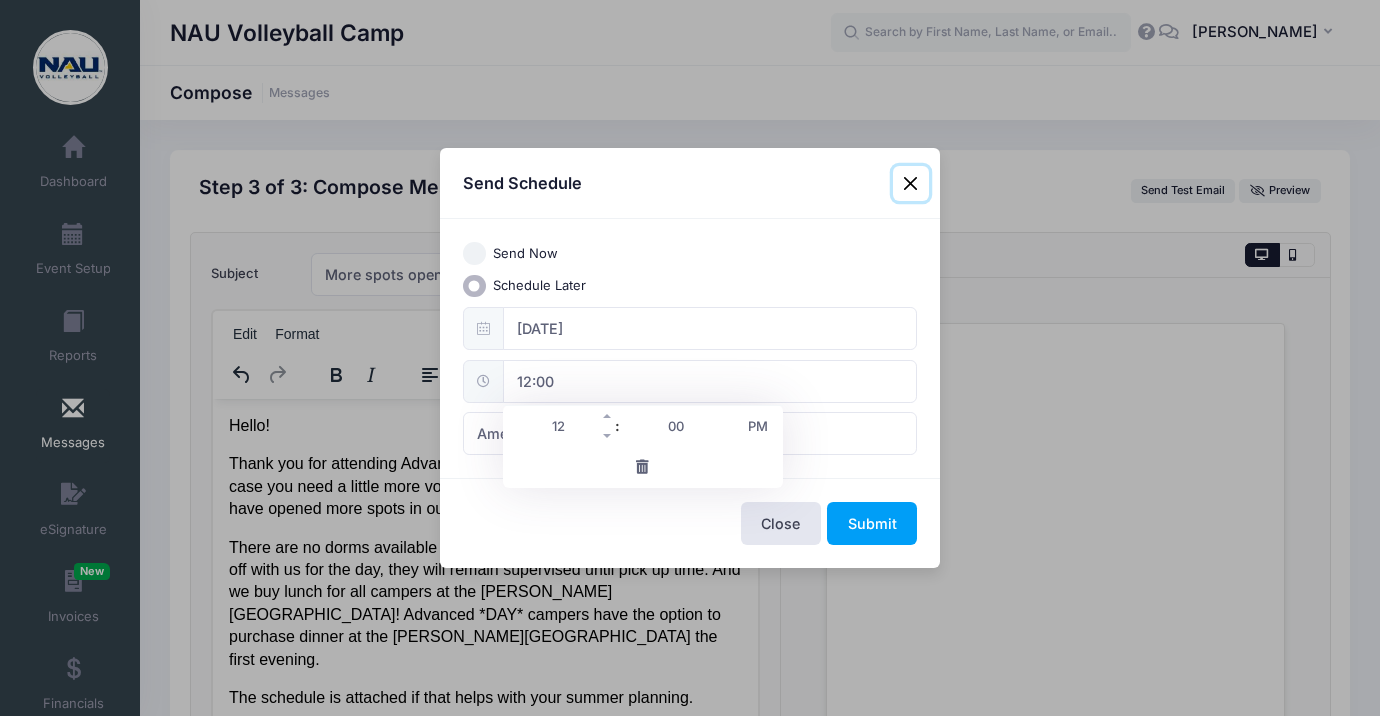 click on "12" at bounding box center (559, 426) 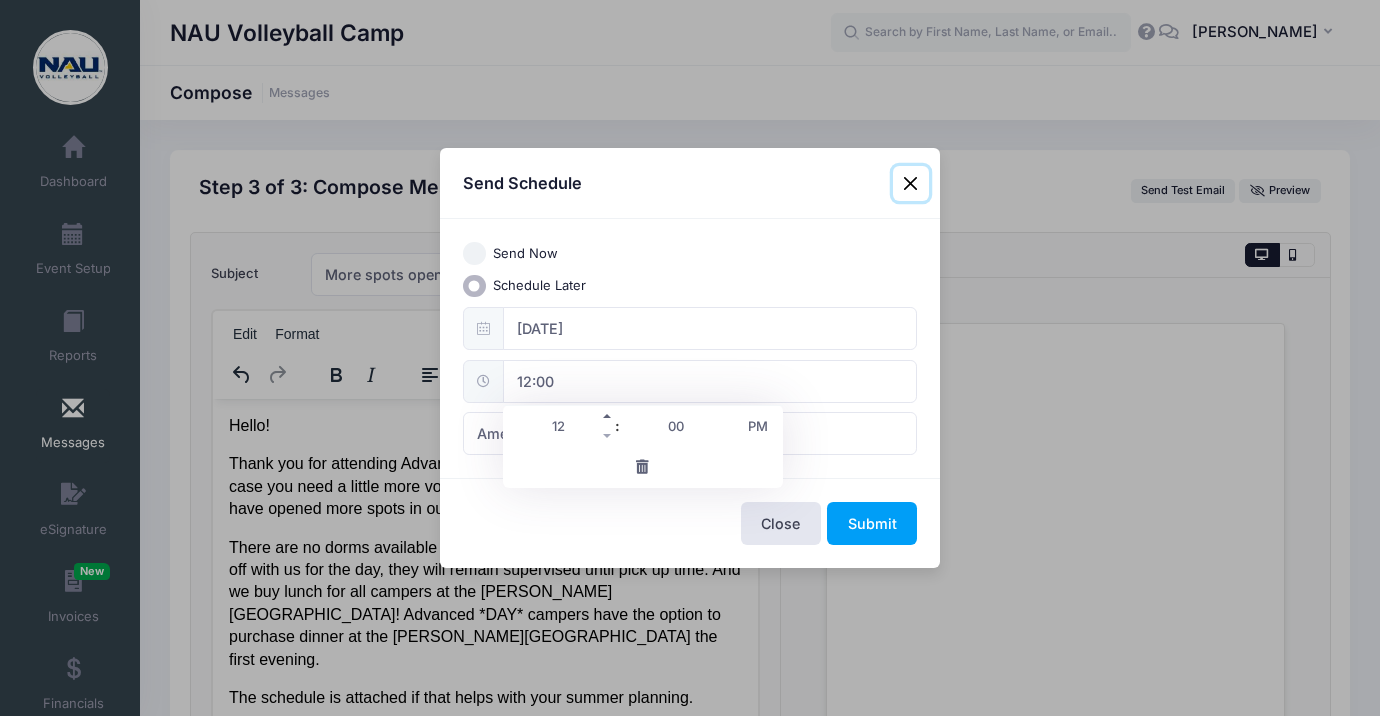 click at bounding box center (608, 416) 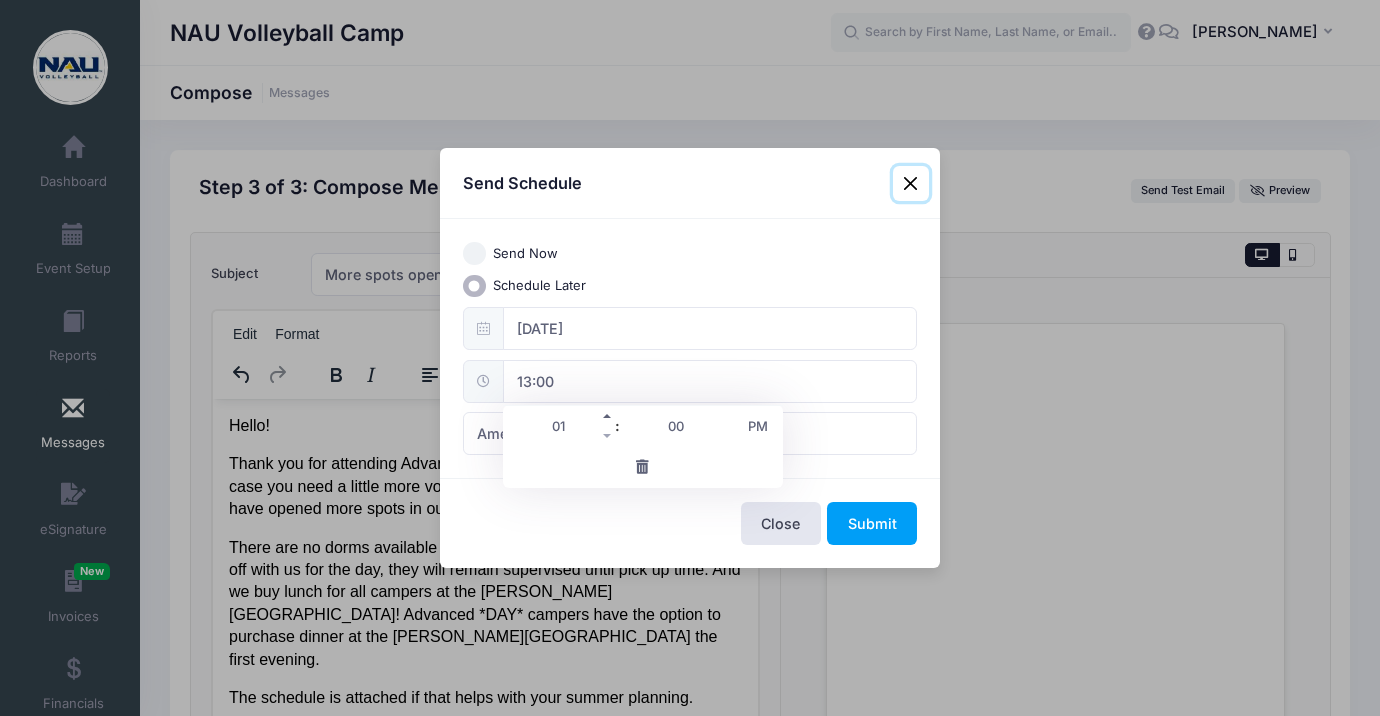 click at bounding box center (608, 416) 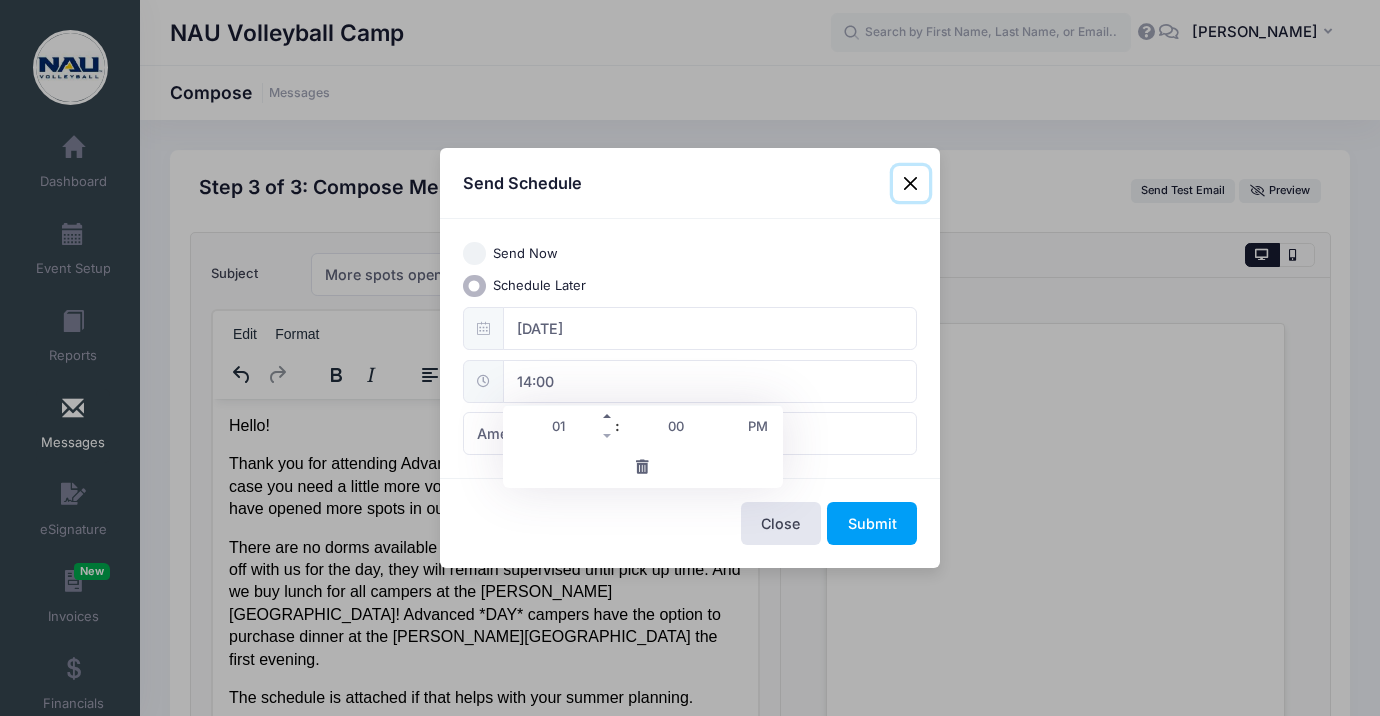 type on "02" 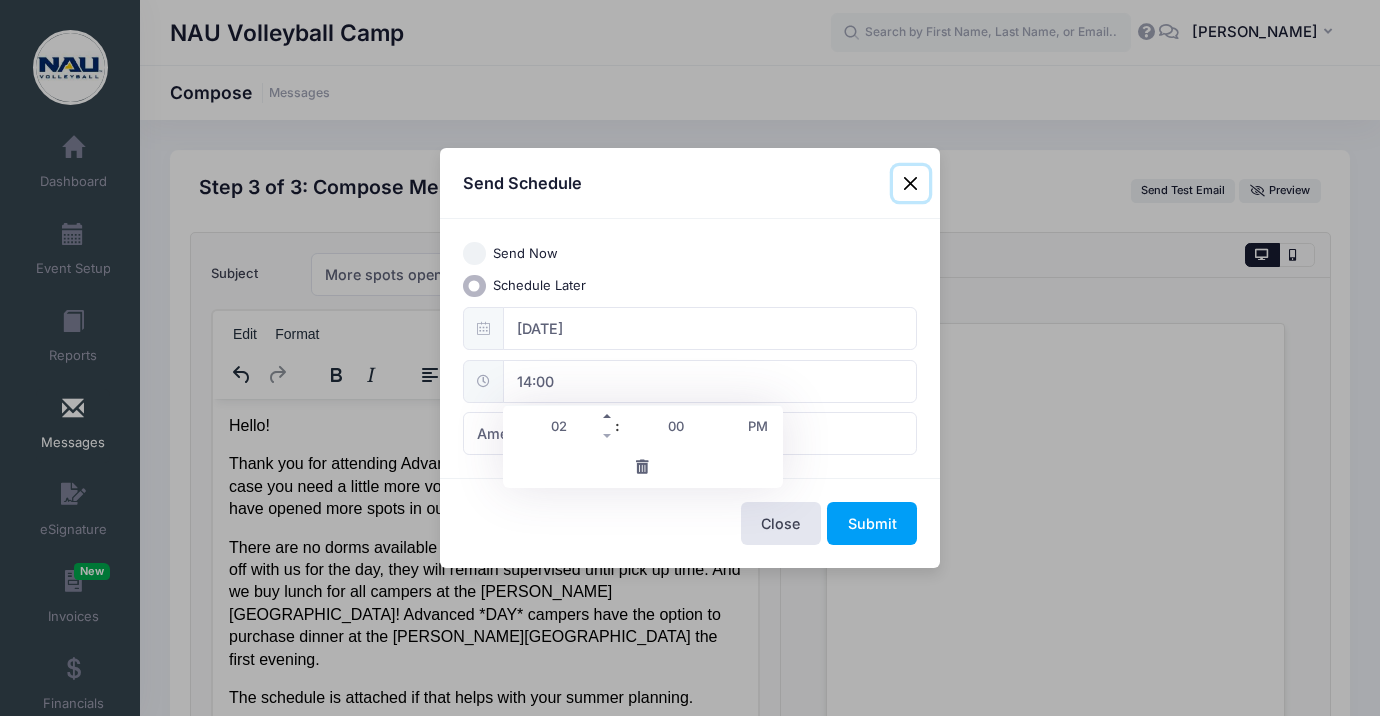 click at bounding box center (608, 416) 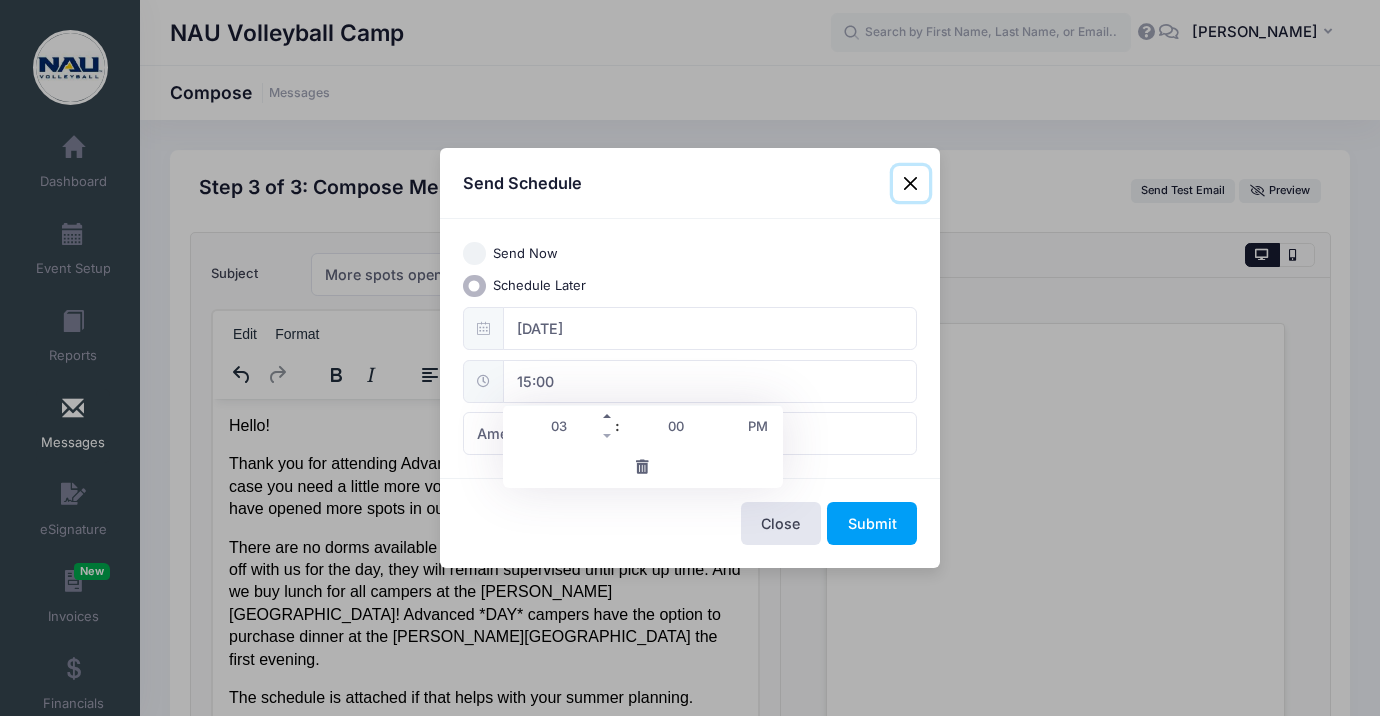 click at bounding box center [608, 416] 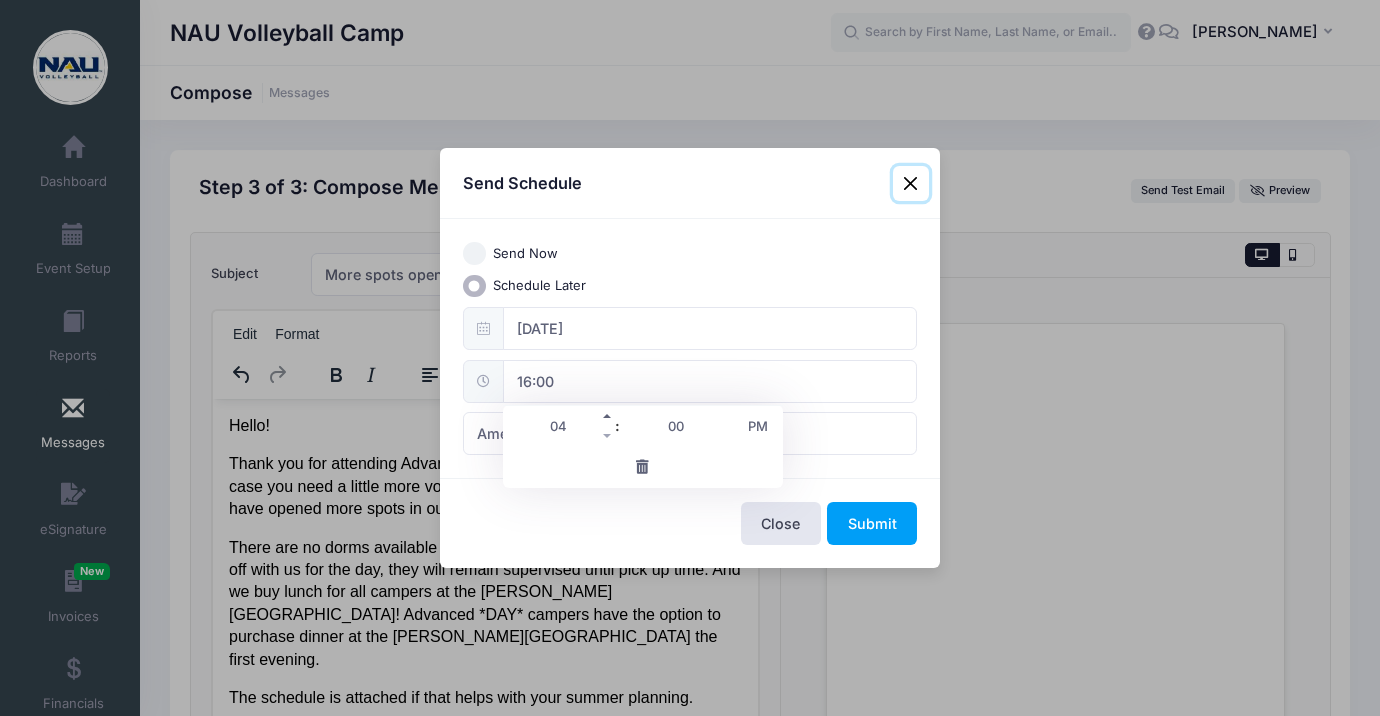 click at bounding box center (608, 416) 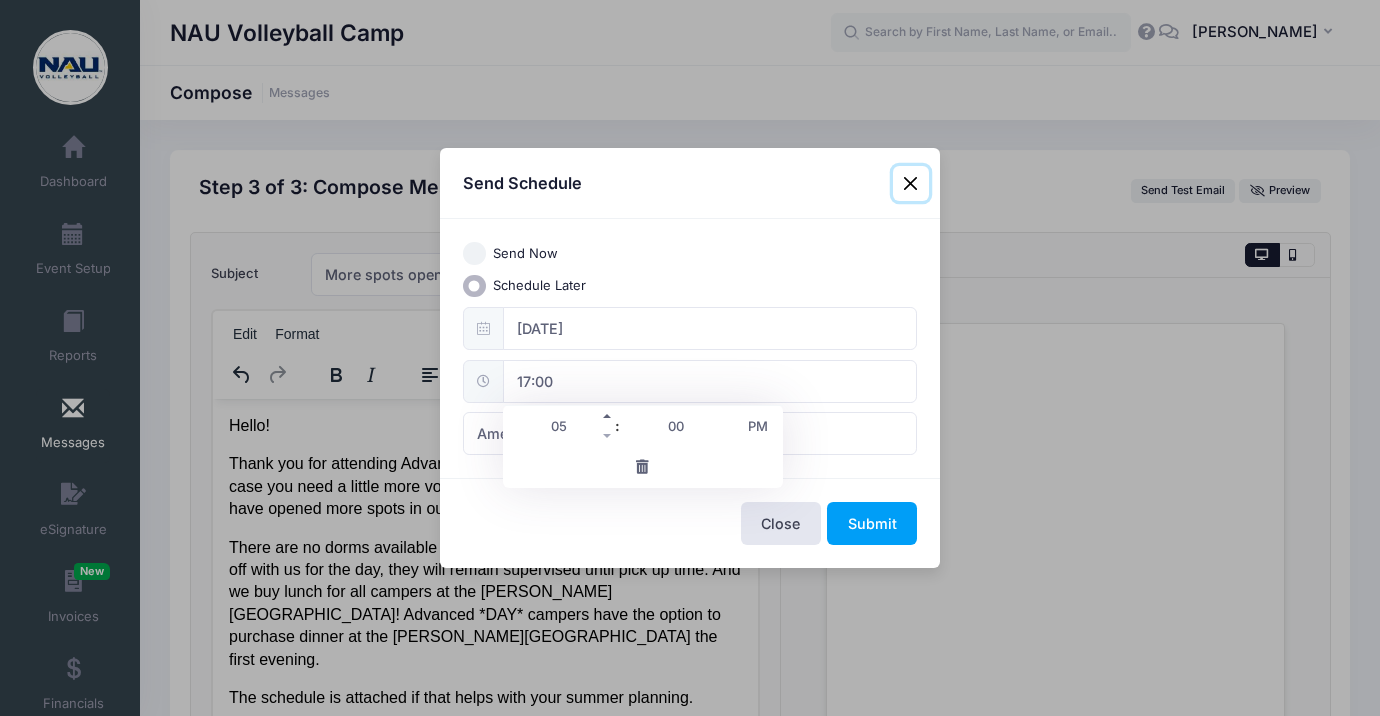 click at bounding box center [608, 416] 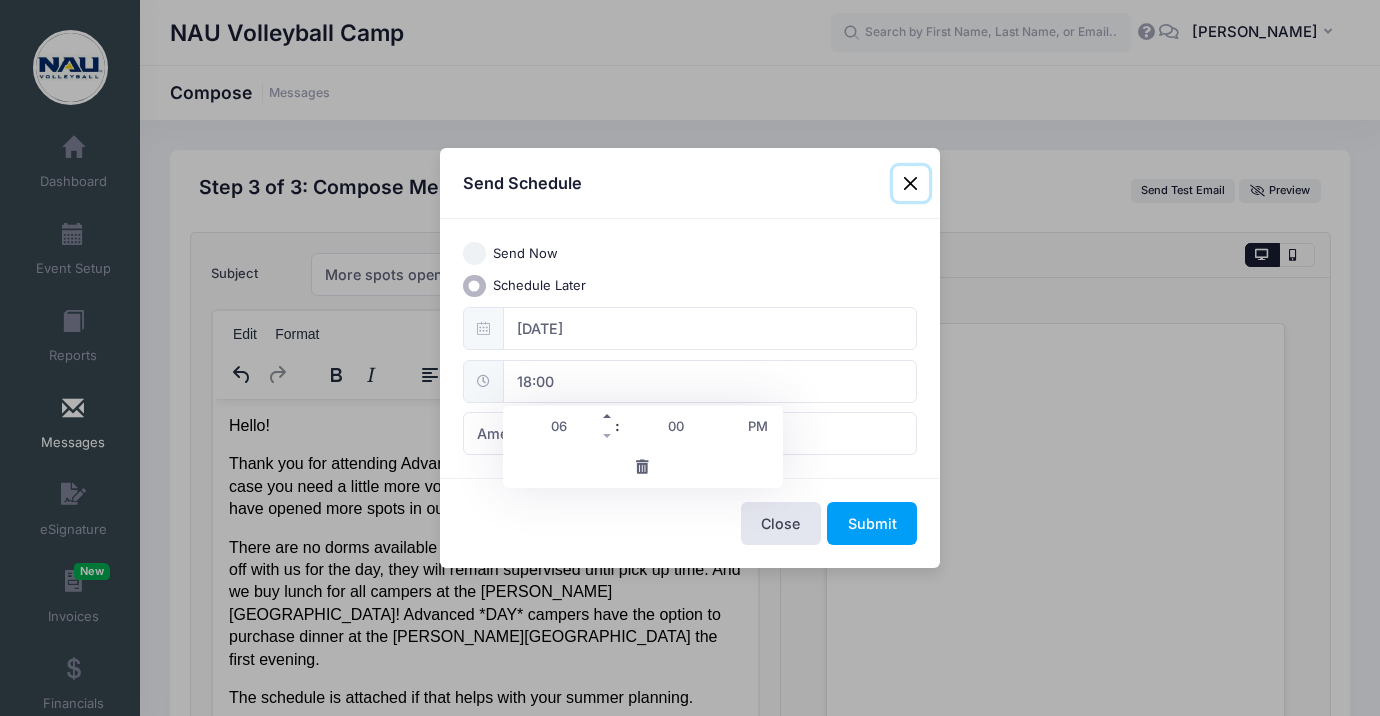click at bounding box center [608, 416] 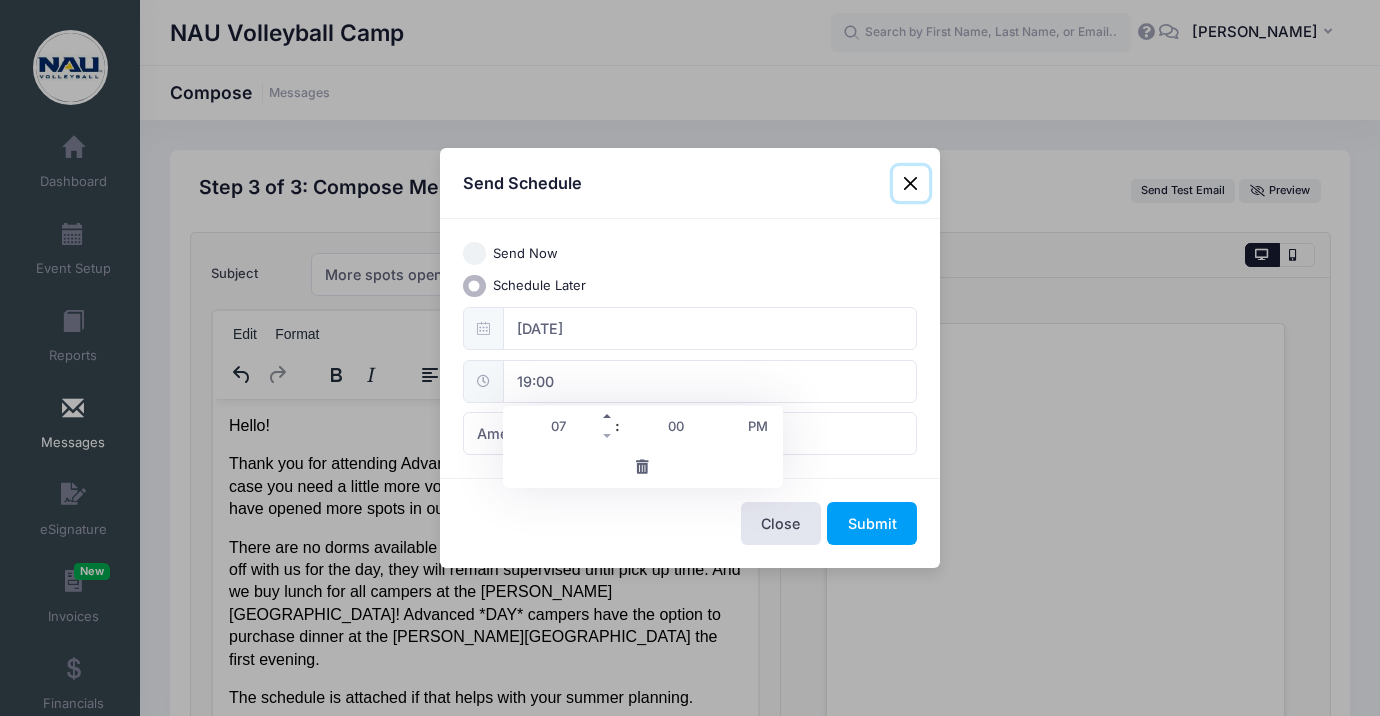 click at bounding box center (608, 416) 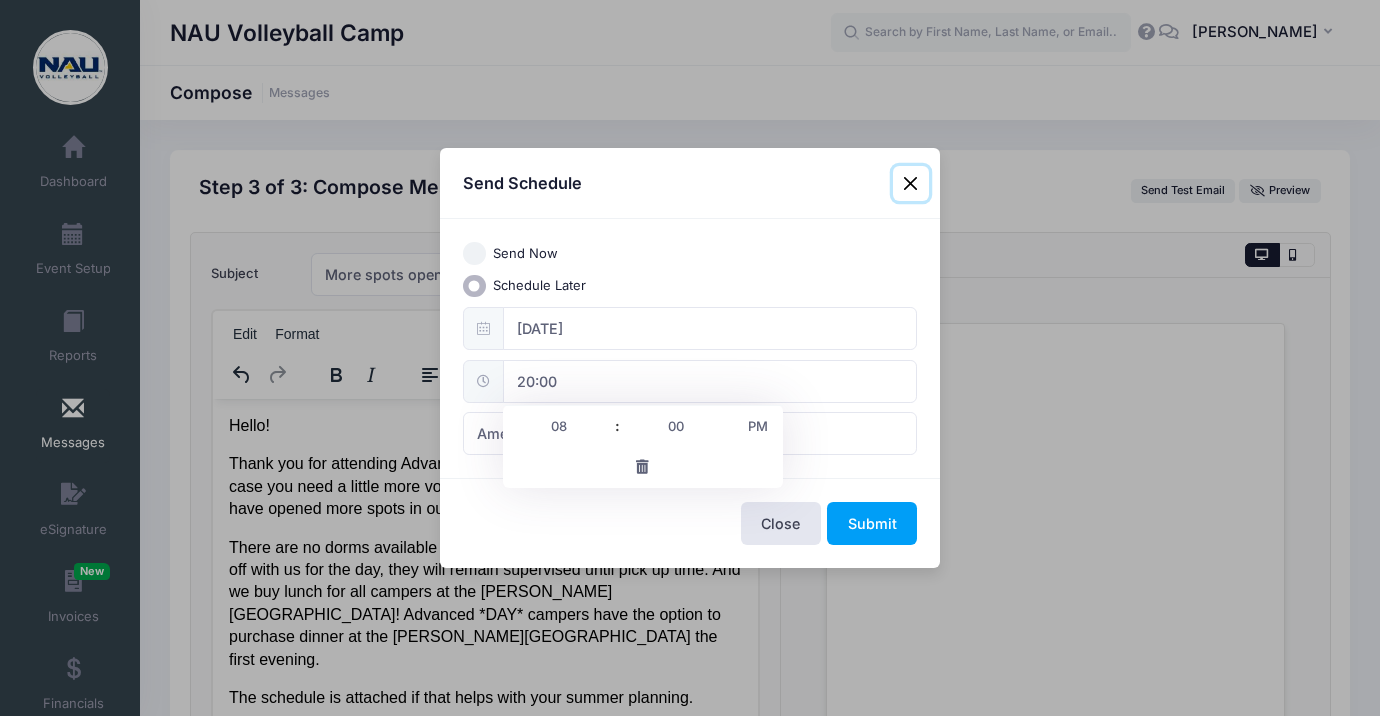 click on "20:00" at bounding box center (710, 381) 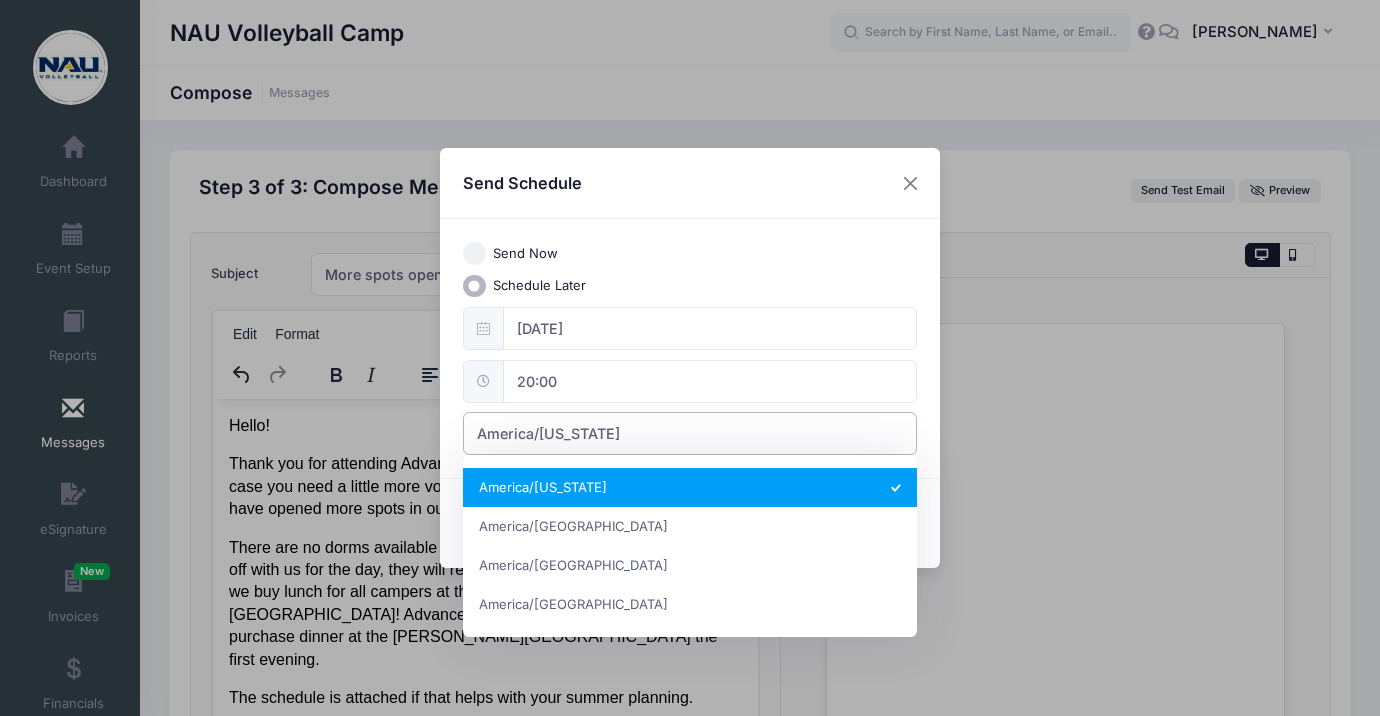 click on "America/New York" at bounding box center [690, 433] 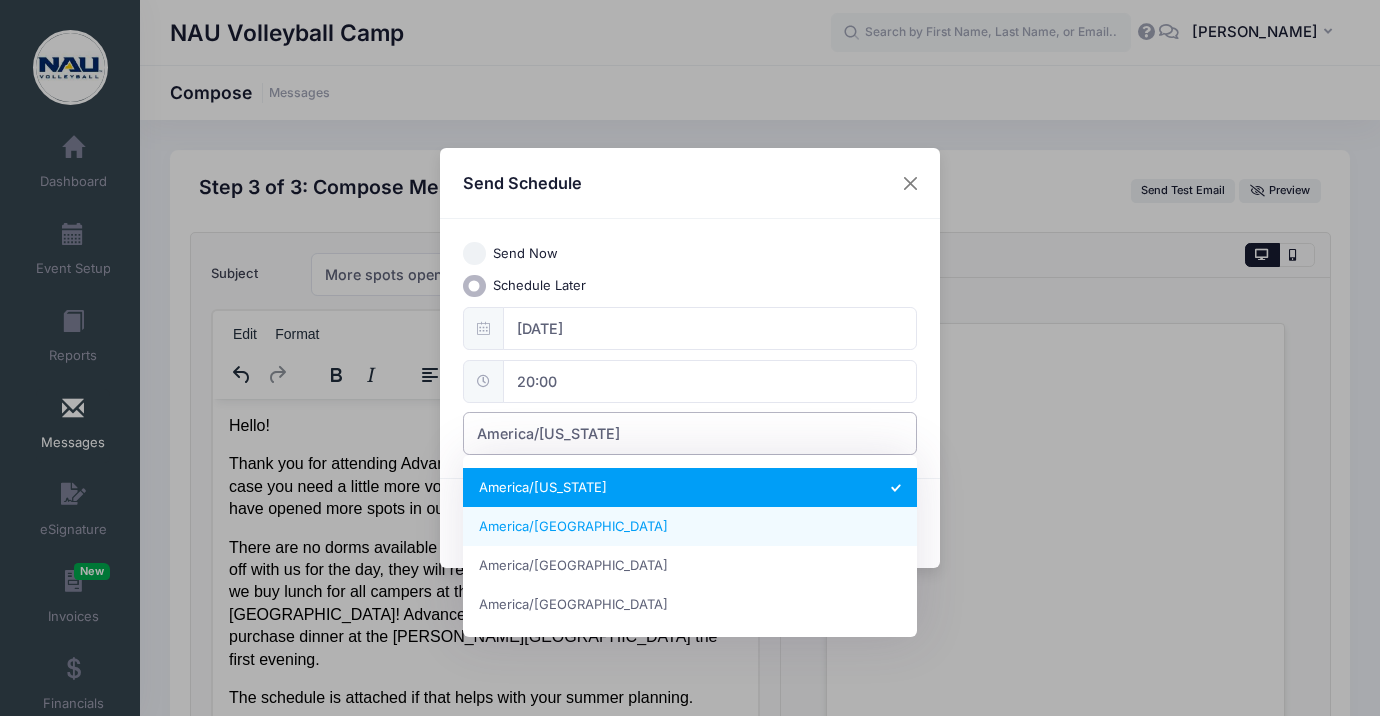 select on "America/Los_Angeles" 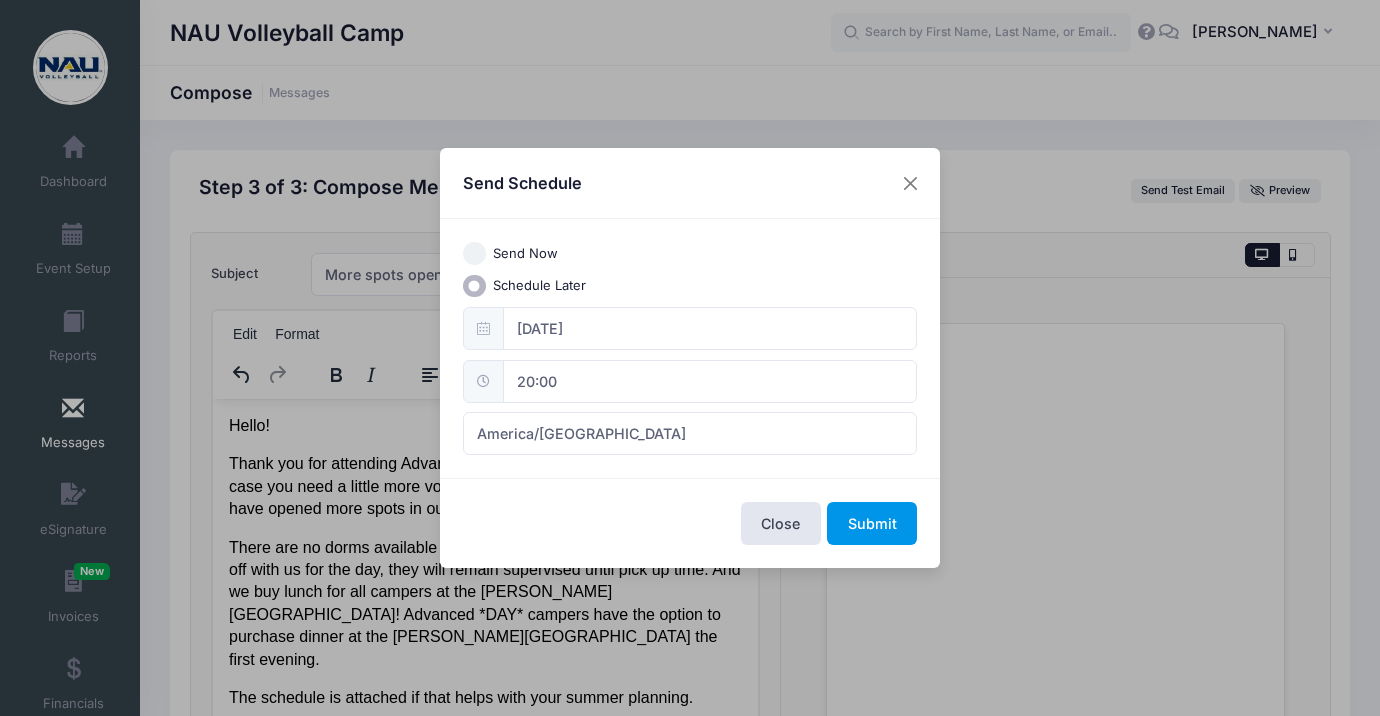 click on "Submit" at bounding box center (872, 523) 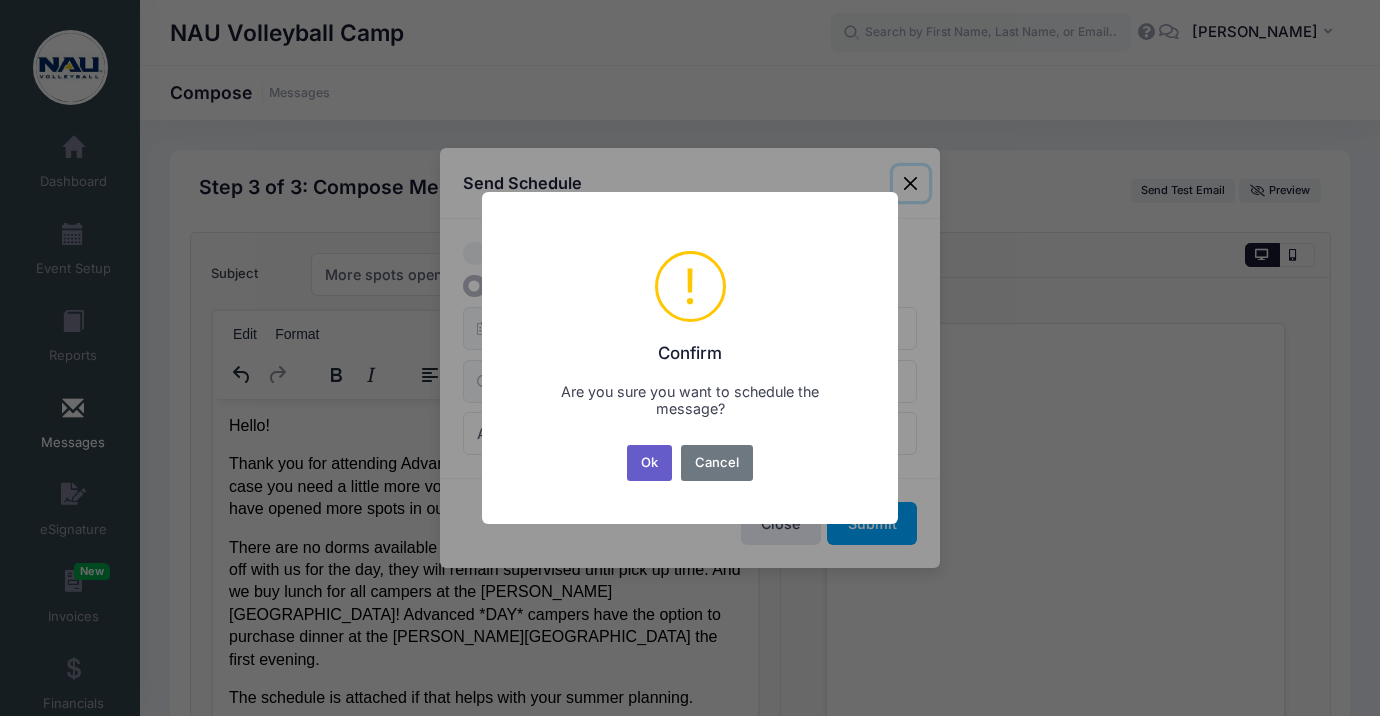 click on "Ok" at bounding box center (650, 463) 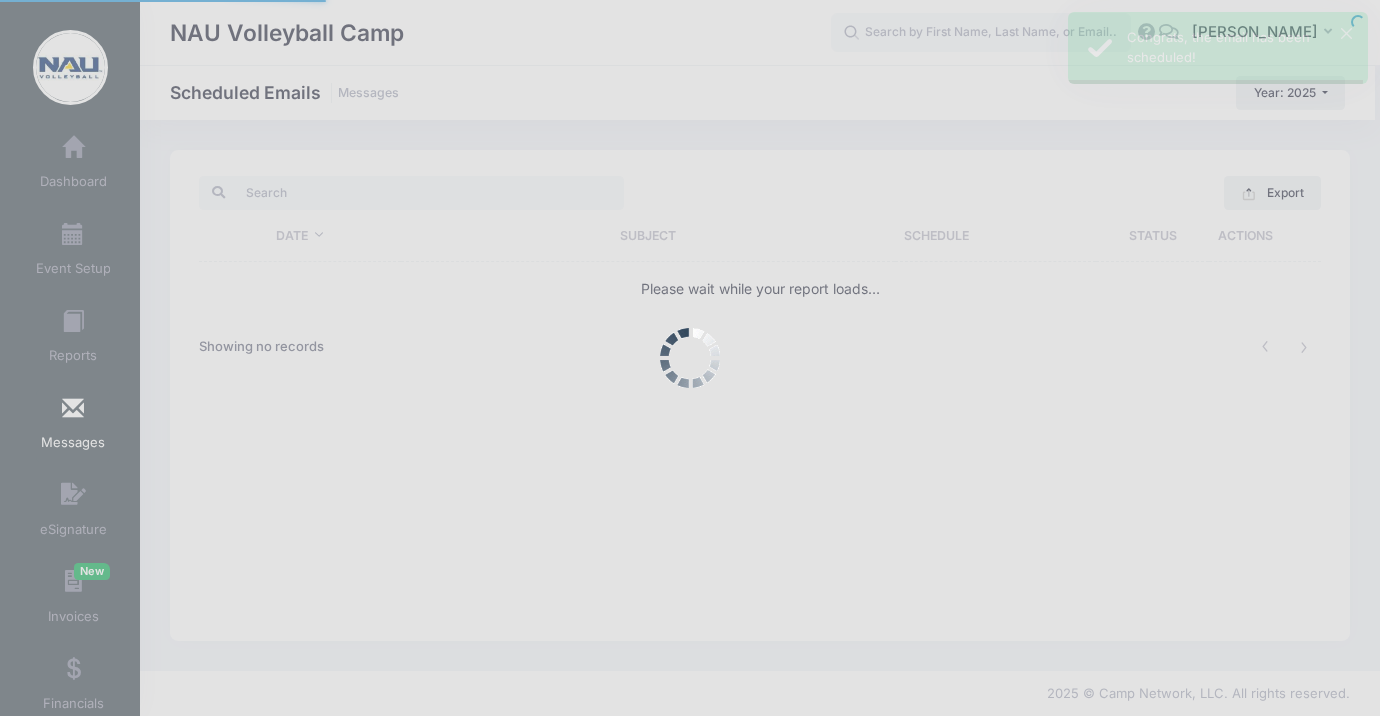 scroll, scrollTop: 0, scrollLeft: 0, axis: both 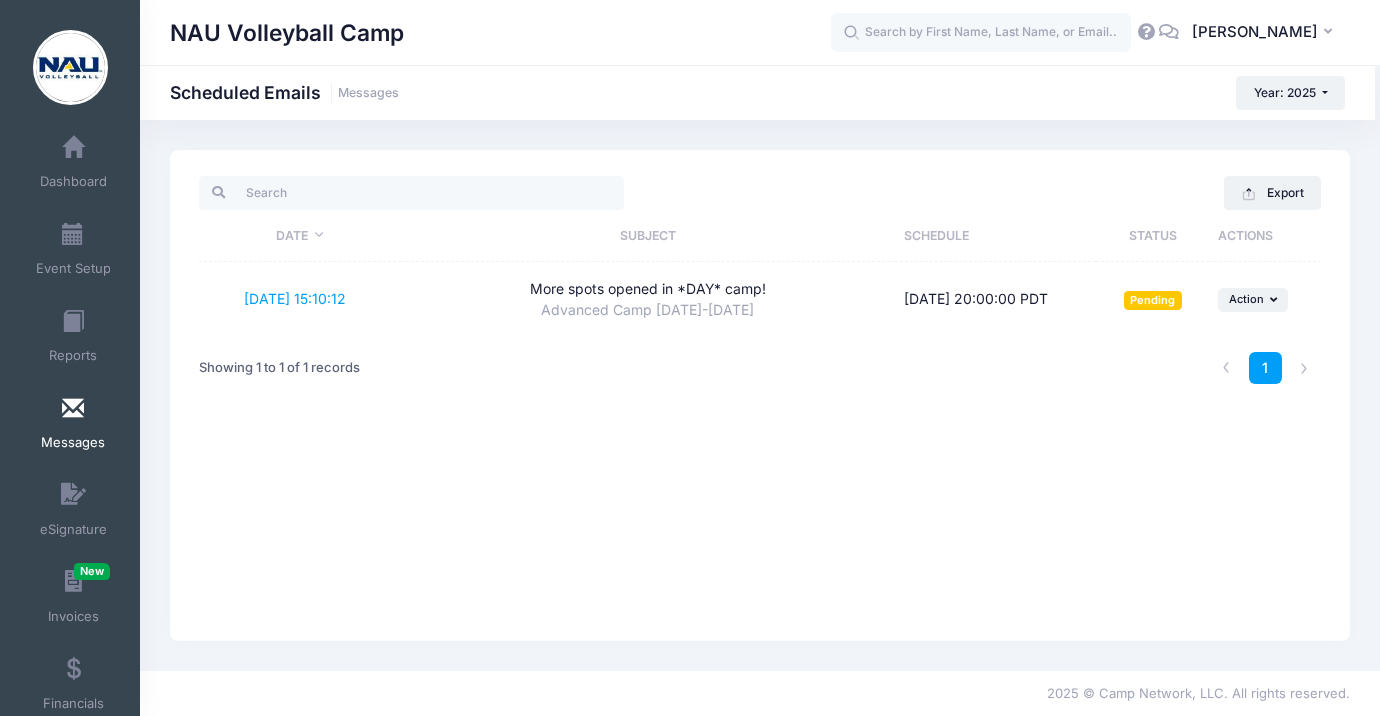 click on "Messages" at bounding box center [73, 426] 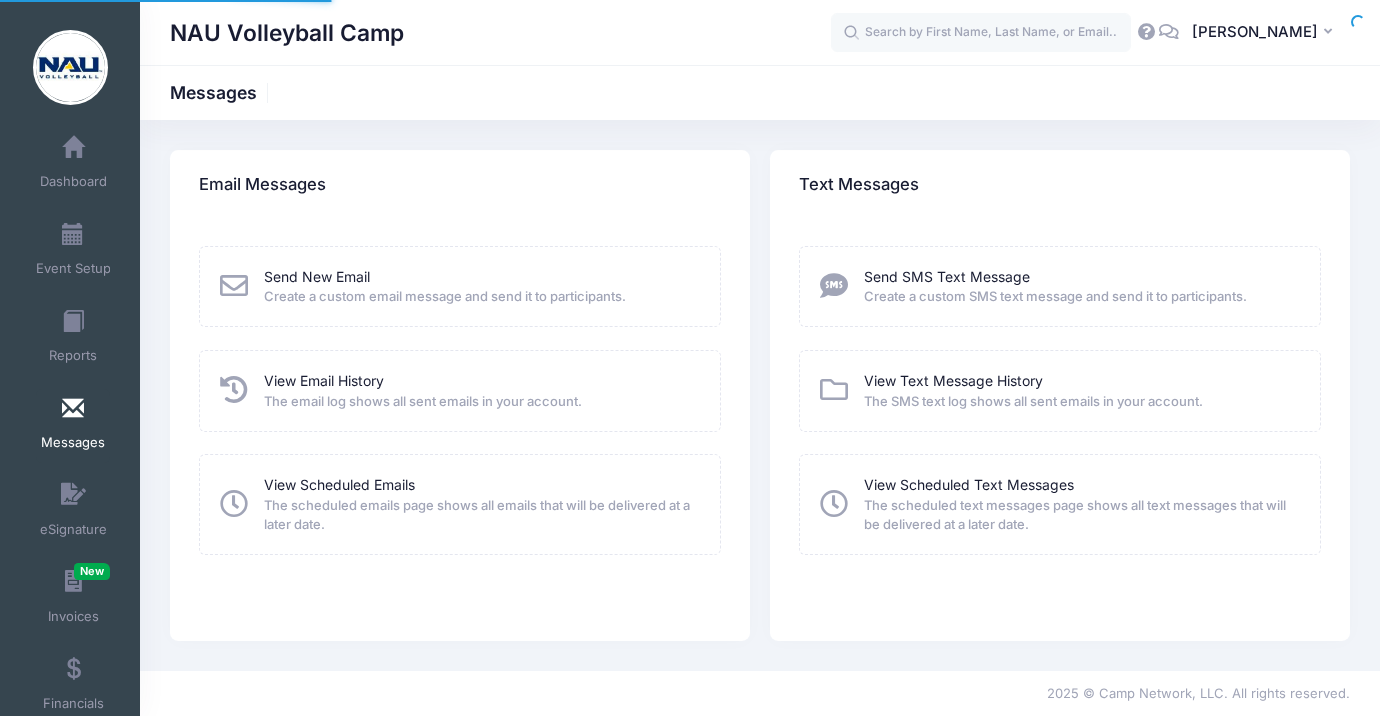 scroll, scrollTop: 0, scrollLeft: 0, axis: both 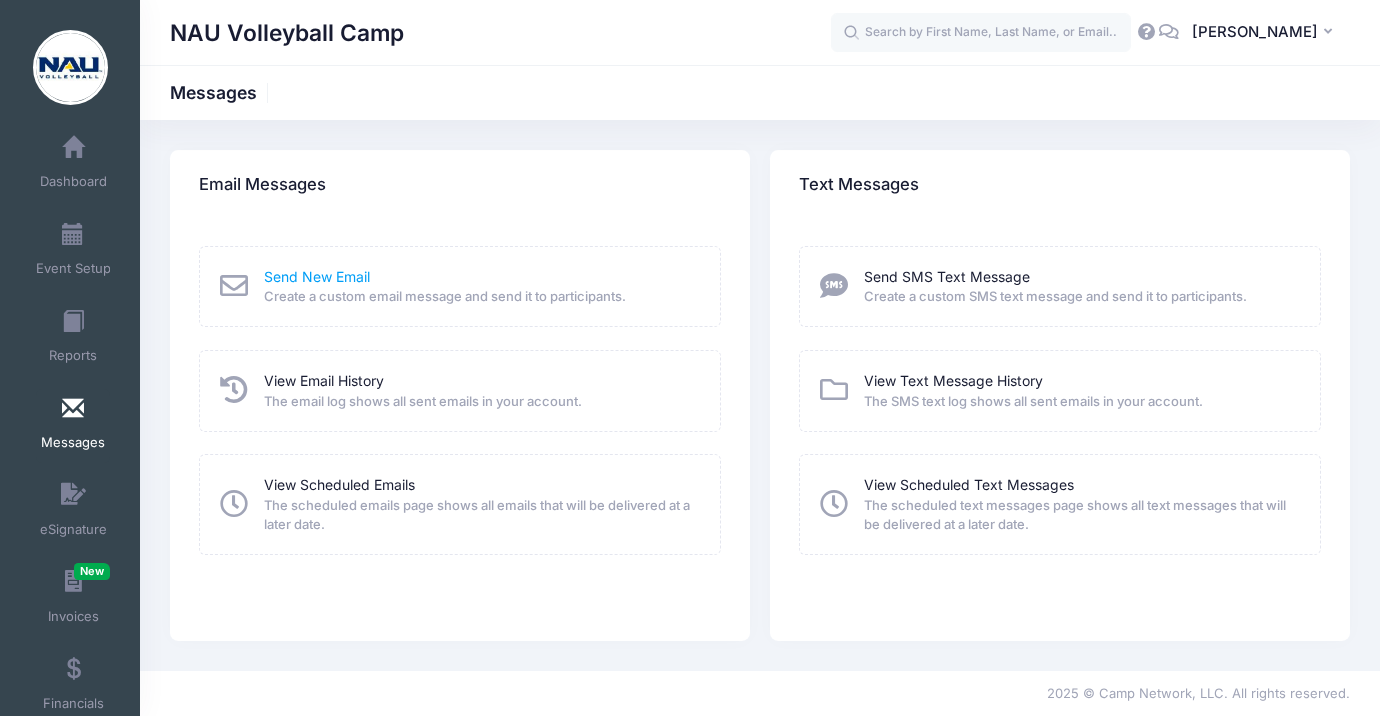 click on "Send New Email" at bounding box center [317, 276] 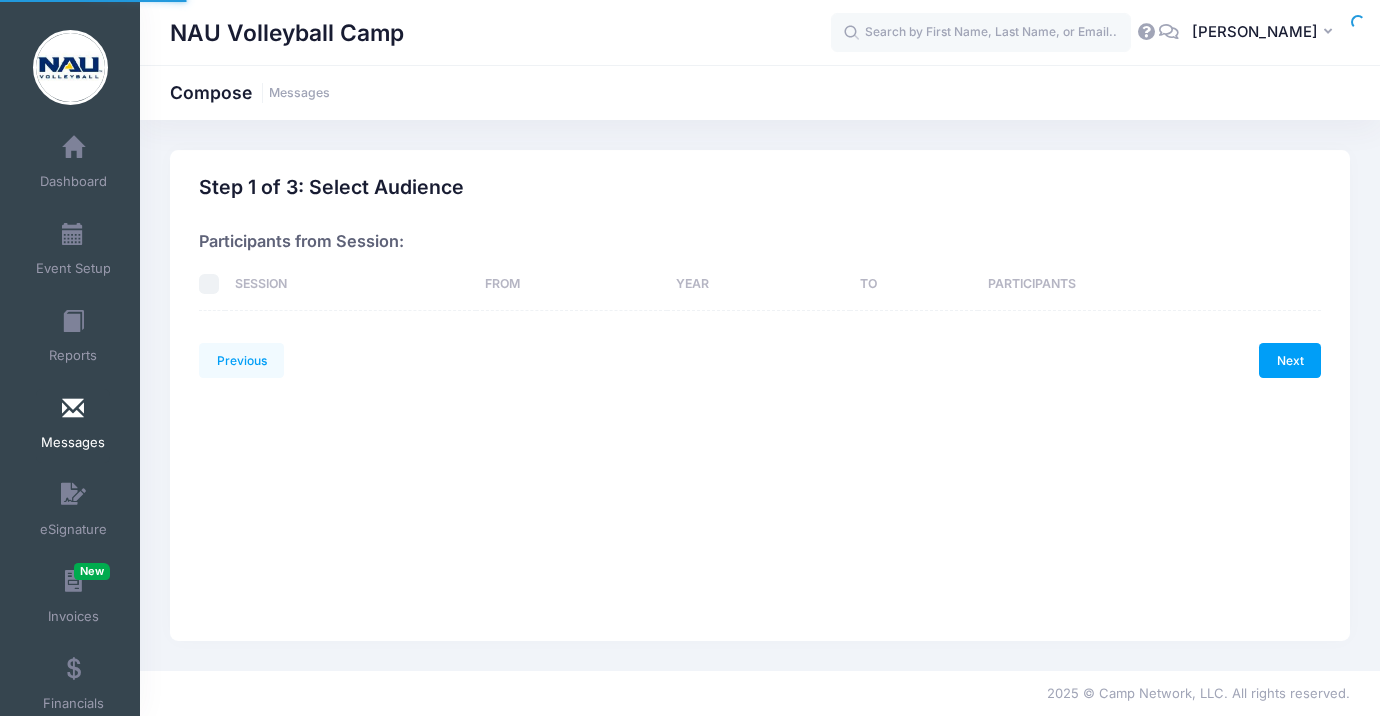 scroll, scrollTop: 0, scrollLeft: 0, axis: both 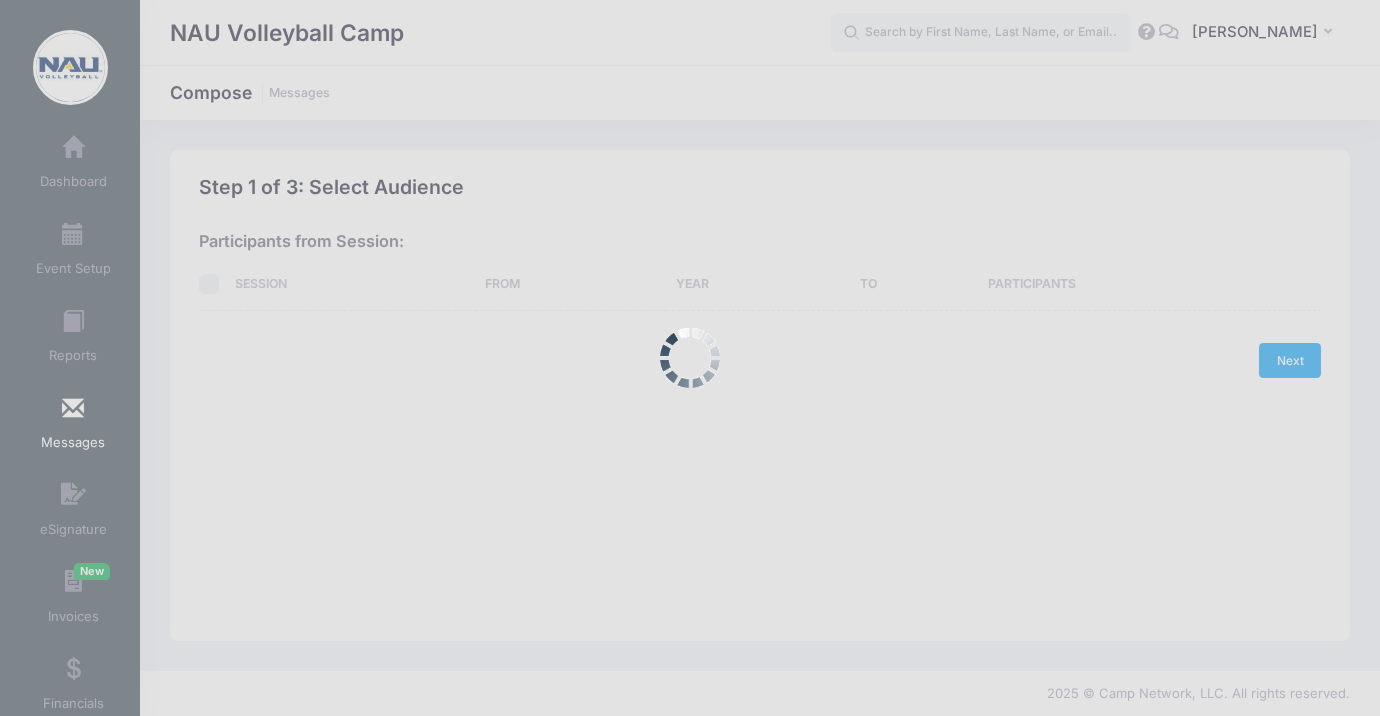 click at bounding box center [690, 358] 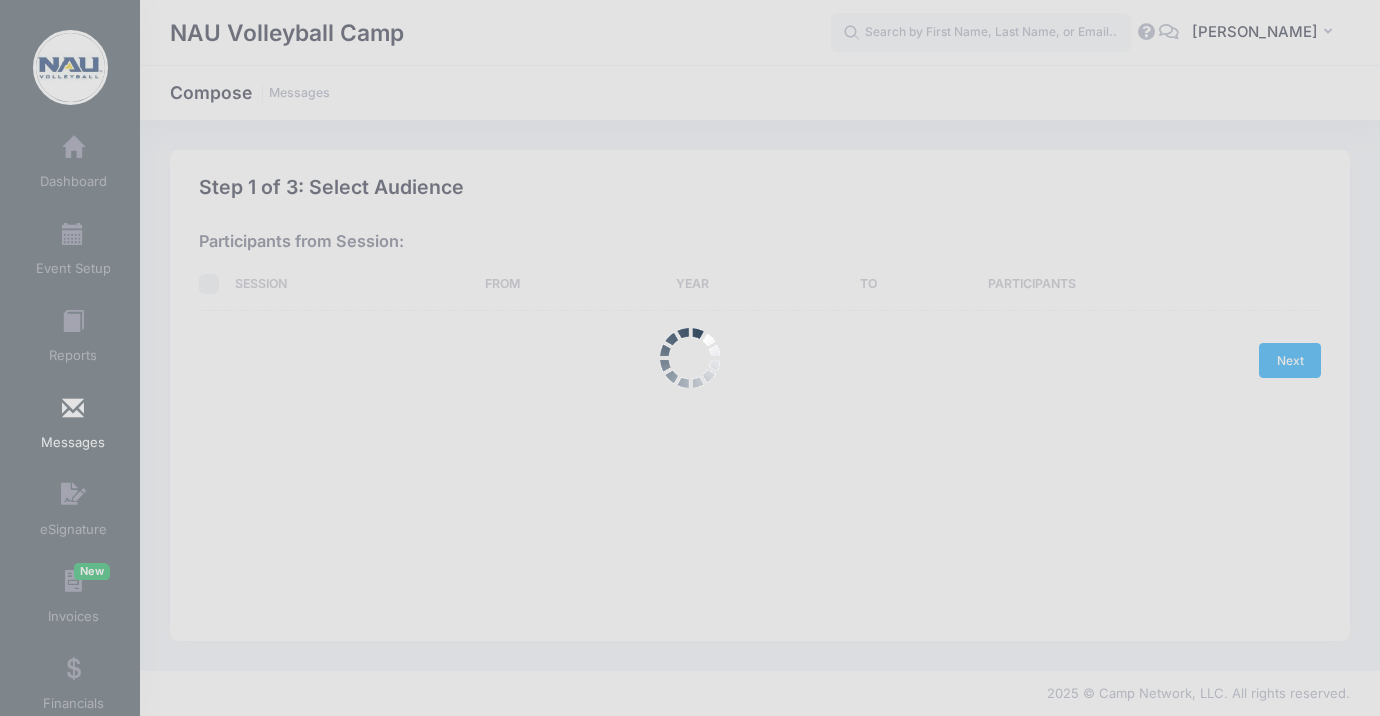 click at bounding box center [690, 358] 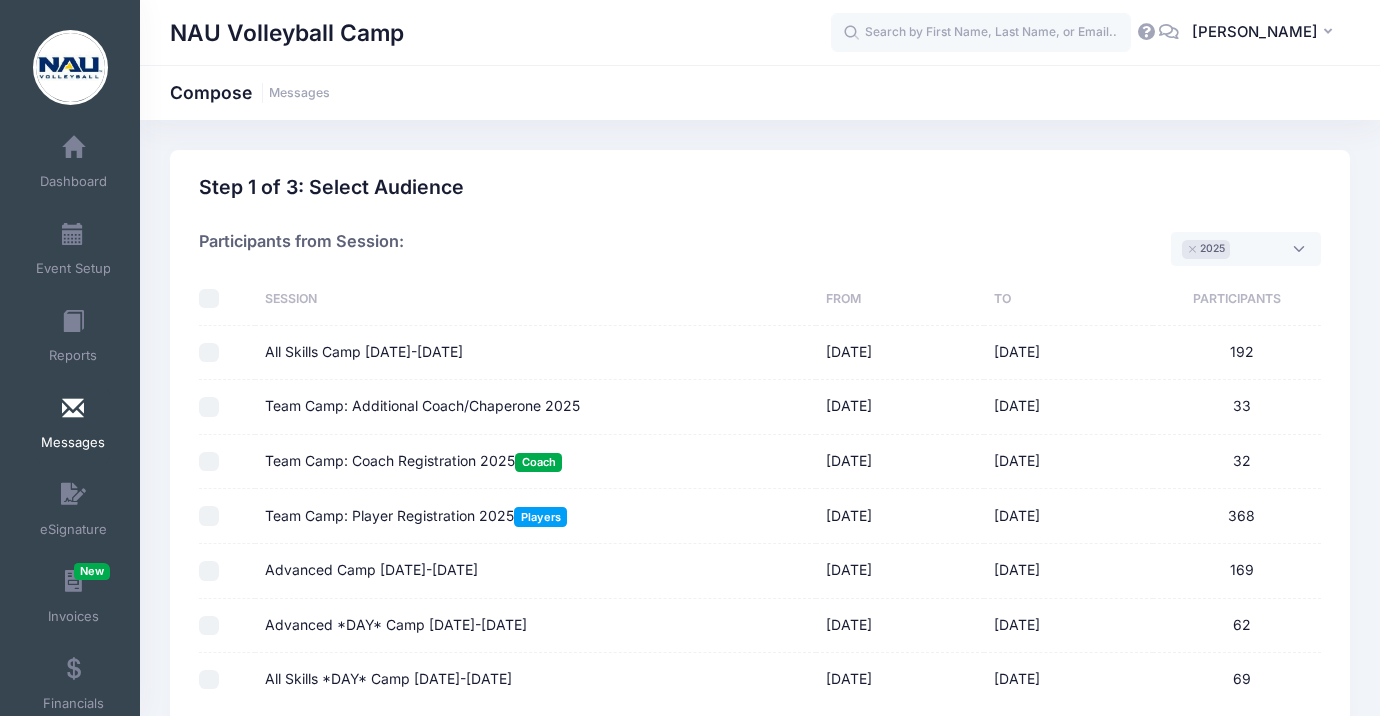 click at bounding box center [73, 409] 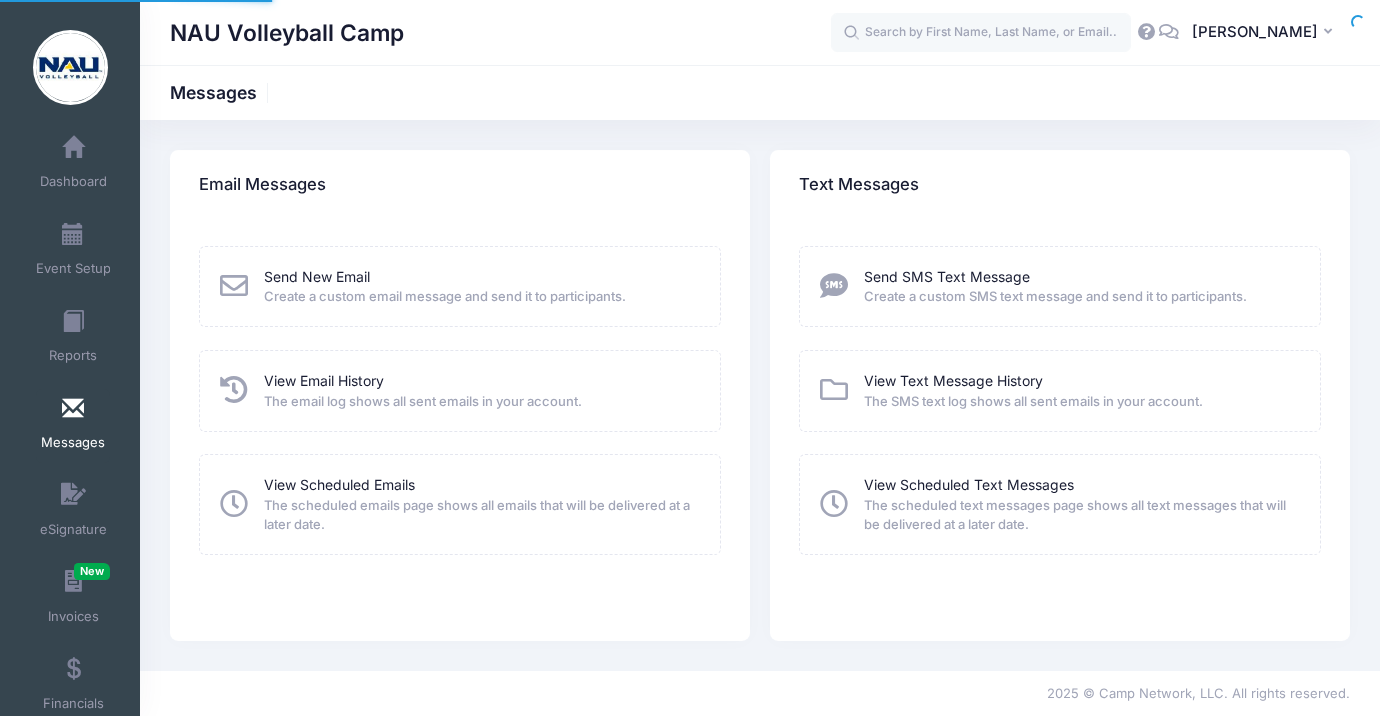scroll, scrollTop: 0, scrollLeft: 0, axis: both 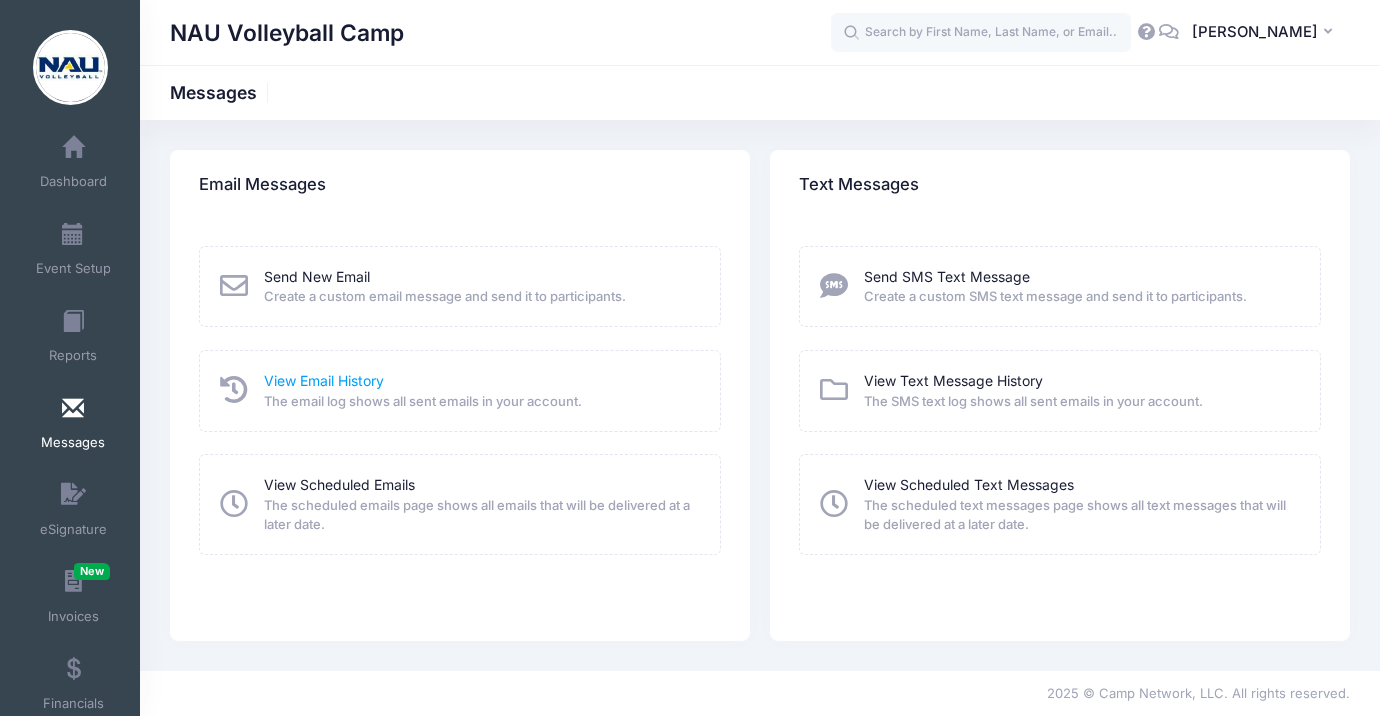 click on "View Email History" at bounding box center (324, 380) 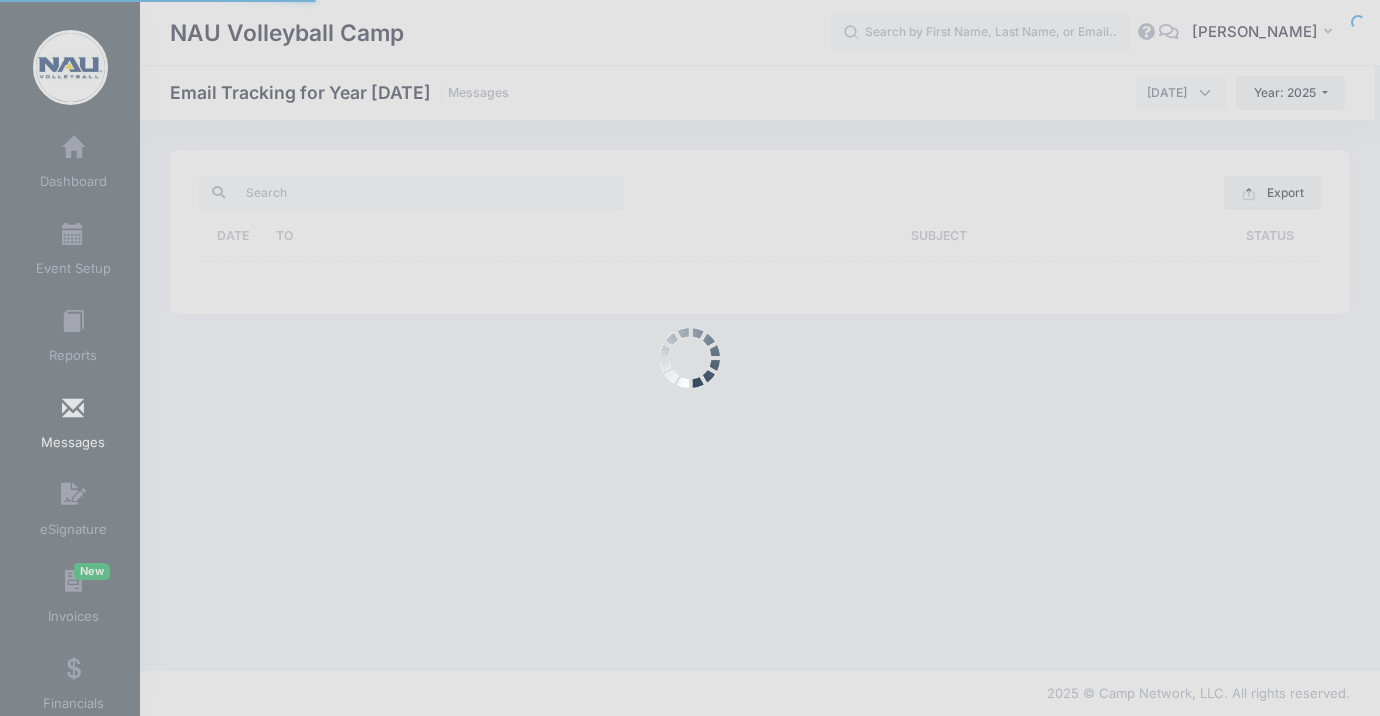 scroll, scrollTop: 0, scrollLeft: 0, axis: both 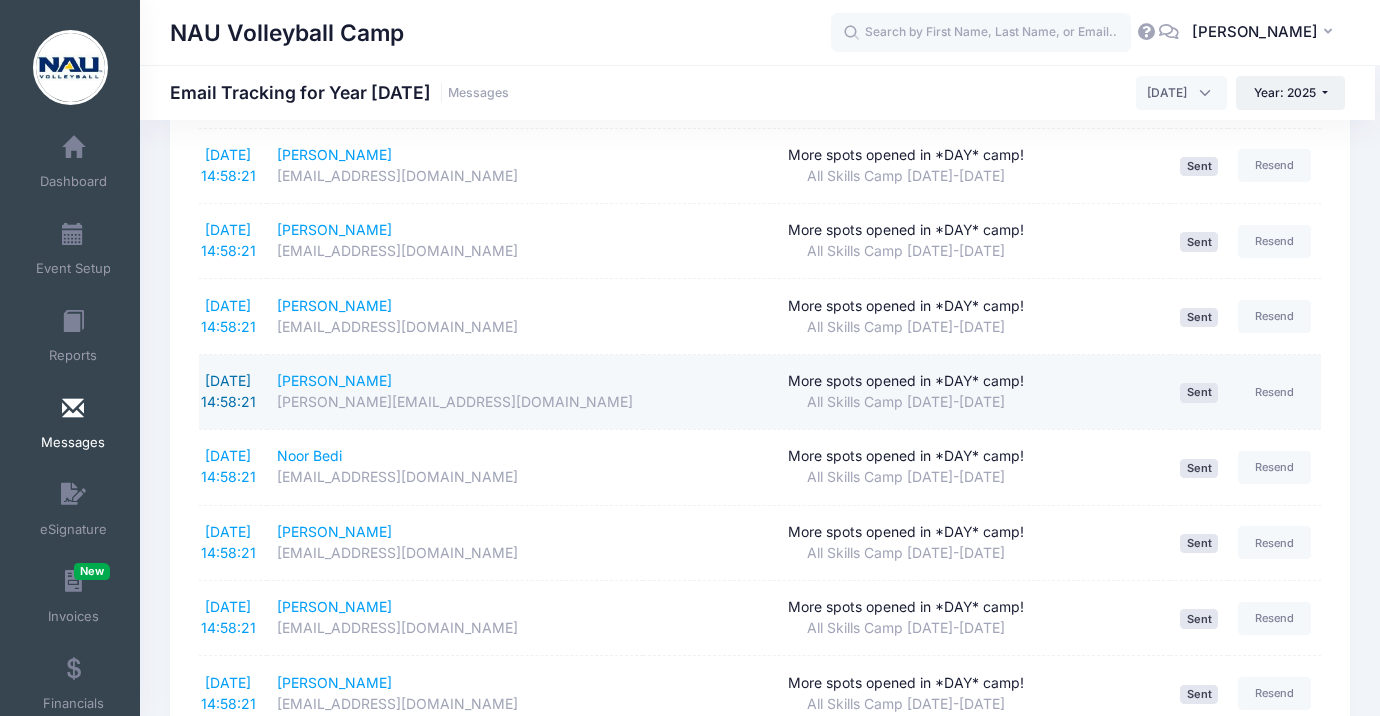 click on "7/20/2025 14:58:21" at bounding box center [228, 391] 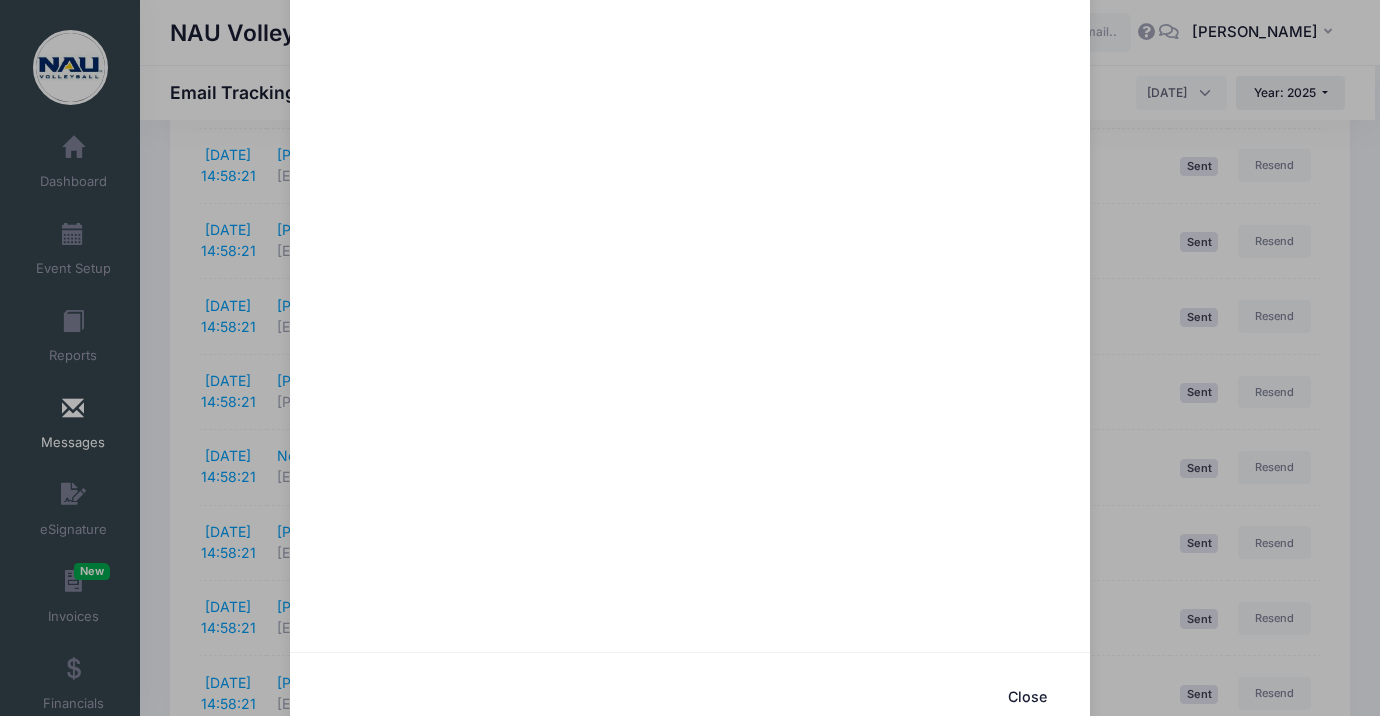 scroll, scrollTop: 898, scrollLeft: 0, axis: vertical 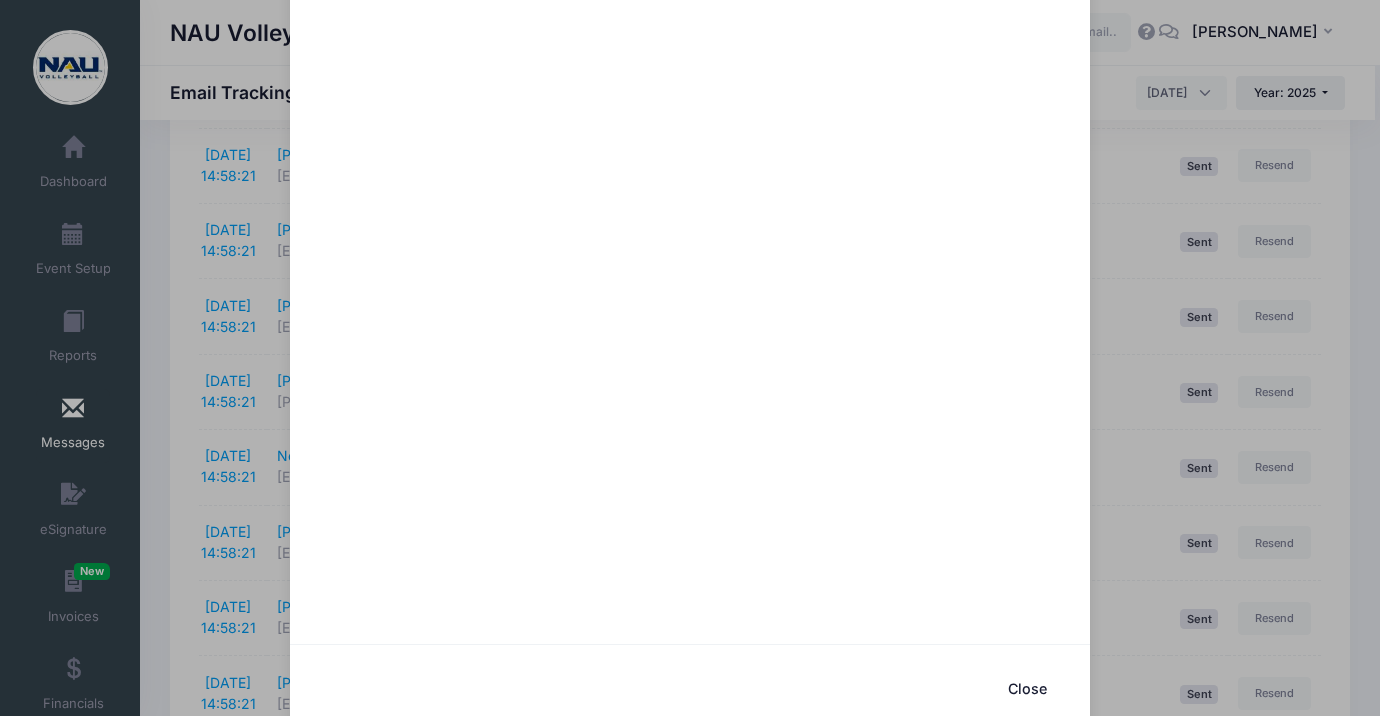 click on "More spots opened in *DAY* camp!
Sent:  7/20/2025 14:58:19
Sent  on  12/31/1969 20:00:00
To:
Cc: <northernarizonavb@gmail.com>
Close" at bounding box center [690, 358] 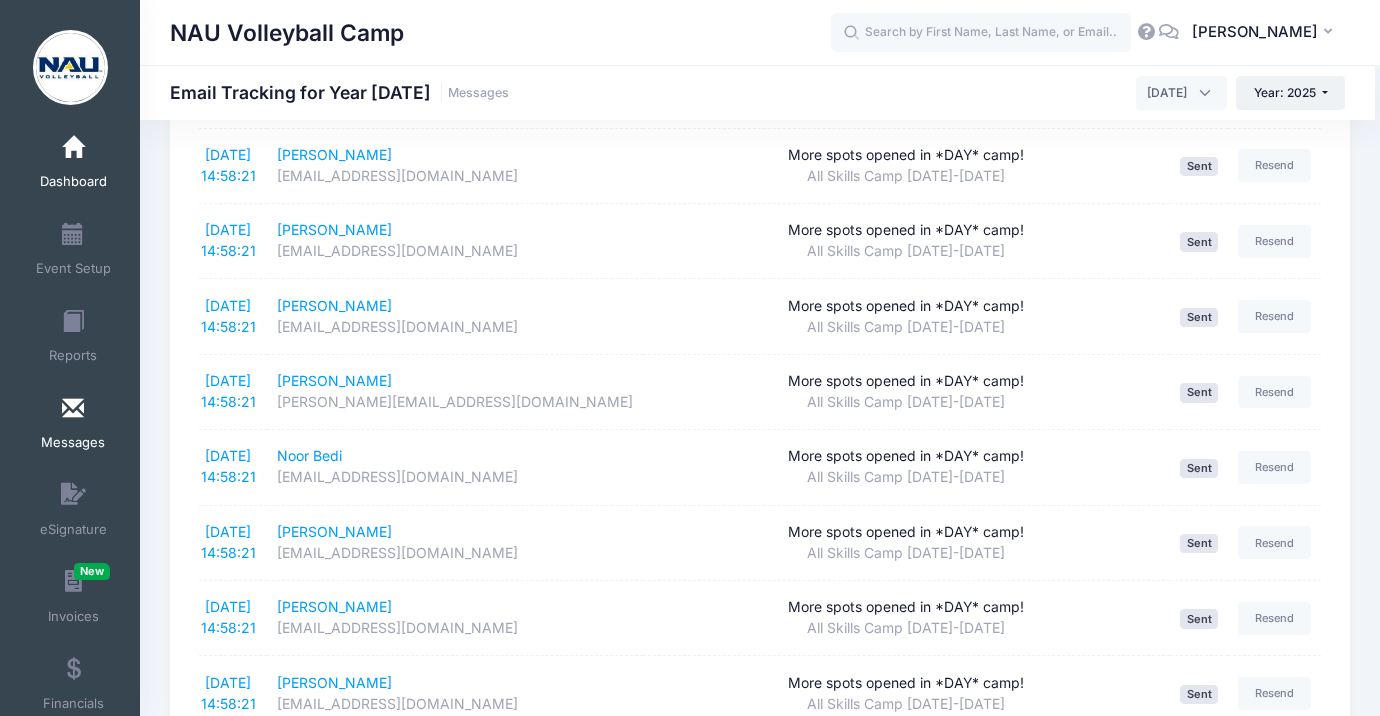 click on "Dashboard" at bounding box center [73, 165] 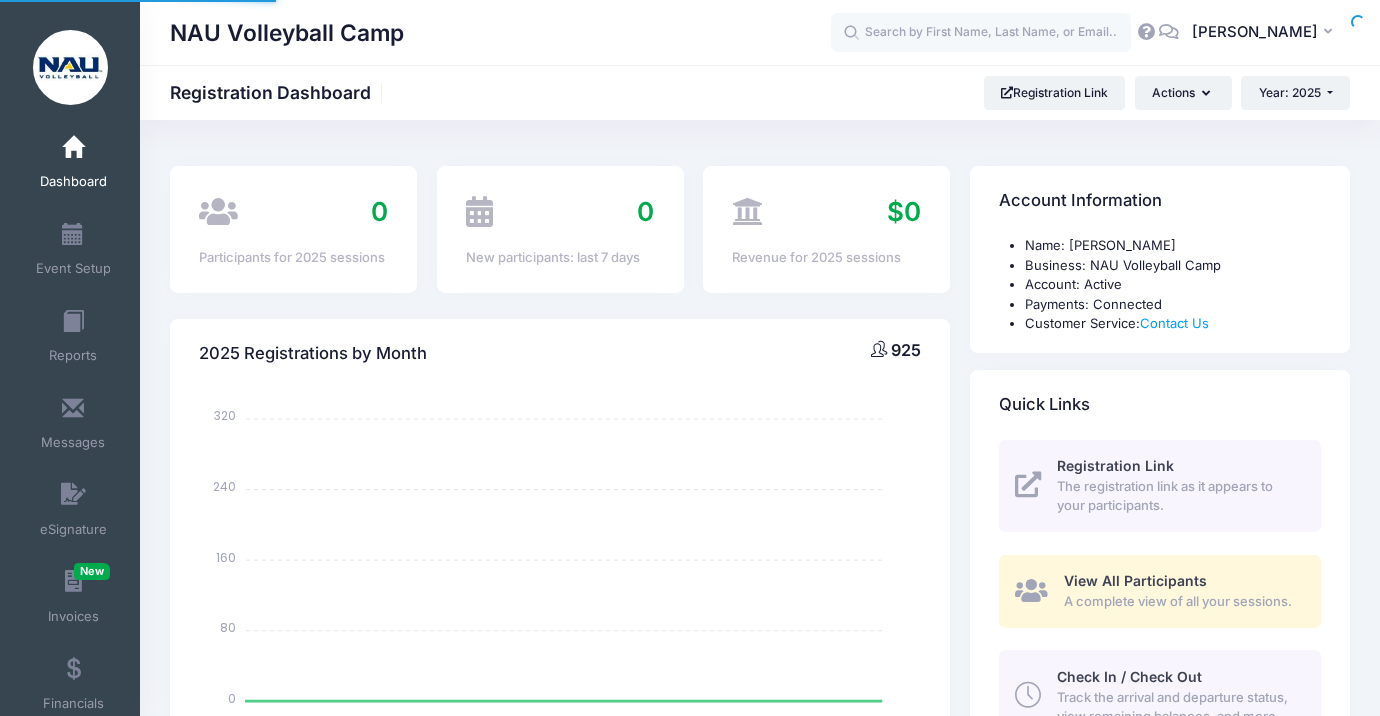 select 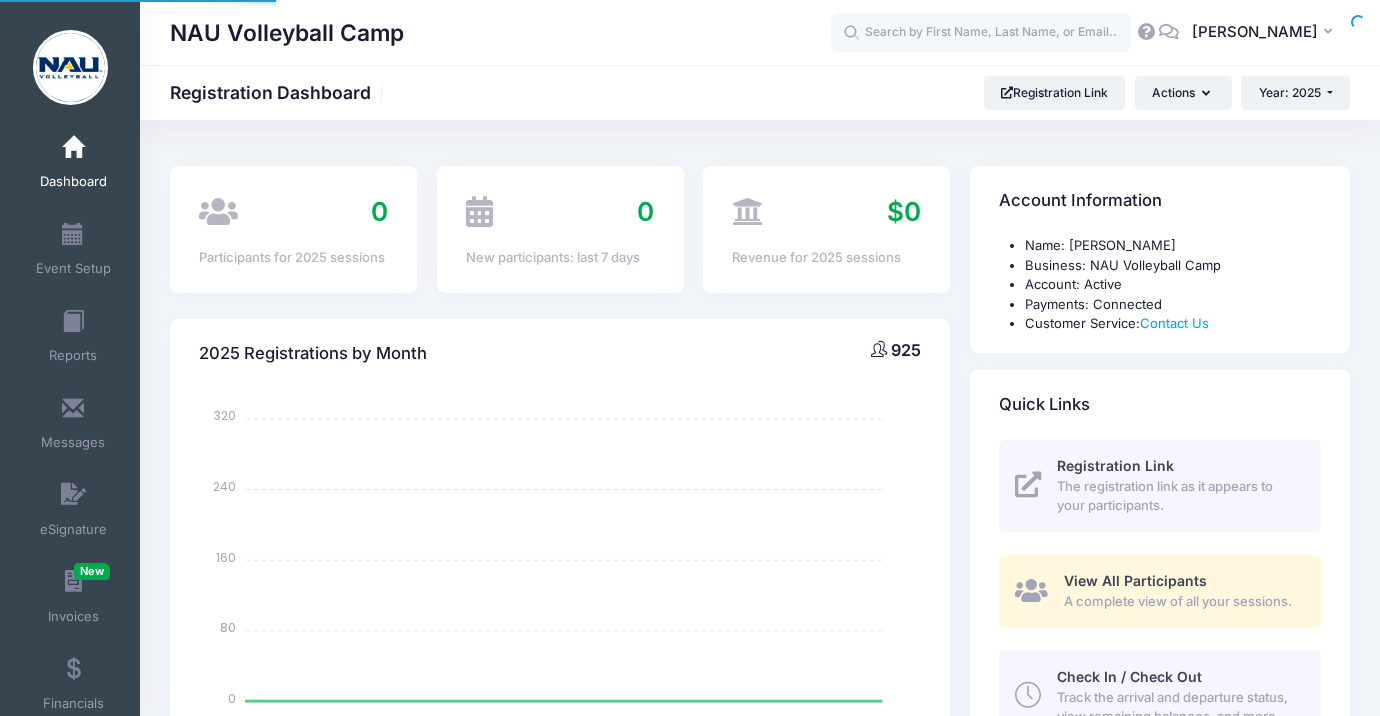 scroll, scrollTop: 0, scrollLeft: 0, axis: both 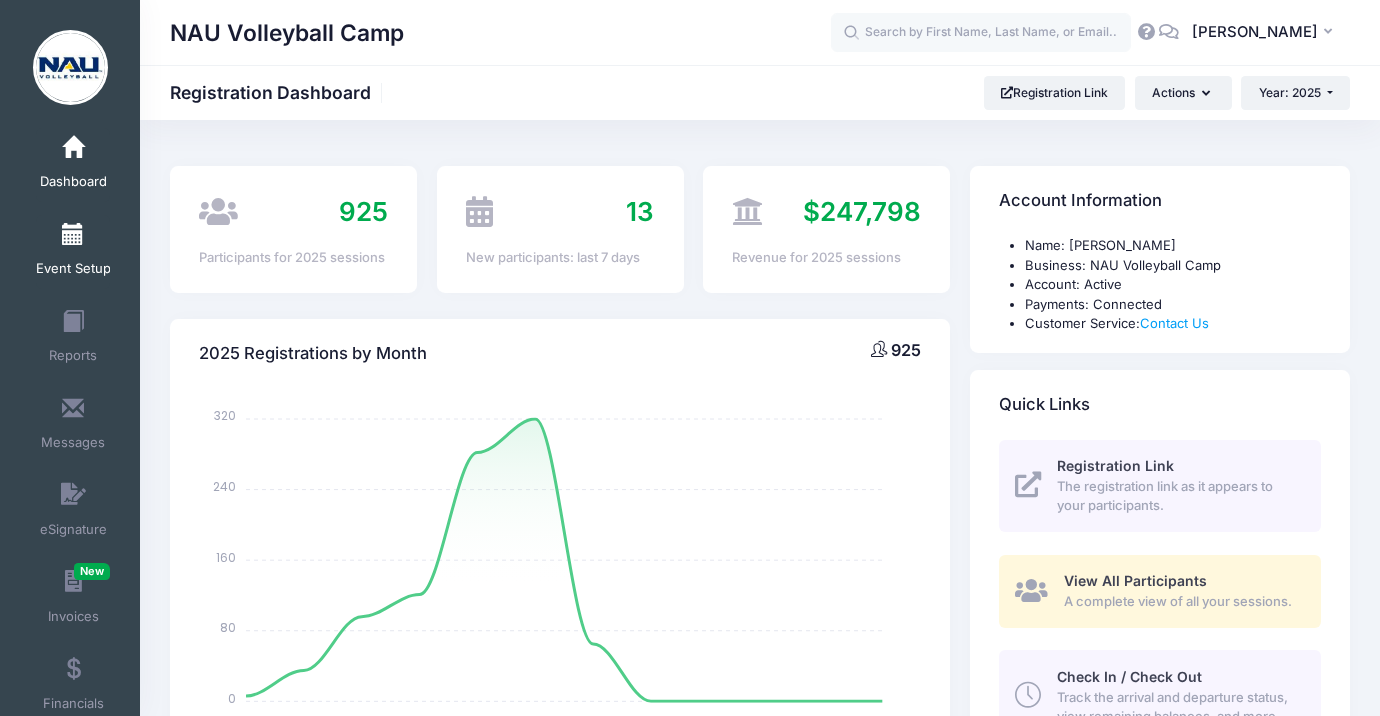 click at bounding box center [73, 235] 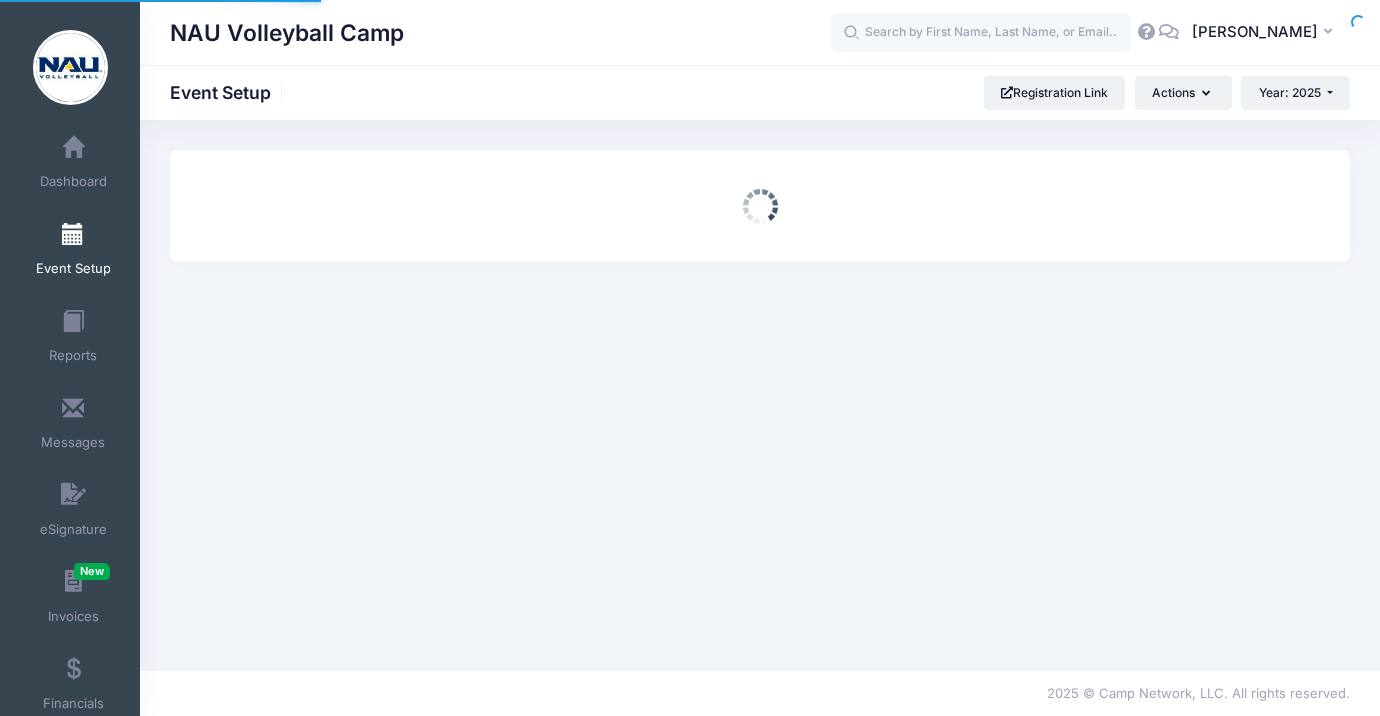 scroll, scrollTop: 0, scrollLeft: 0, axis: both 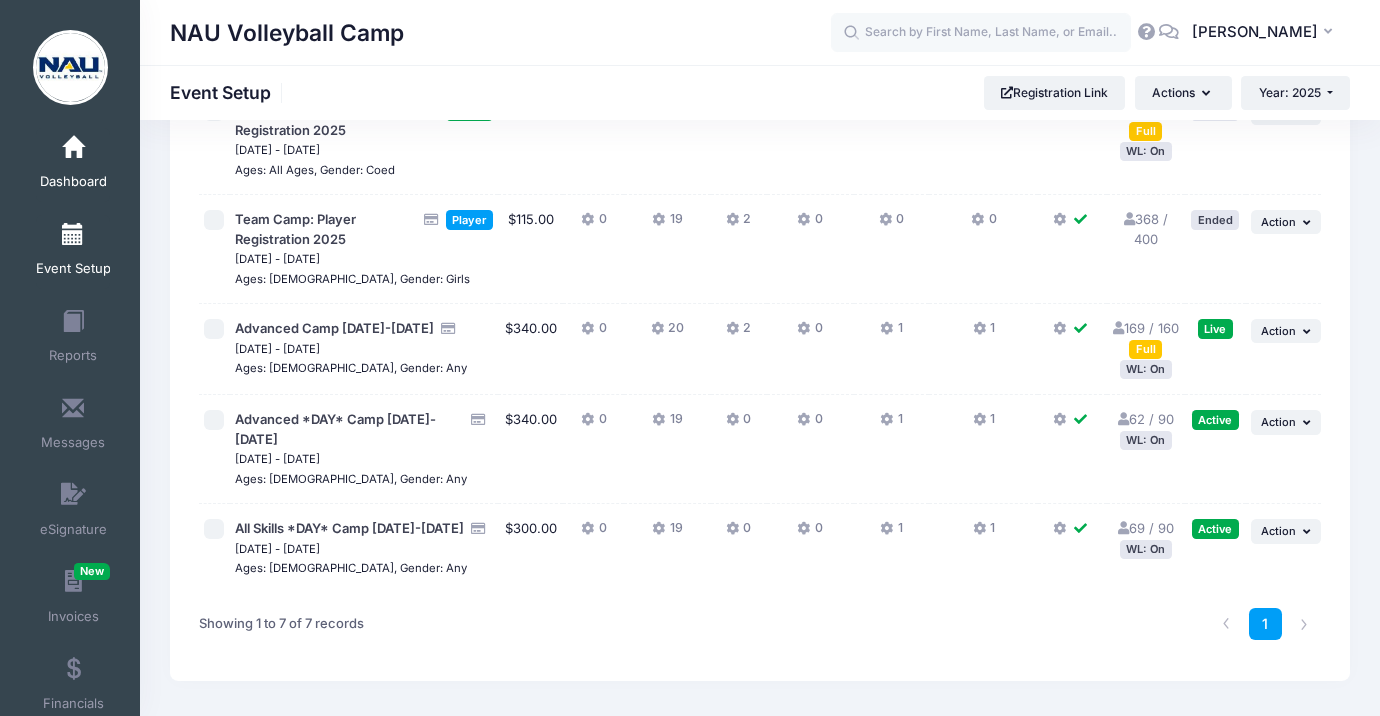 click on "Dashboard" at bounding box center (73, 165) 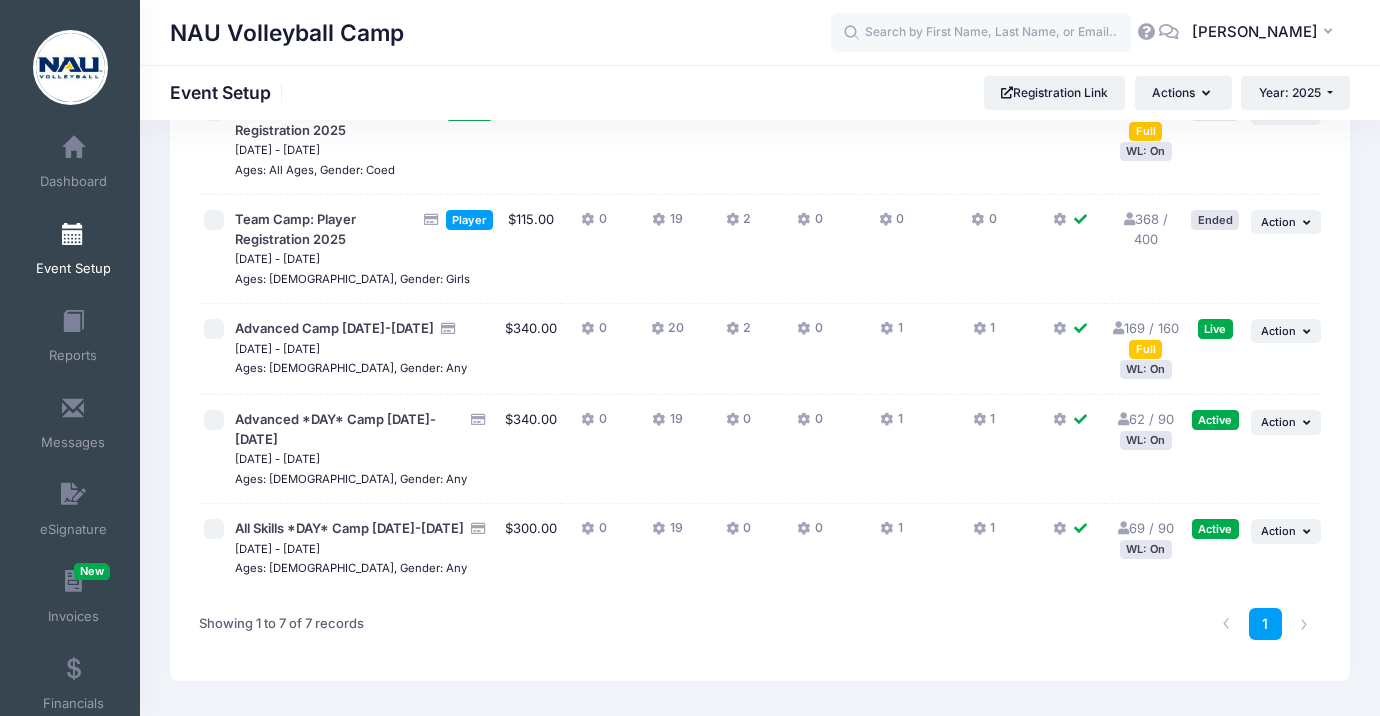 click on "NAU Volleyball Camp
CM" at bounding box center [760, 32] 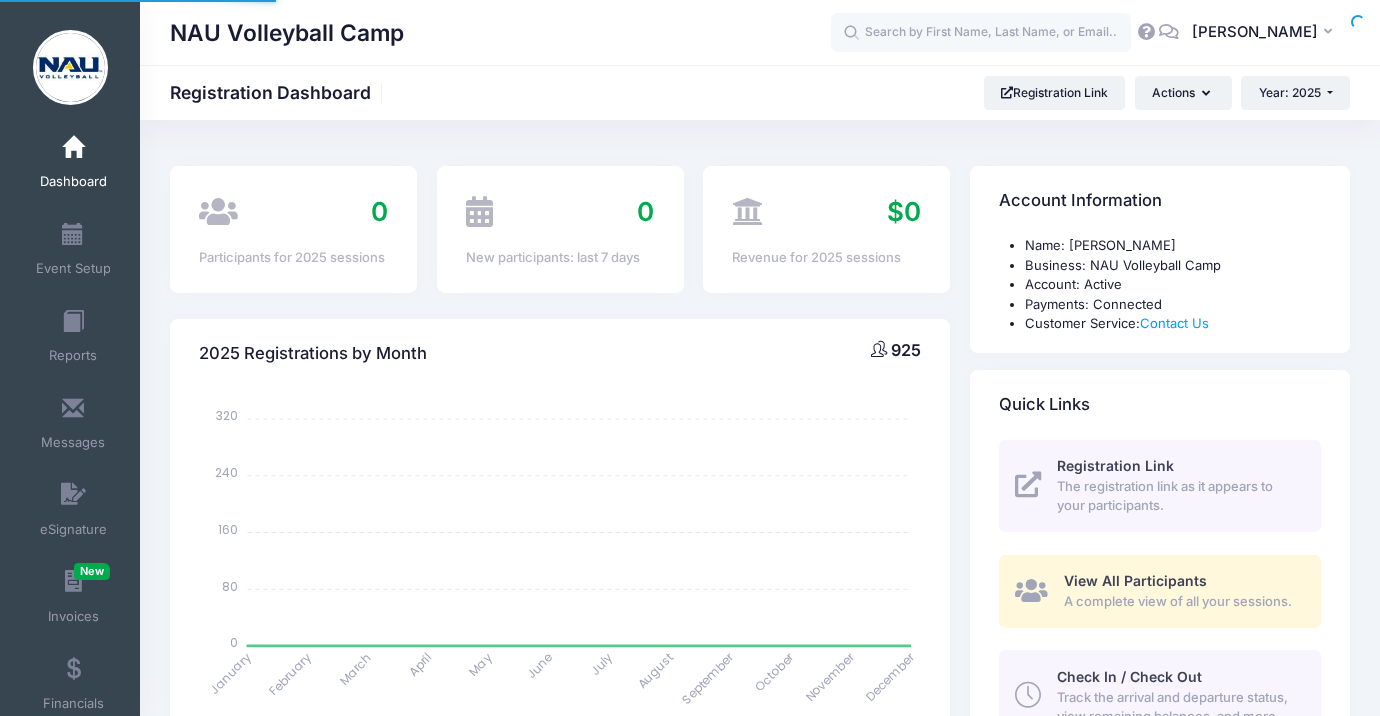 select 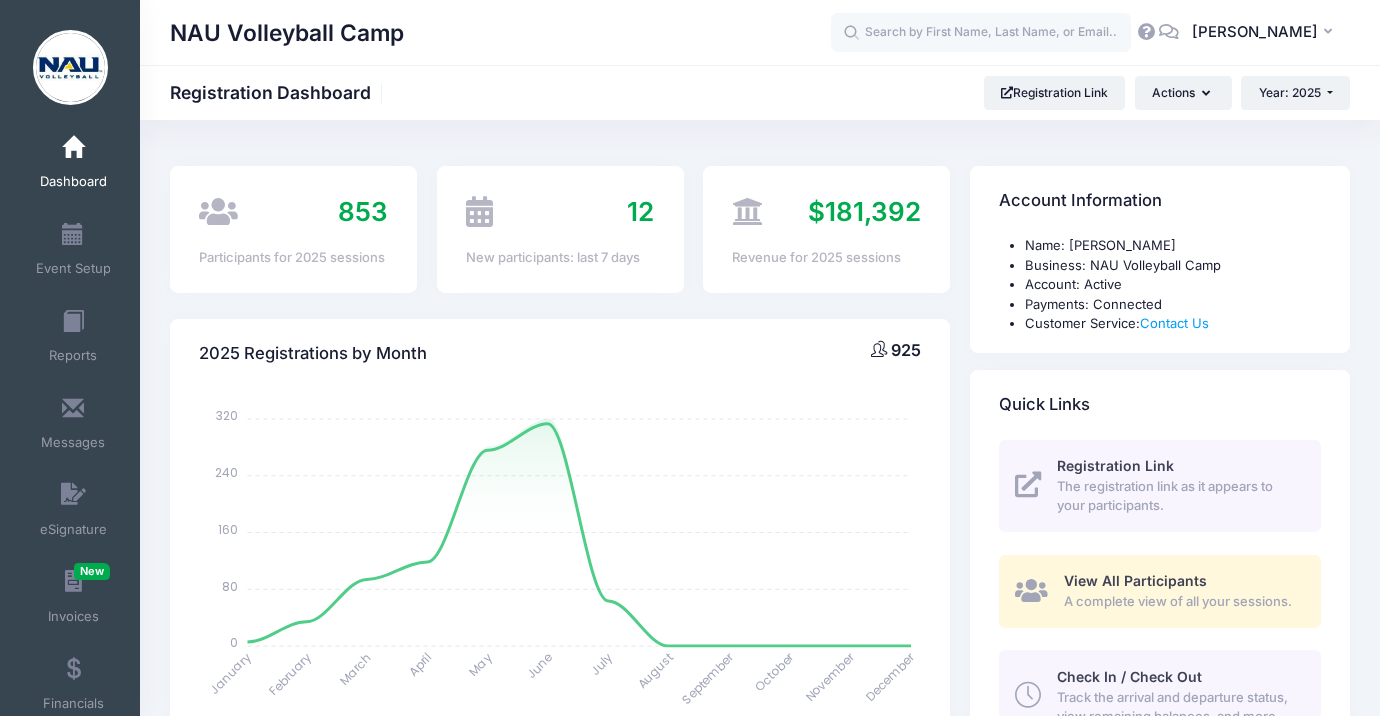 click at bounding box center [73, 148] 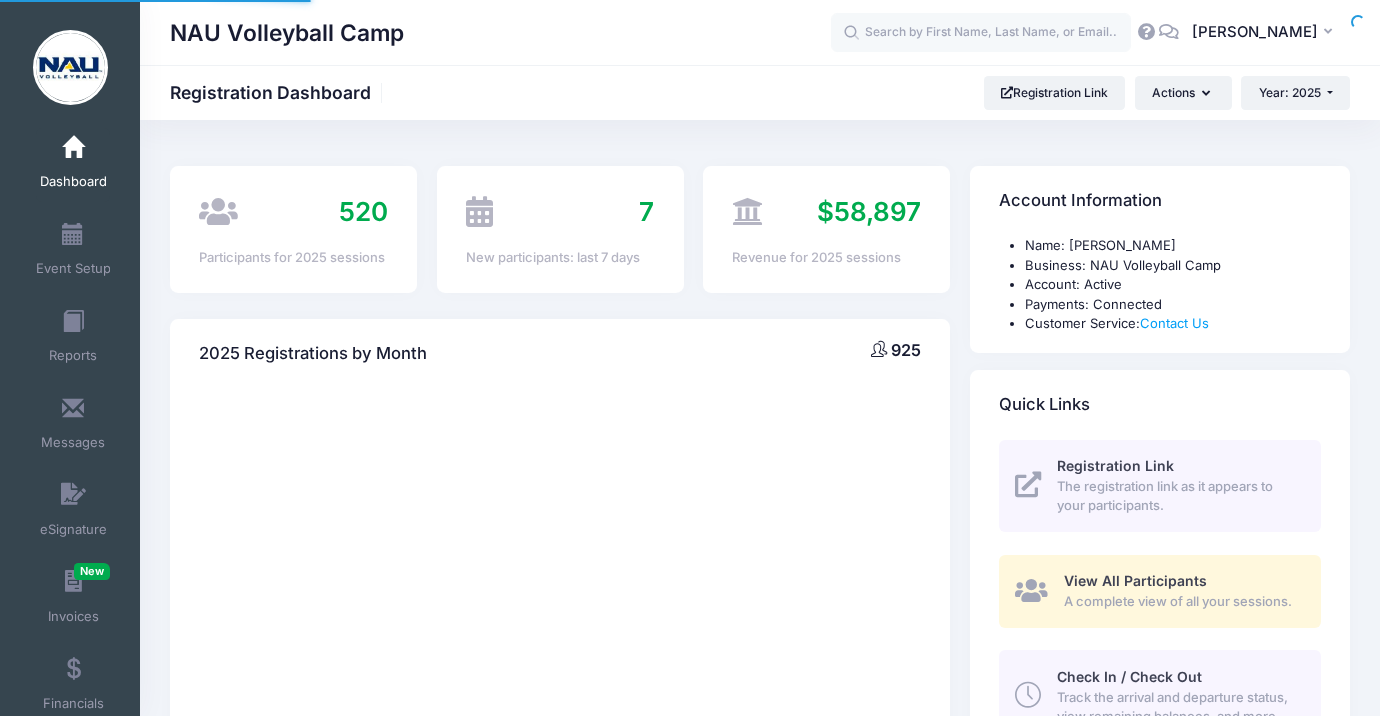 scroll, scrollTop: 0, scrollLeft: 0, axis: both 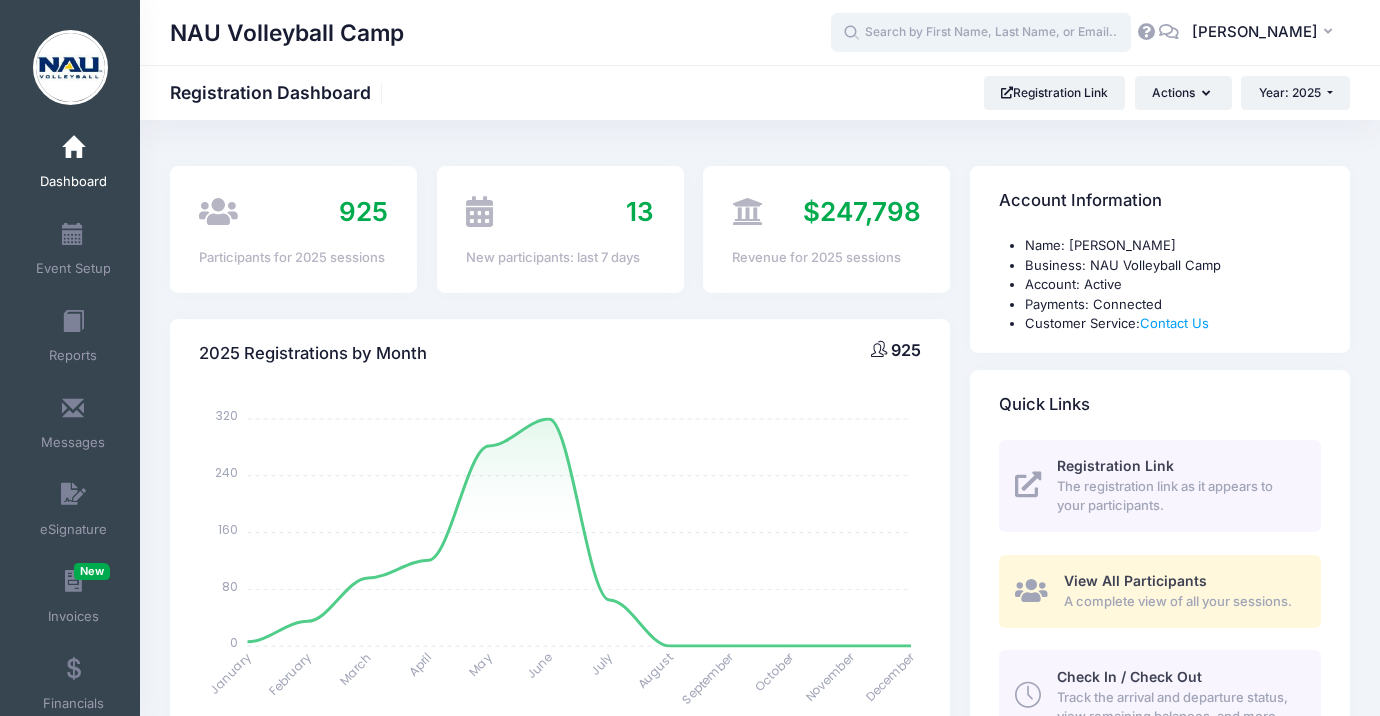 click at bounding box center (981, 33) 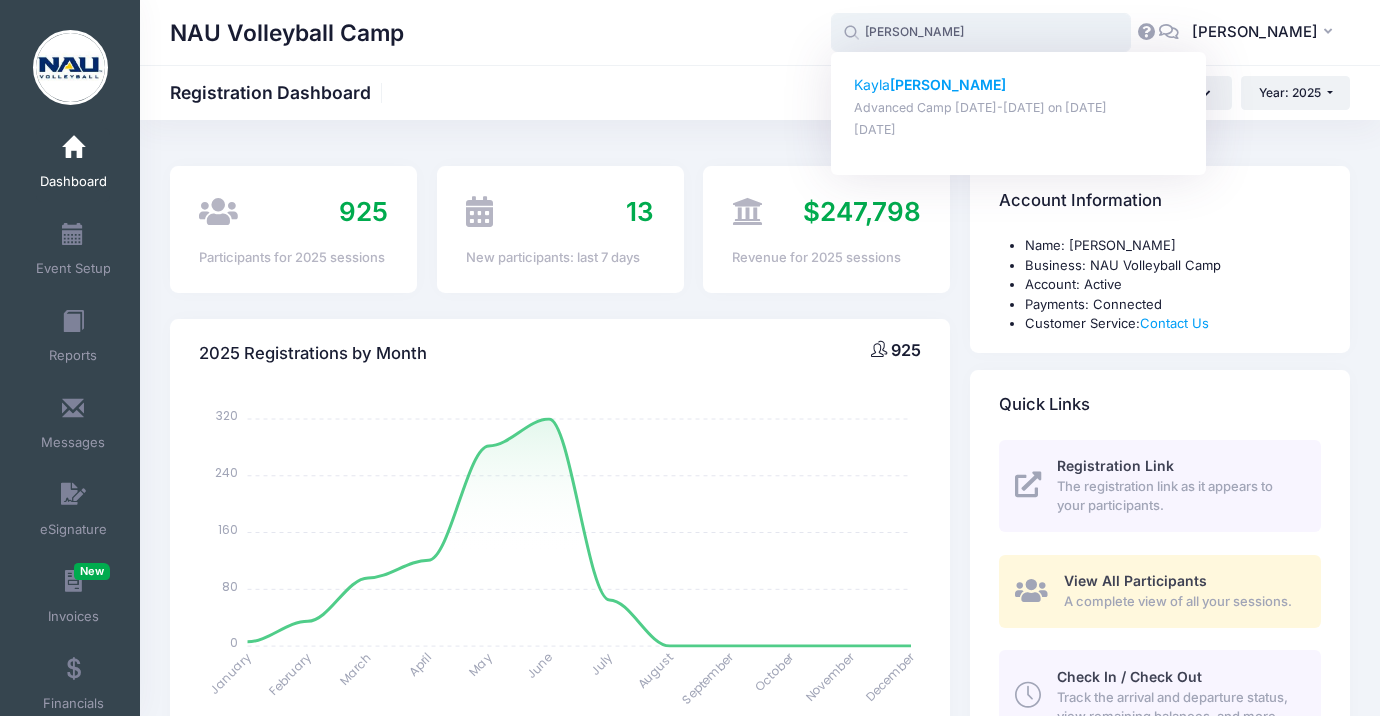 click on "Kayla  Zeitler" at bounding box center (1019, 85) 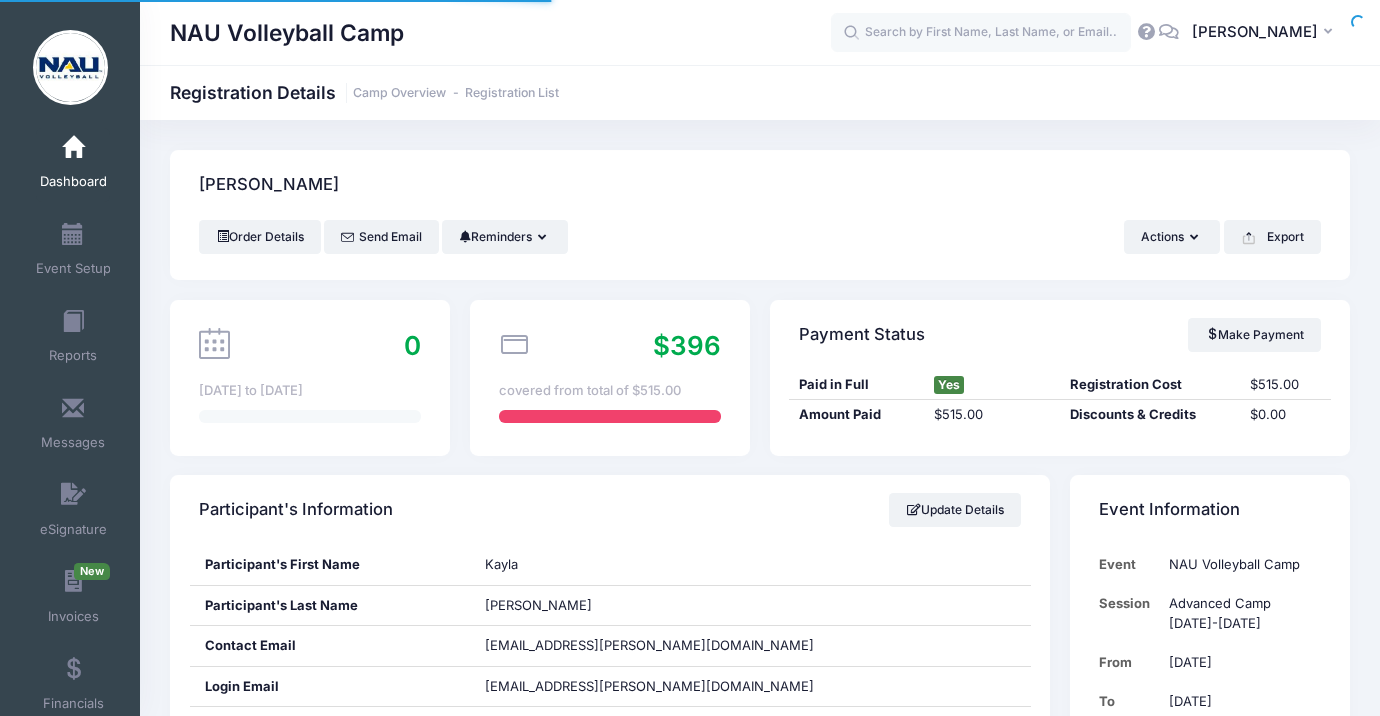 scroll, scrollTop: 498, scrollLeft: 0, axis: vertical 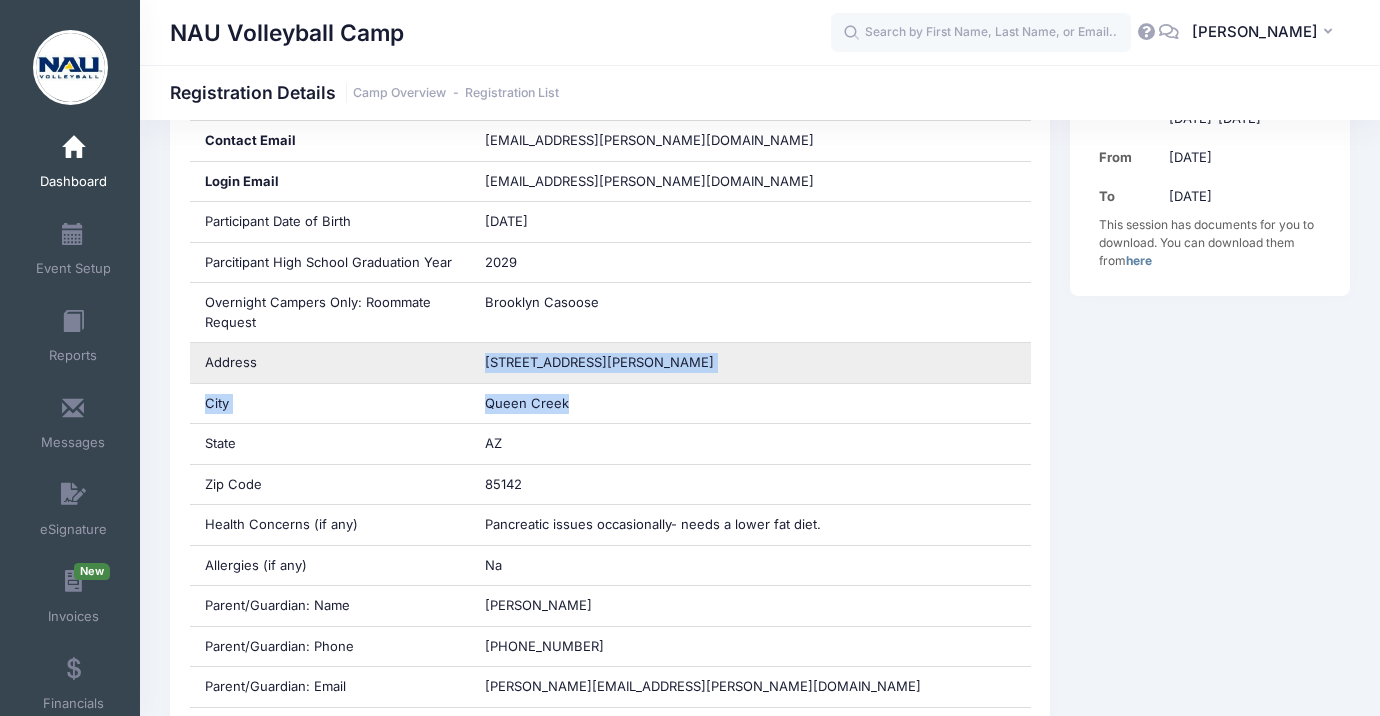 drag, startPoint x: 593, startPoint y: 394, endPoint x: 473, endPoint y: 361, distance: 124.45481 